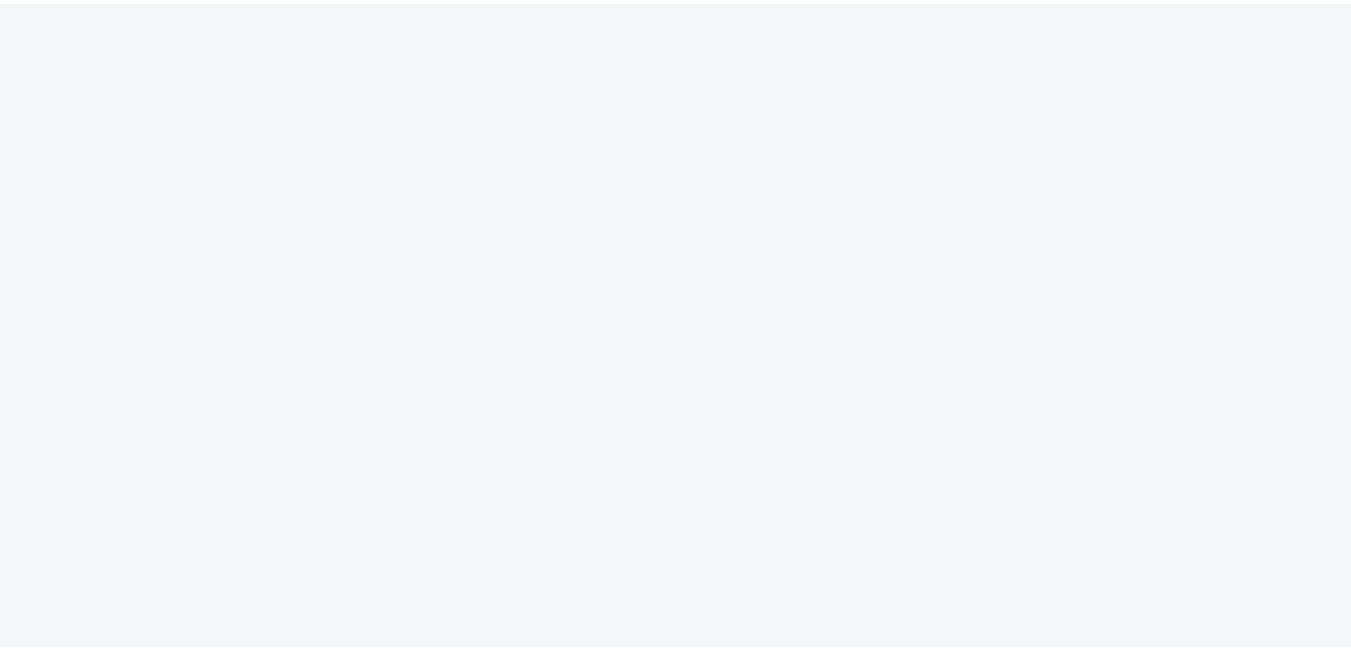 scroll, scrollTop: 0, scrollLeft: 0, axis: both 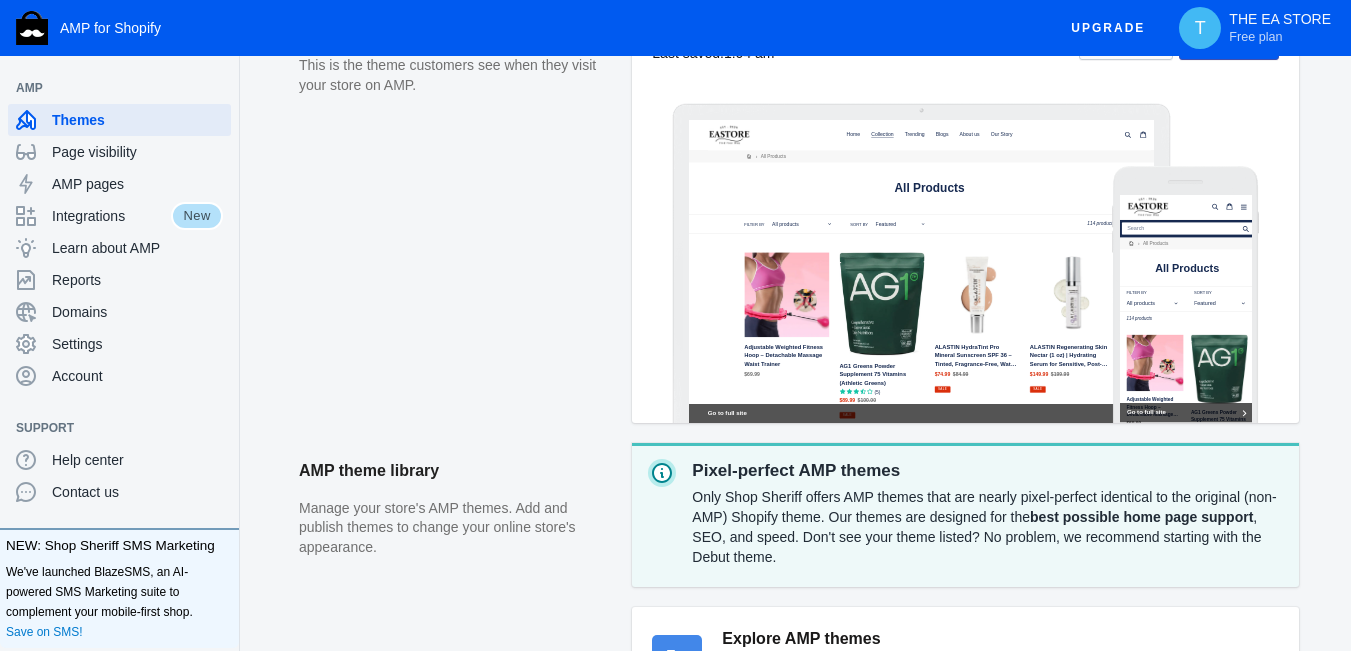 click on "Live AMP theme This is the theme customers see when they visit your store on AMP." at bounding box center [465, 221] 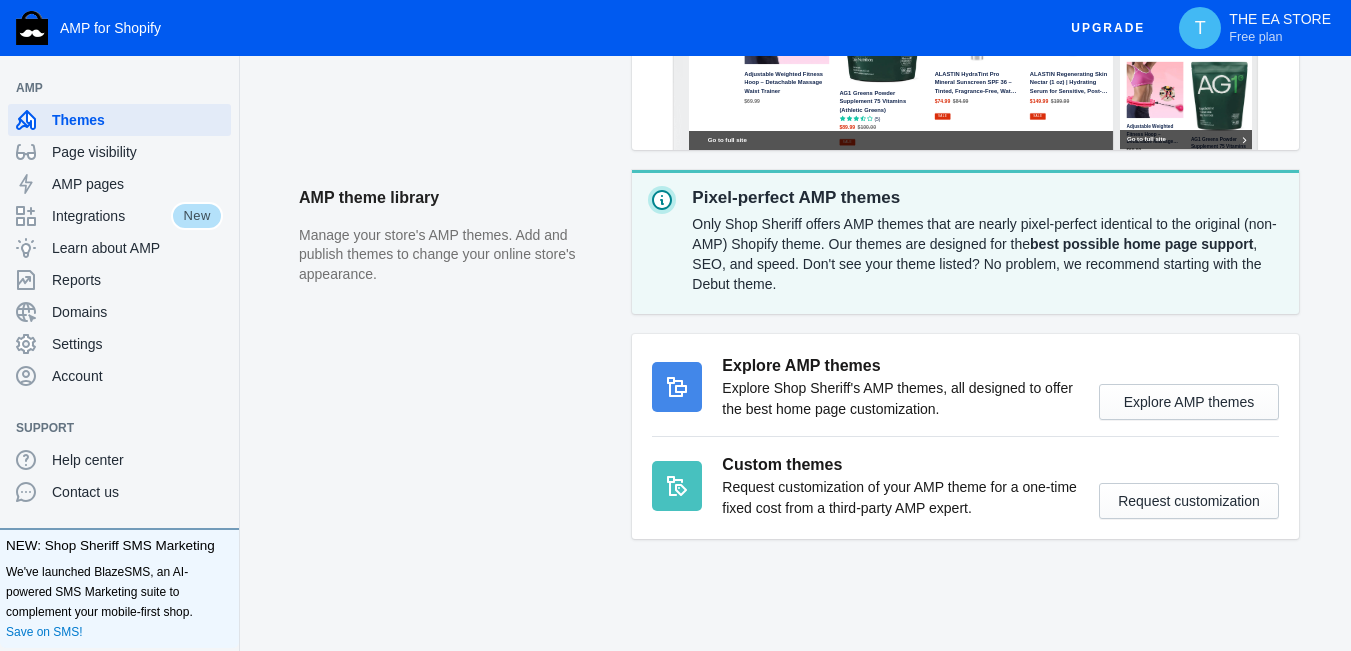 scroll, scrollTop: 0, scrollLeft: 0, axis: both 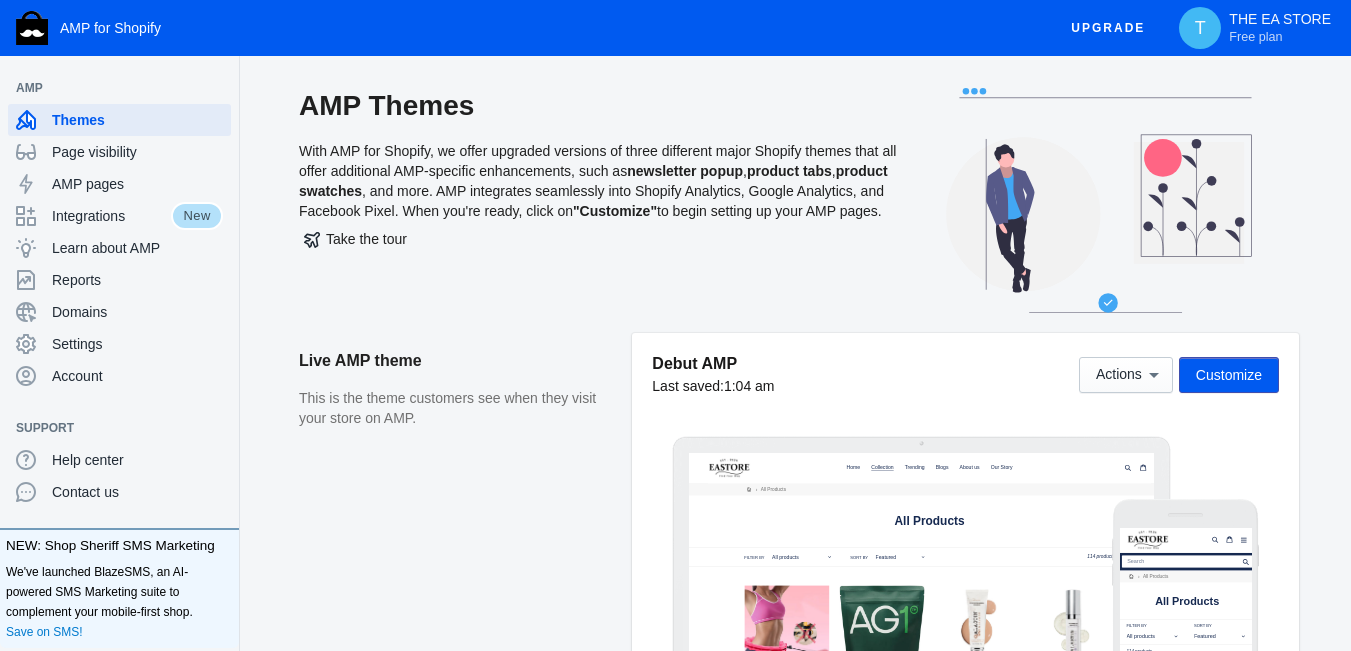 click on "Customize" at bounding box center [1229, 375] 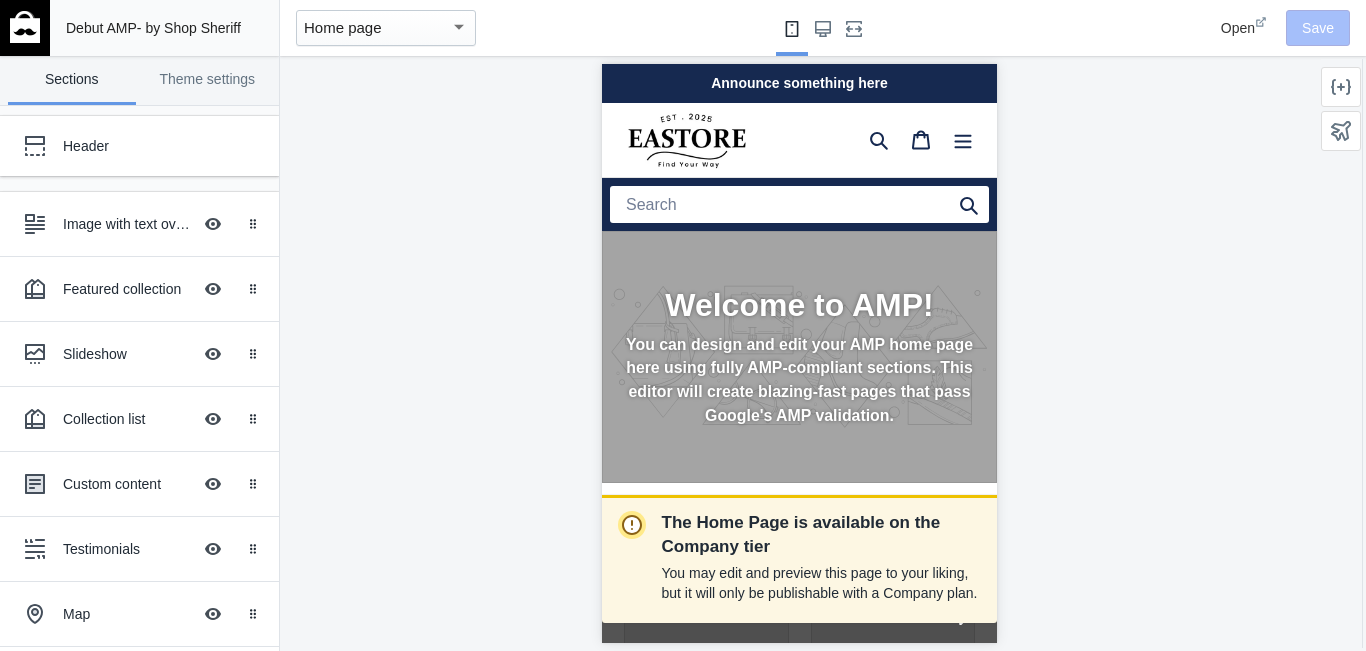 scroll, scrollTop: 0, scrollLeft: 0, axis: both 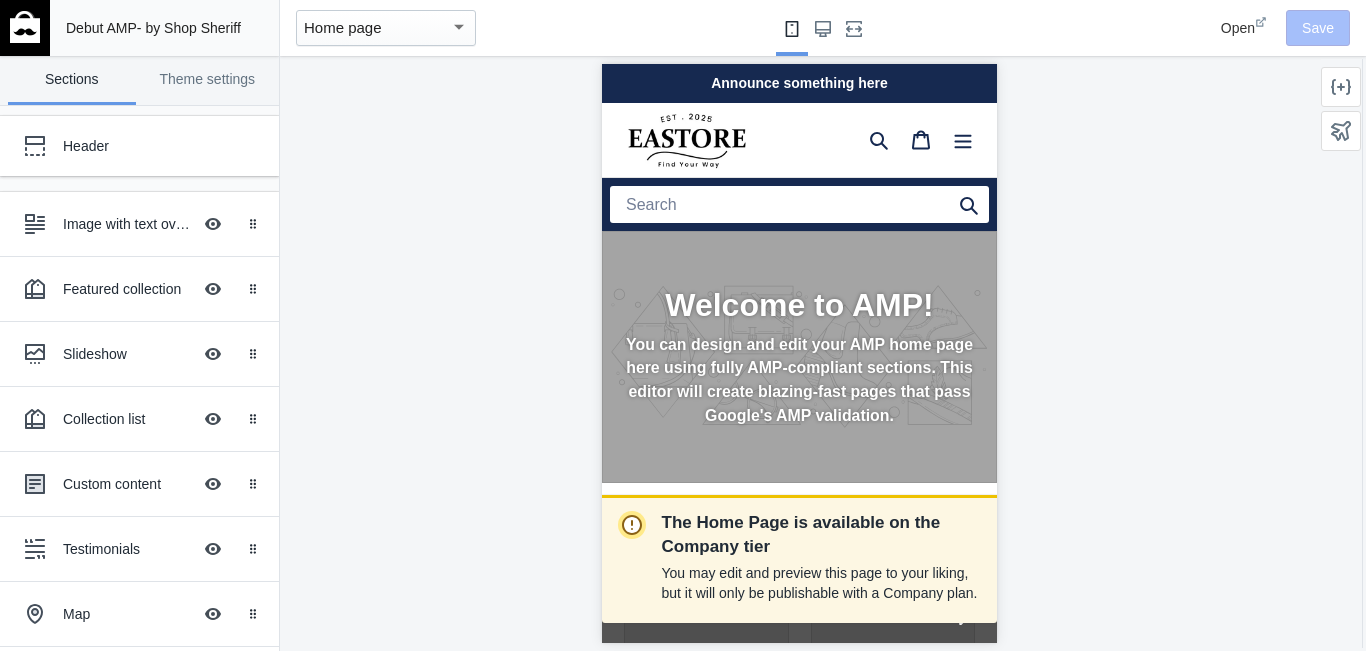 click on "Home page" at bounding box center [377, 28] 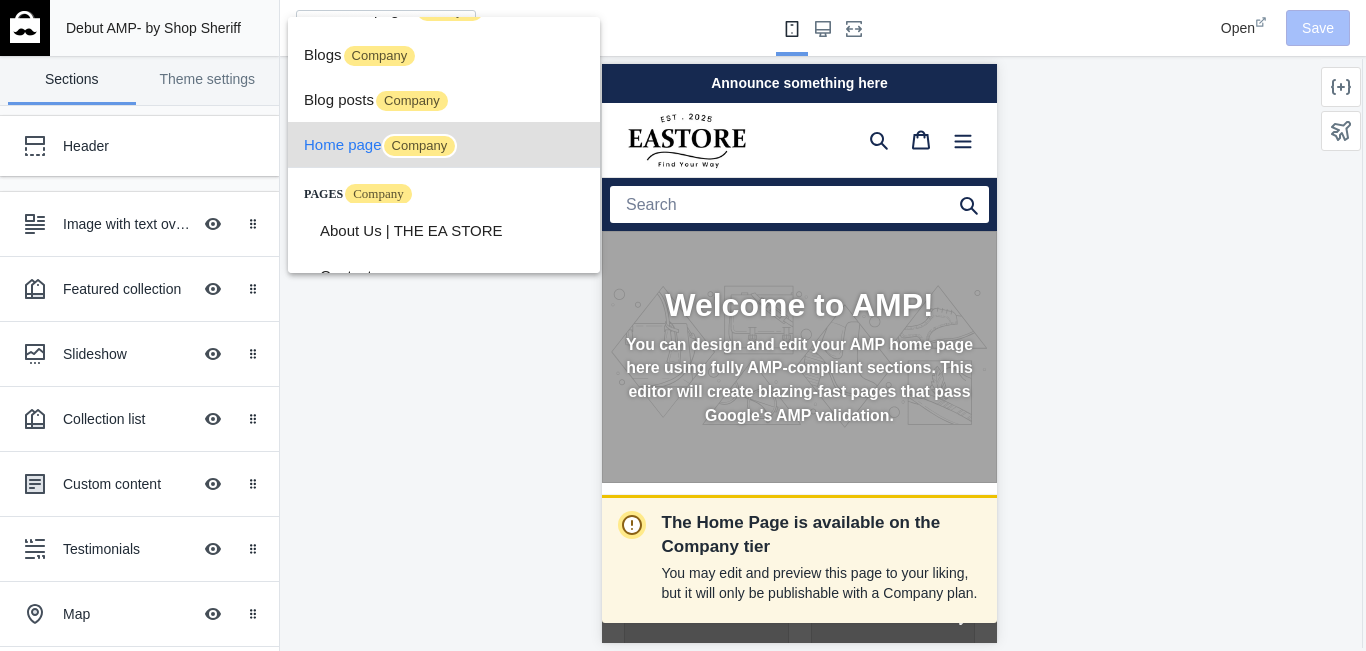 scroll, scrollTop: 0, scrollLeft: 0, axis: both 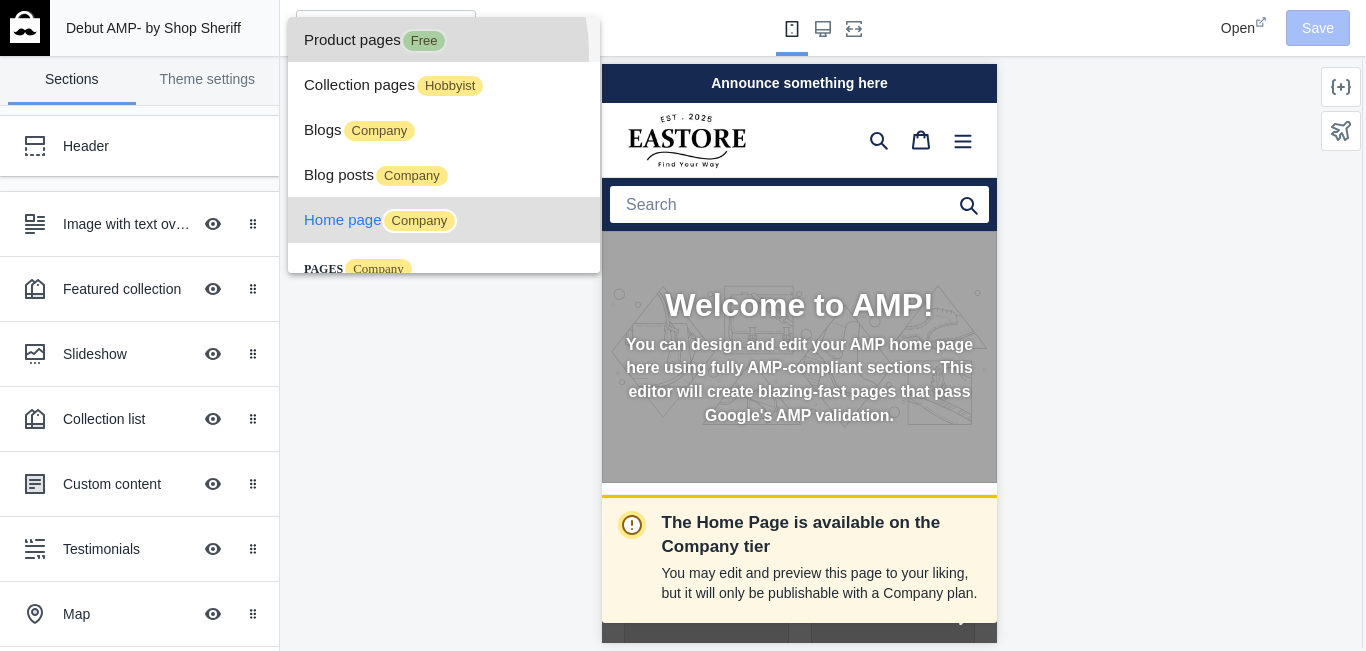 click on "Product pages   Free" at bounding box center (444, 39) 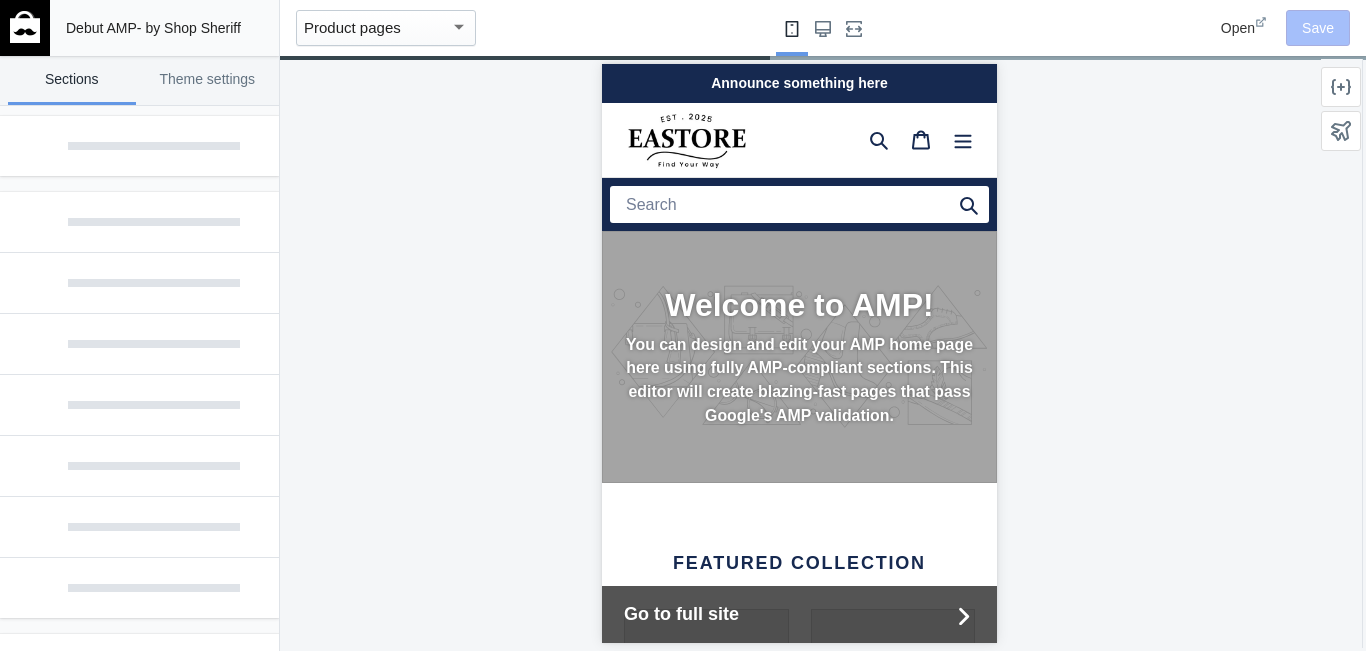 scroll, scrollTop: 0, scrollLeft: 336, axis: horizontal 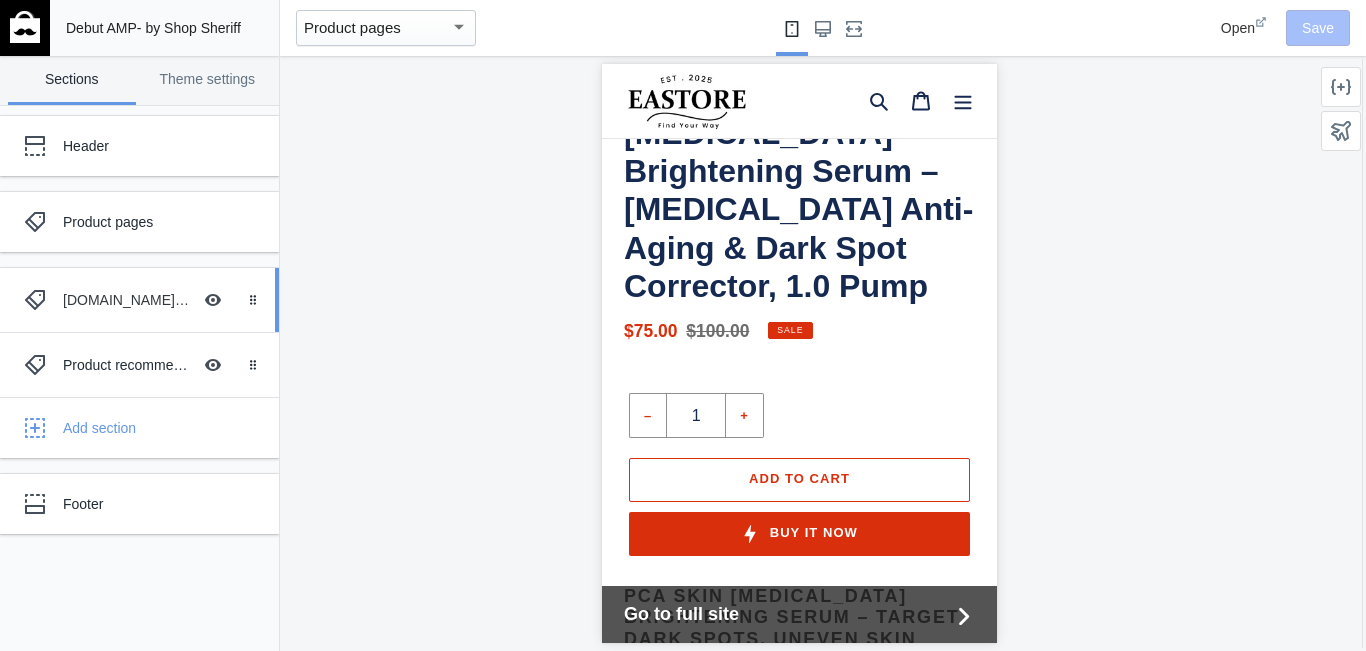 click on "[DOMAIN_NAME] product reviews" at bounding box center (127, 300) 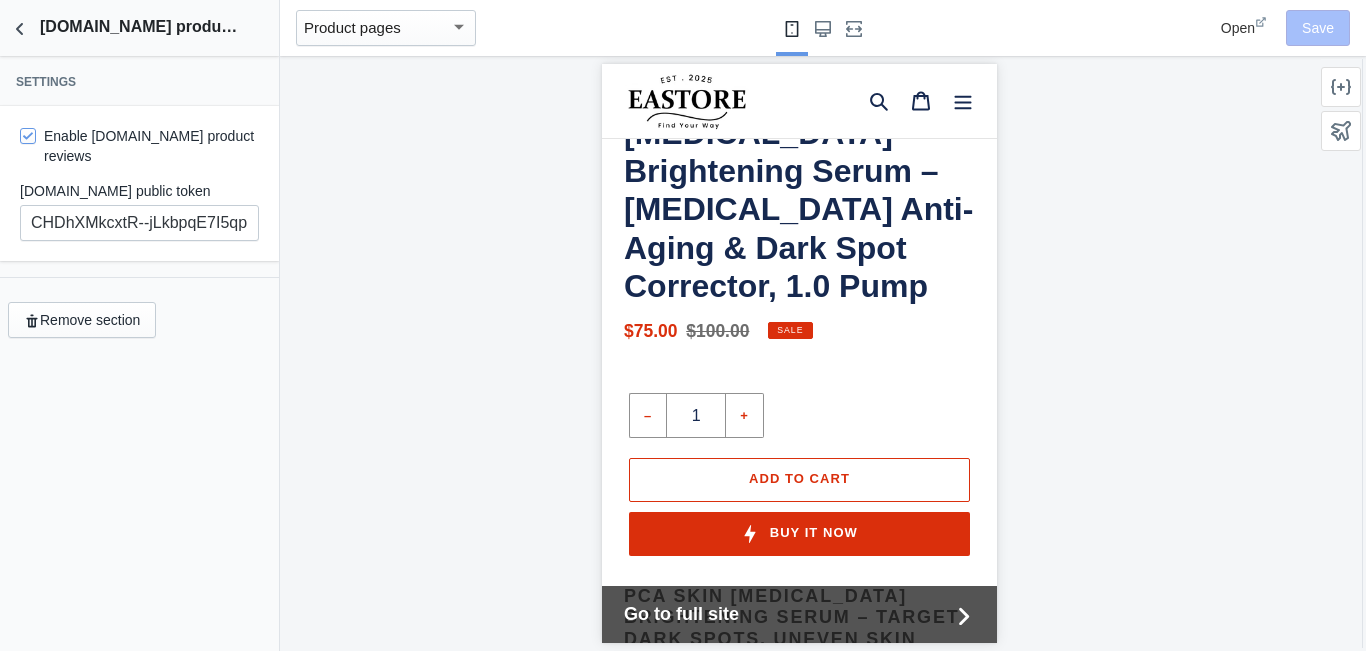 scroll, scrollTop: 768, scrollLeft: 0, axis: vertical 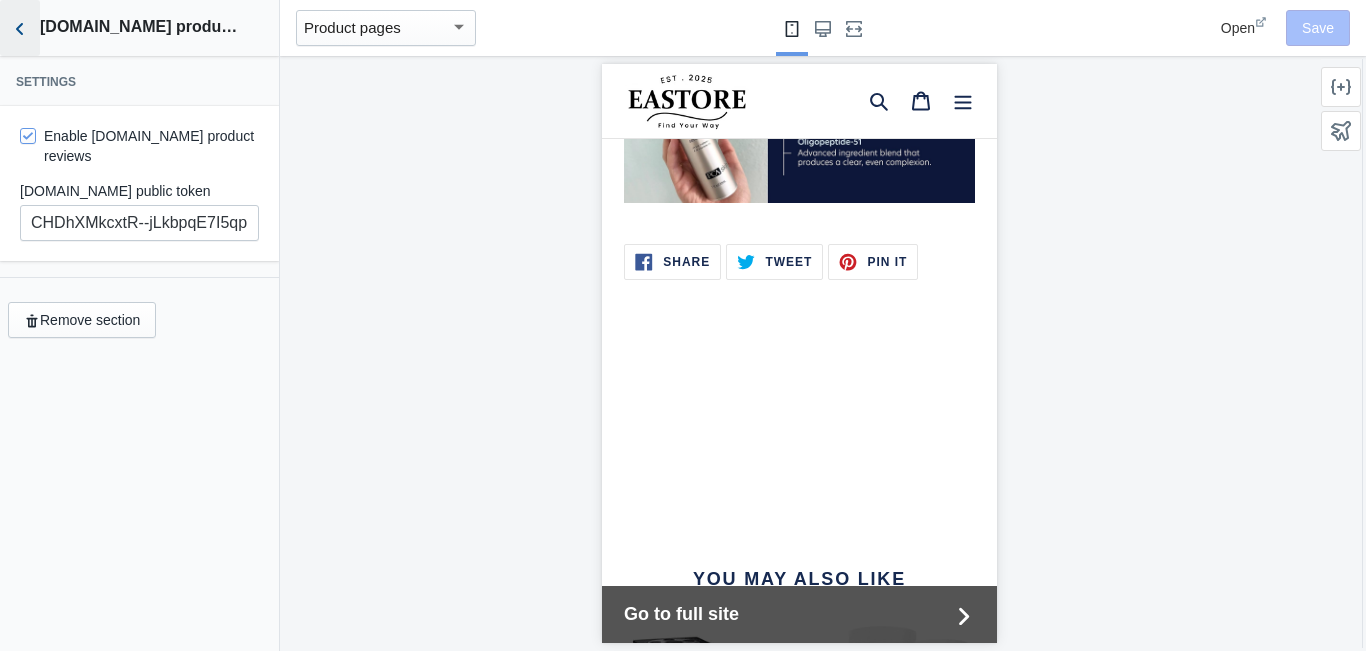 click 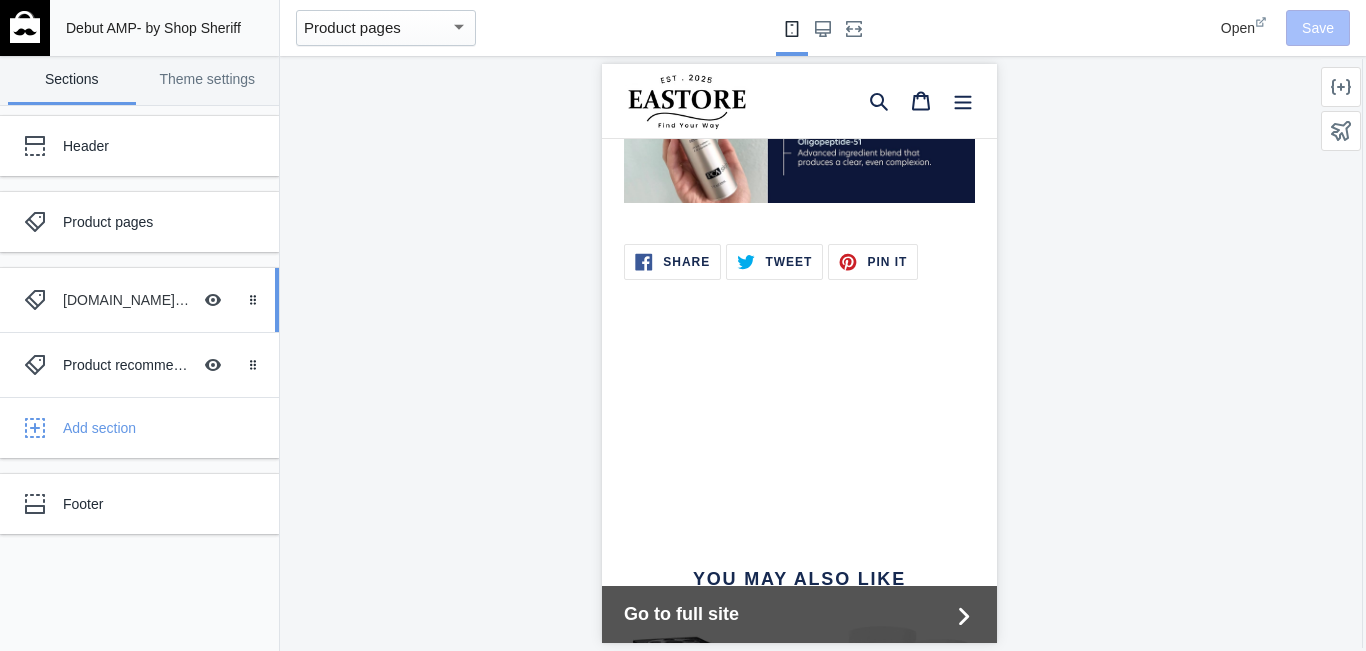 click on "[DOMAIN_NAME] product reviews" at bounding box center [127, 300] 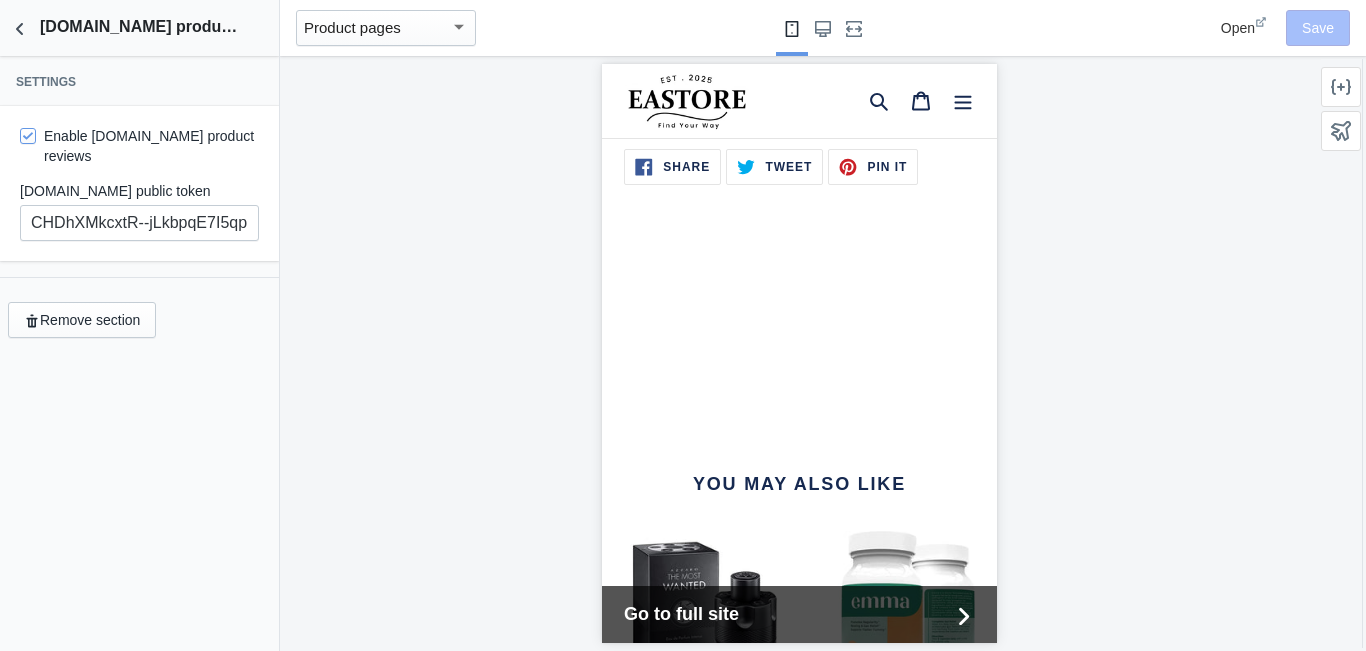 scroll, scrollTop: 2459, scrollLeft: 0, axis: vertical 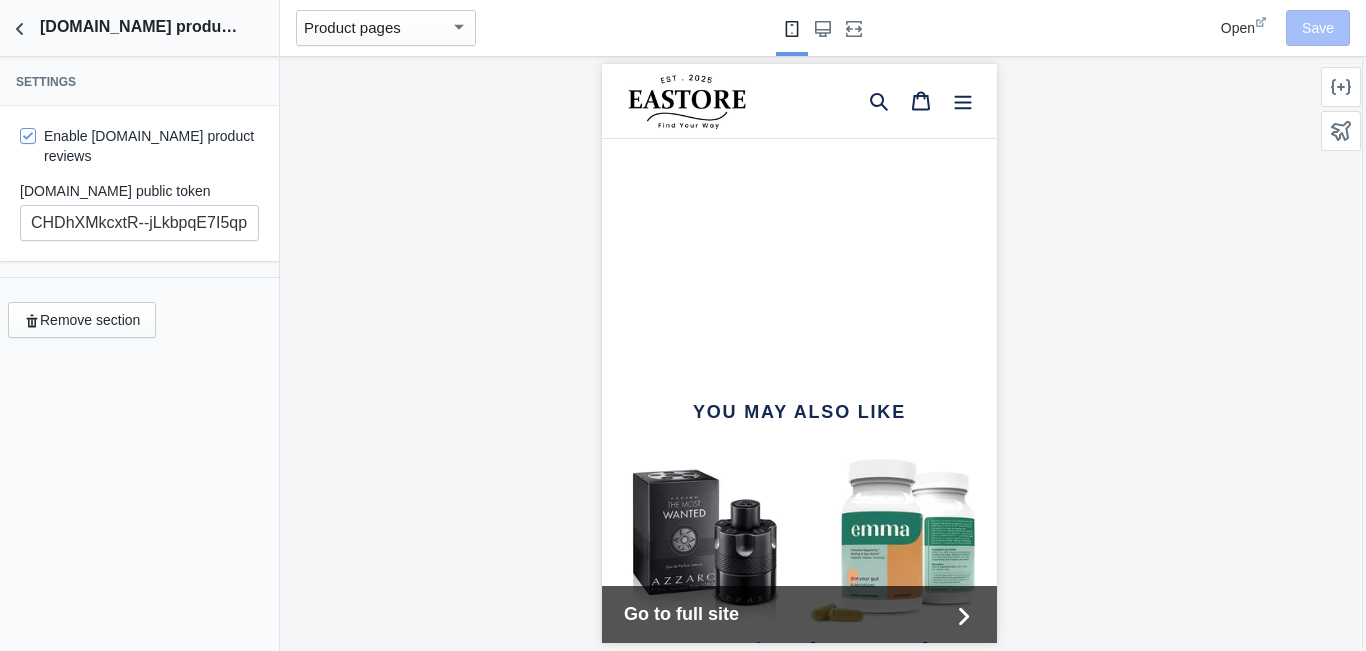 click on "Enable [DOMAIN_NAME] product reviews" at bounding box center (139, 146) 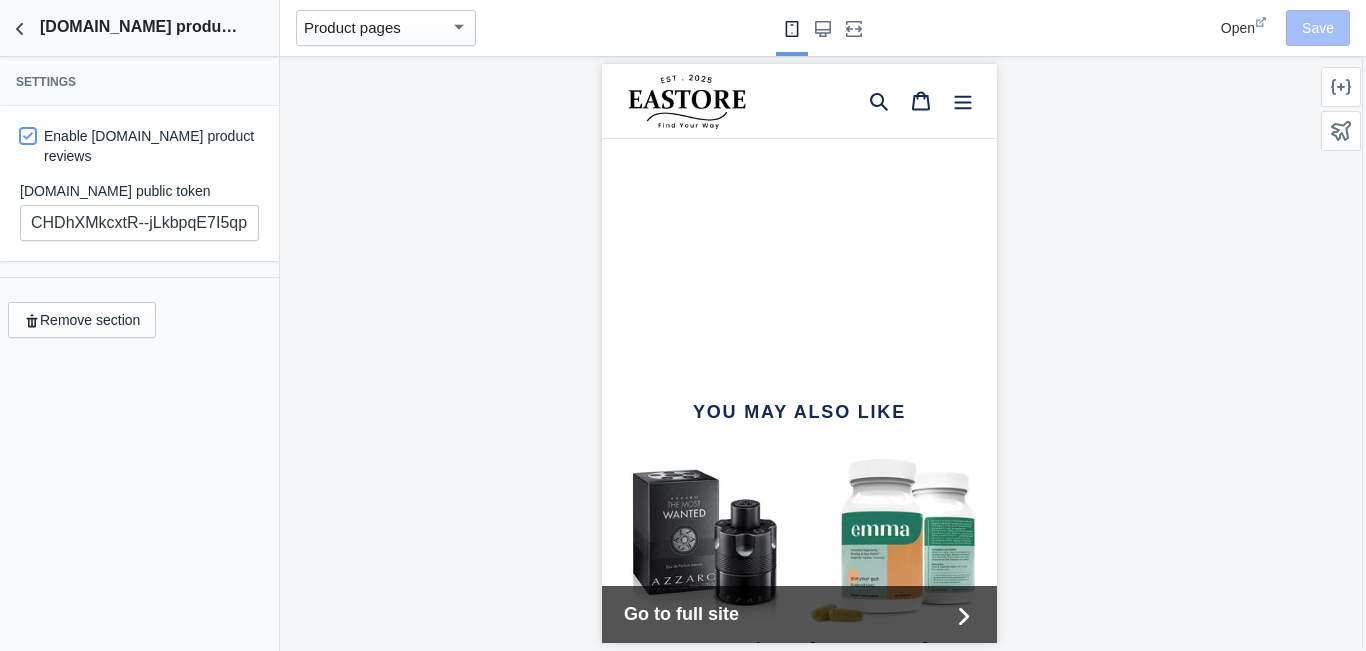 click on "Enable [DOMAIN_NAME] product reviews" at bounding box center (28, 136) 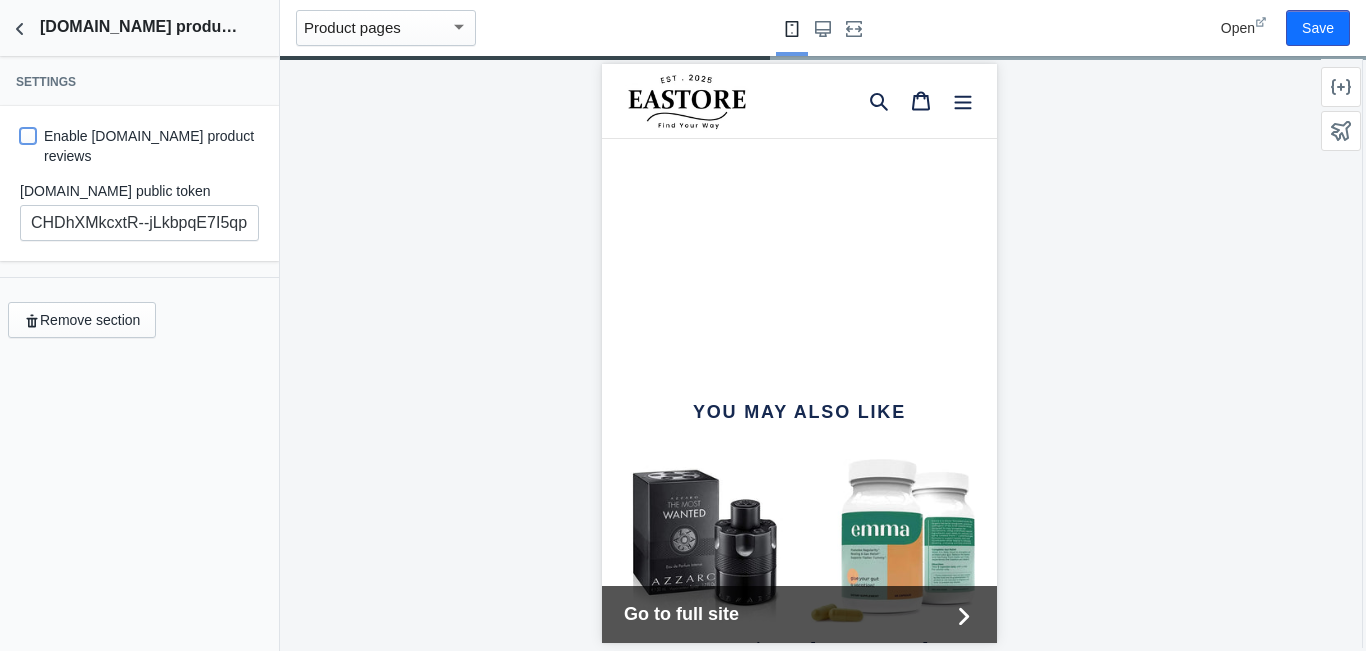 scroll, scrollTop: 2285, scrollLeft: 0, axis: vertical 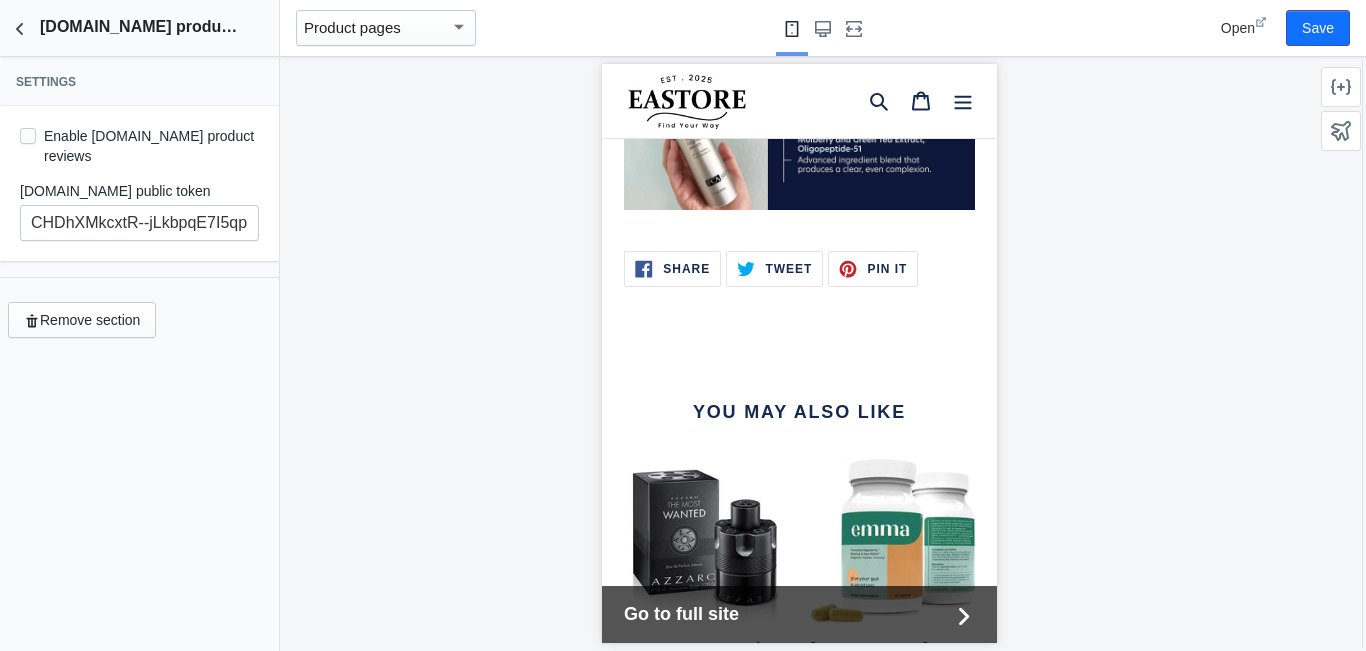 click on "Enable [DOMAIN_NAME] product reviews" at bounding box center [139, 146] 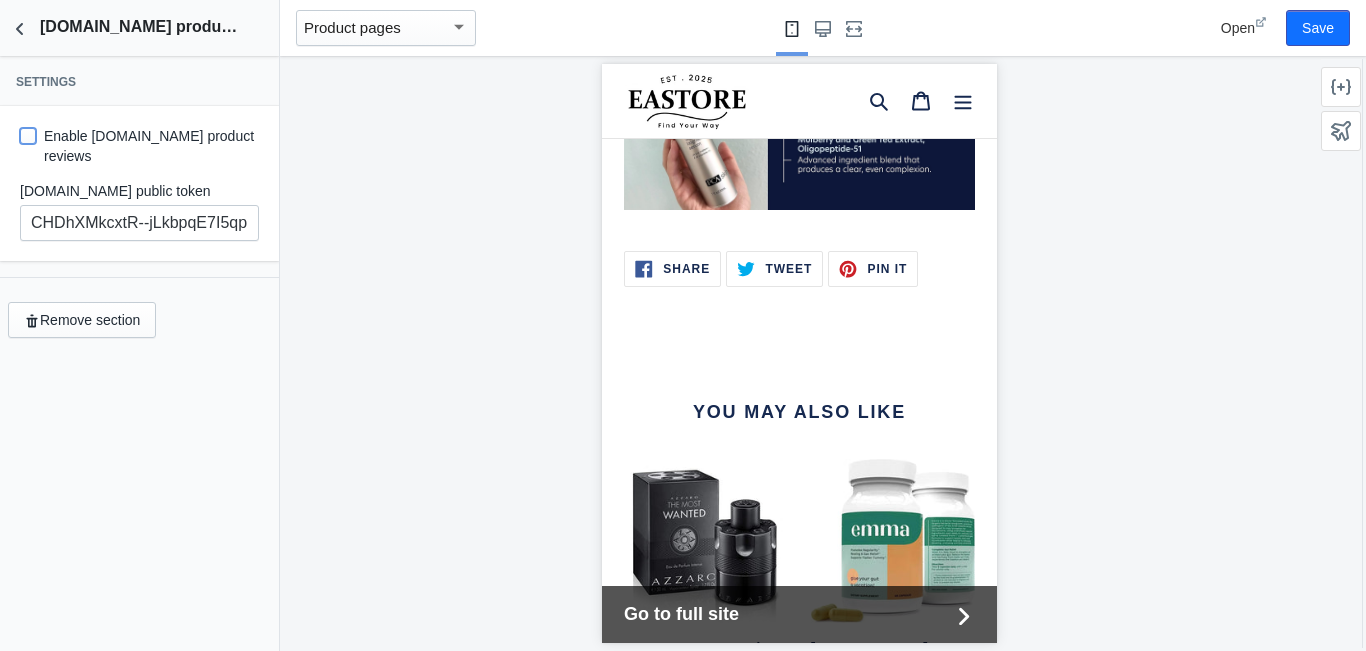 click on "Enable [DOMAIN_NAME] product reviews" at bounding box center [28, 136] 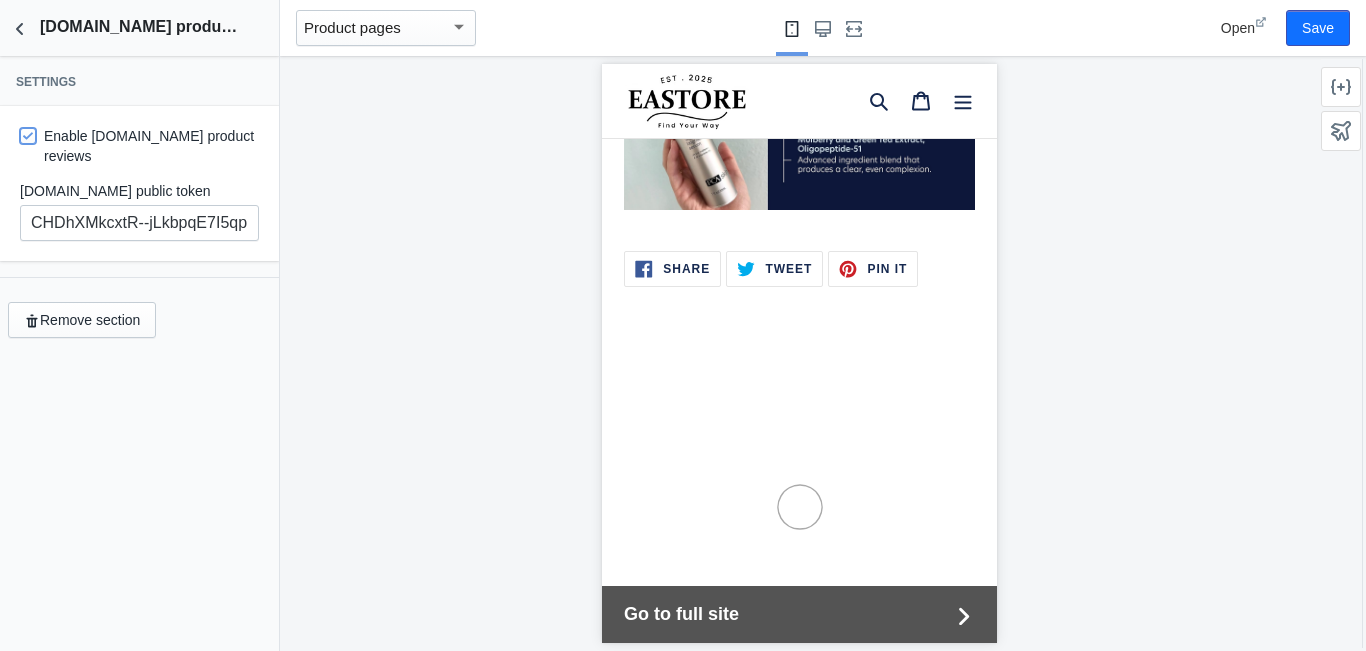 scroll, scrollTop: 2635, scrollLeft: 0, axis: vertical 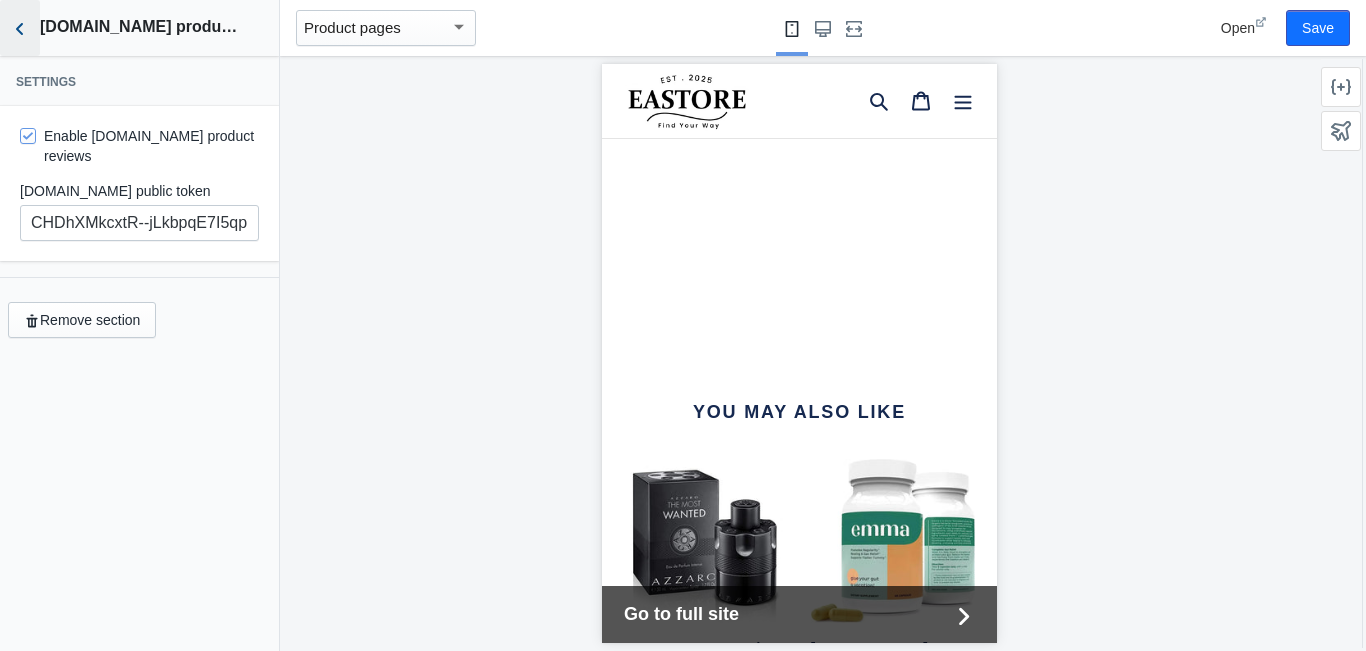 click at bounding box center (20, 28) 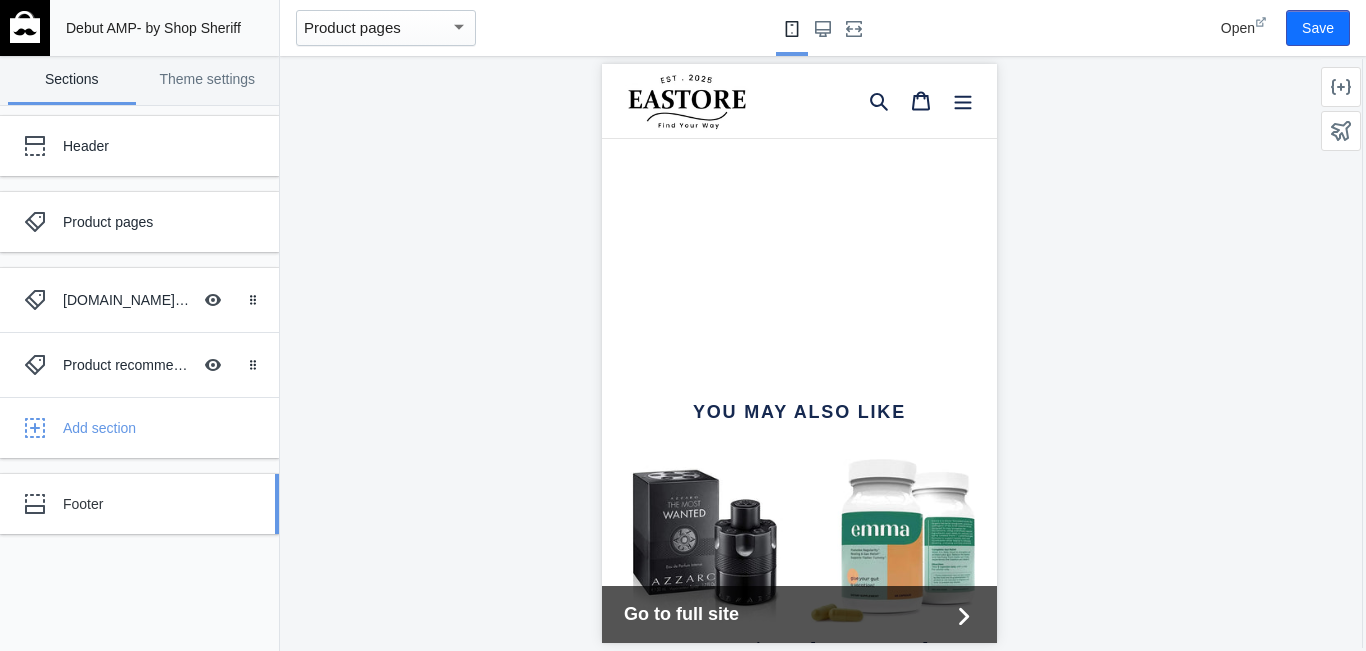 click on "Footer" at bounding box center [149, 504] 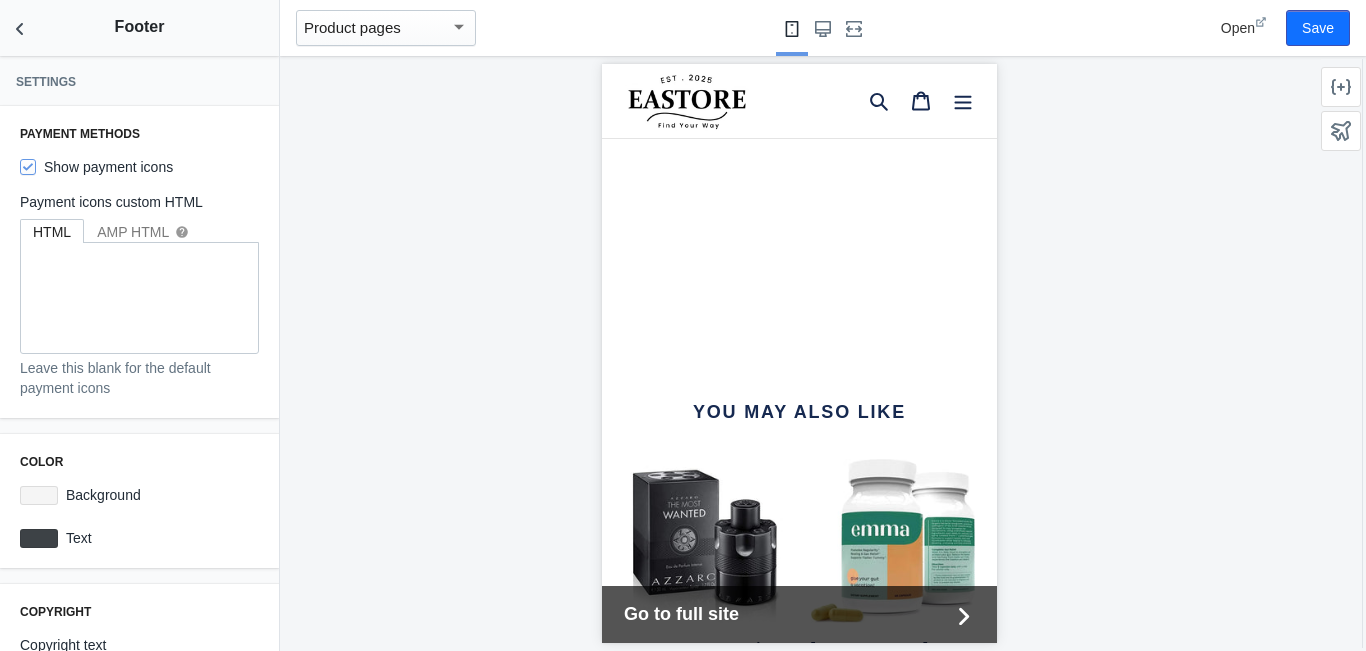 scroll, scrollTop: 432, scrollLeft: 0, axis: vertical 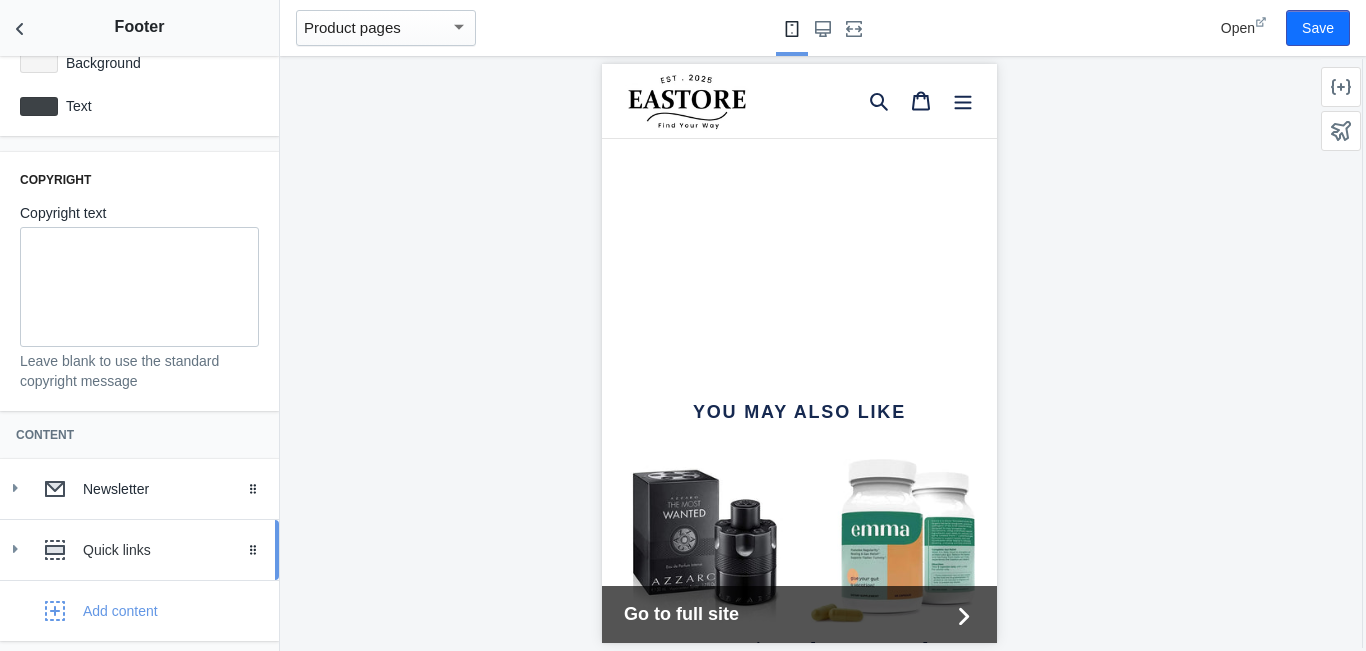 click on "Quick links" at bounding box center (173, 550) 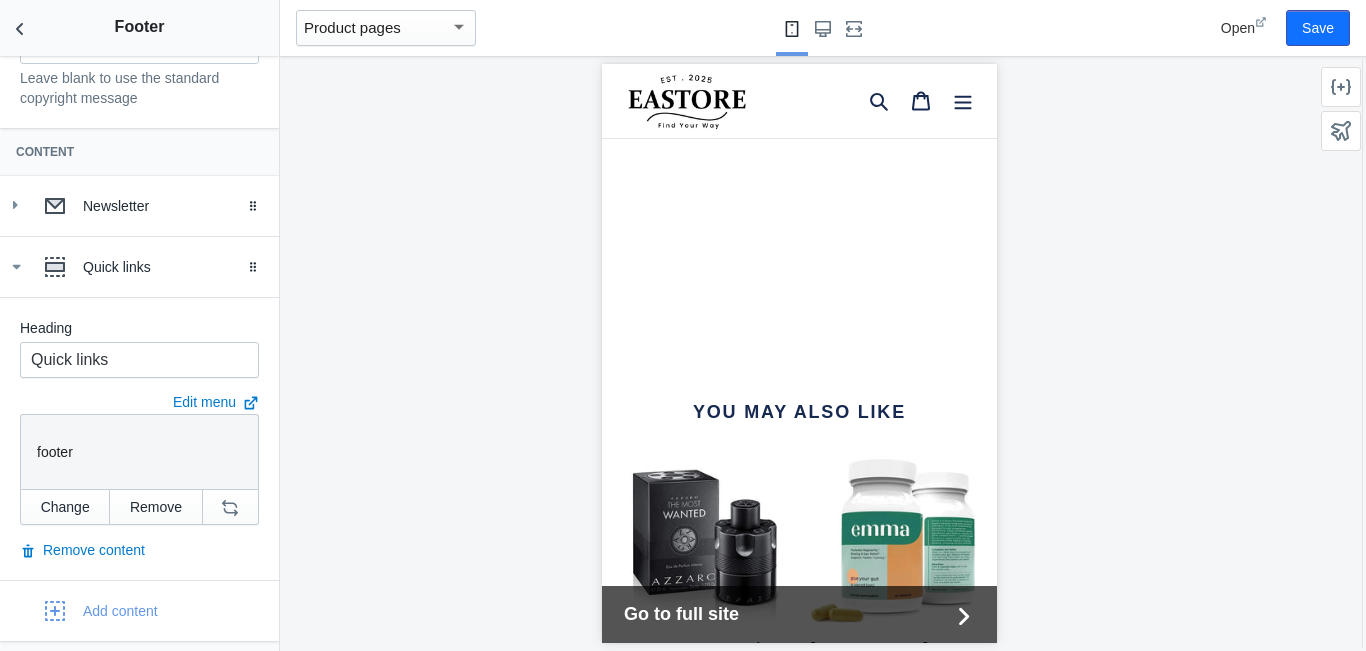 scroll, scrollTop: 0, scrollLeft: 0, axis: both 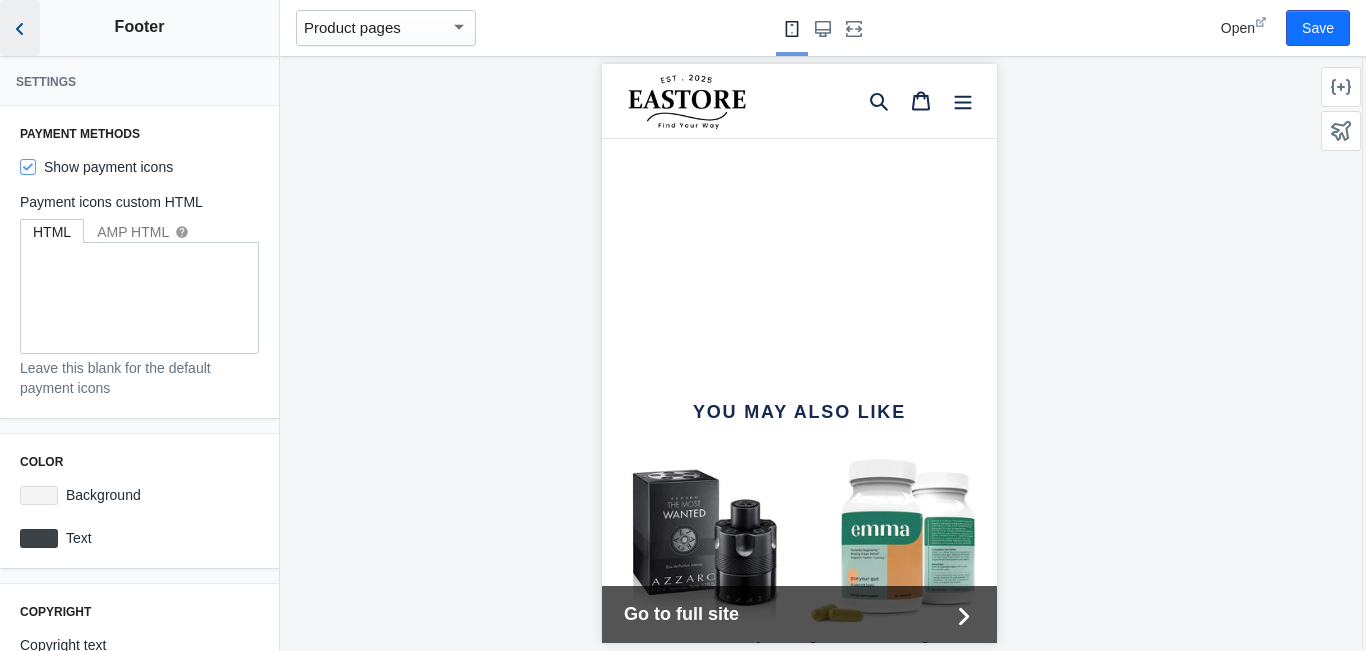 click at bounding box center [20, 28] 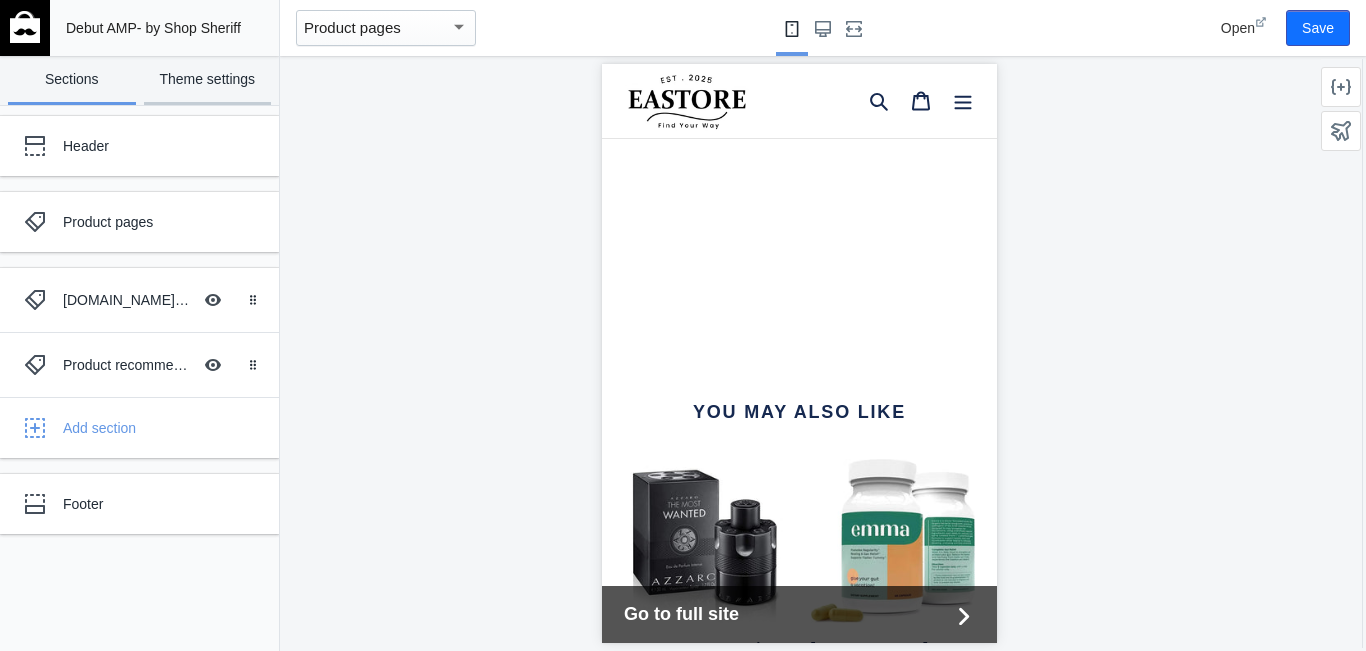 click on "Theme settings" at bounding box center [208, 80] 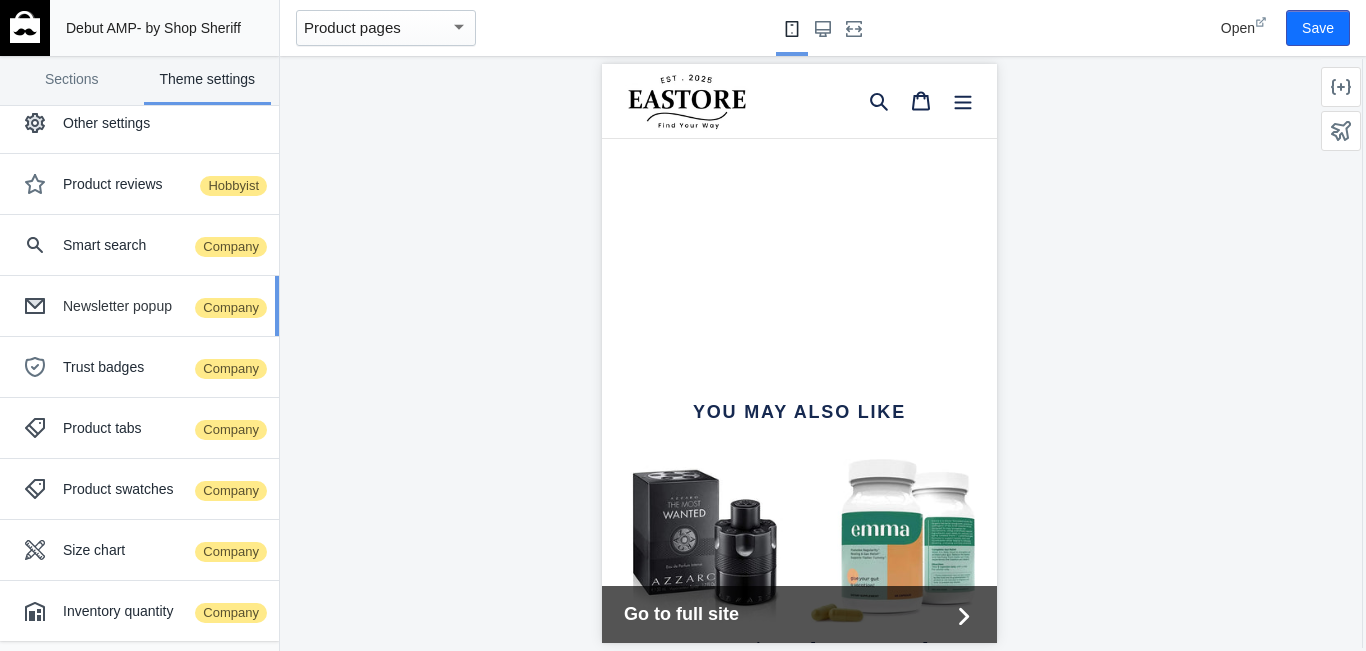 scroll, scrollTop: 227, scrollLeft: 0, axis: vertical 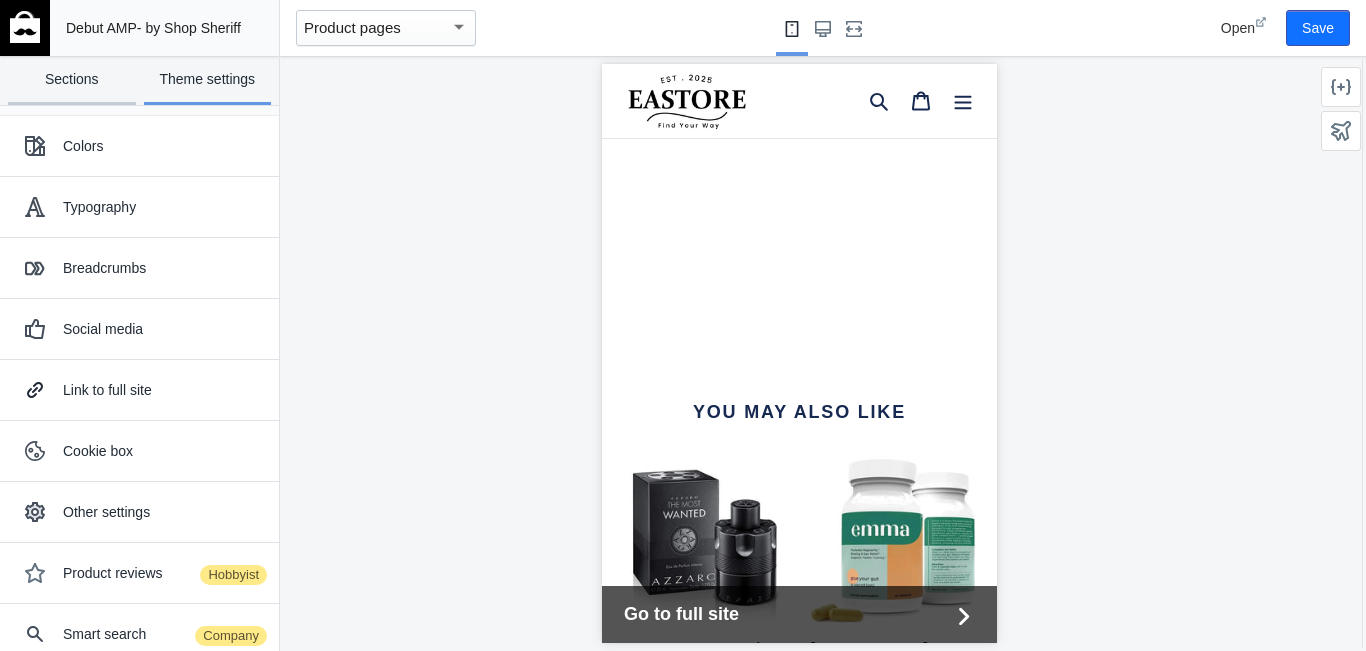click on "Sections" at bounding box center [72, 80] 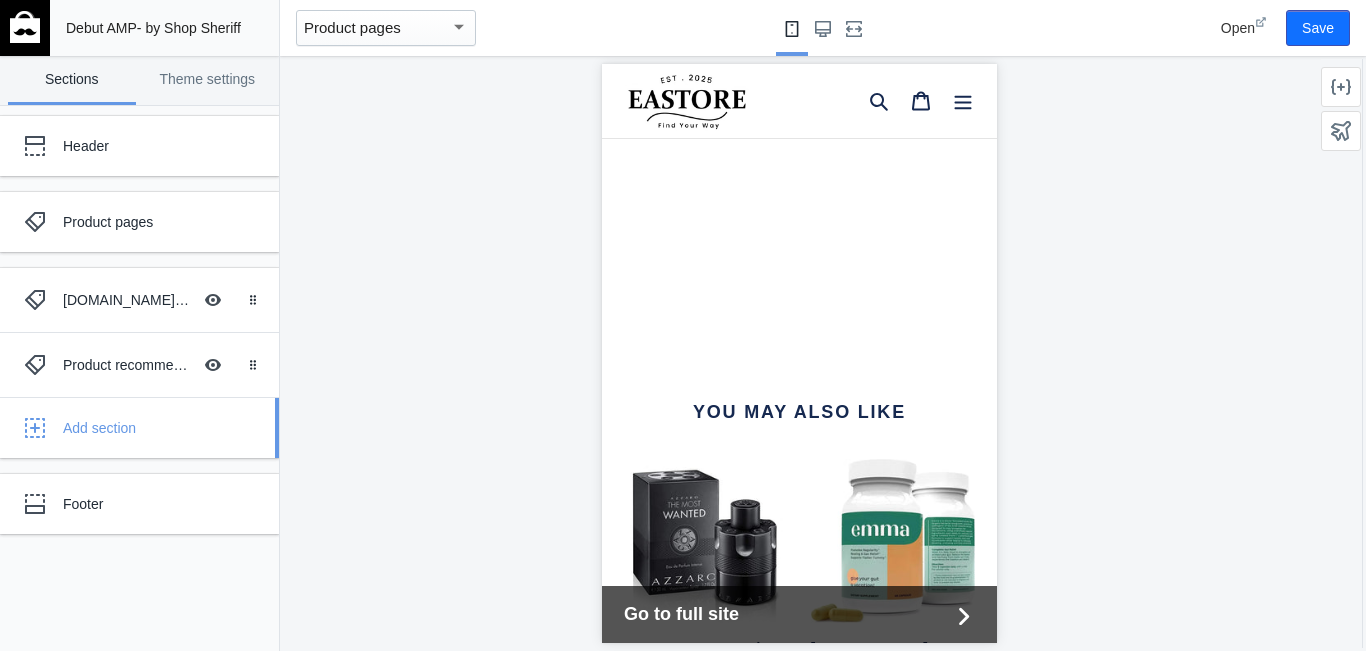 click on "Add section" at bounding box center [139, 428] 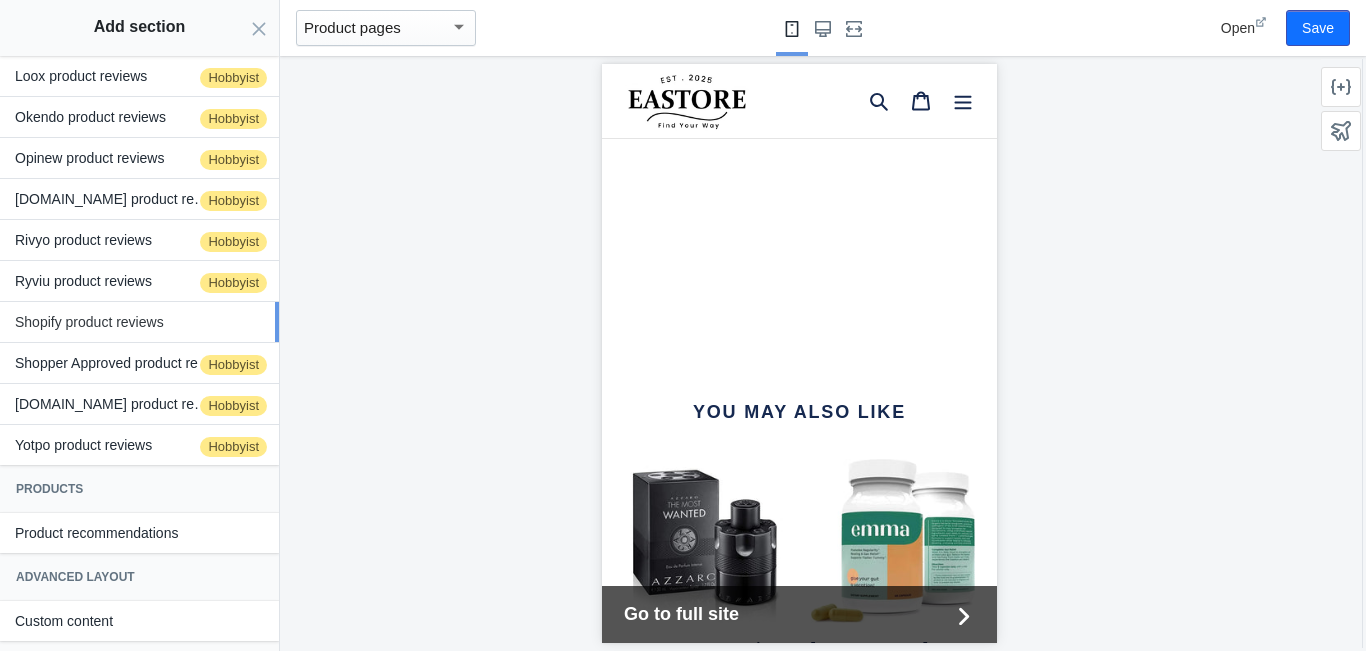 click on "Shopify product reviews" 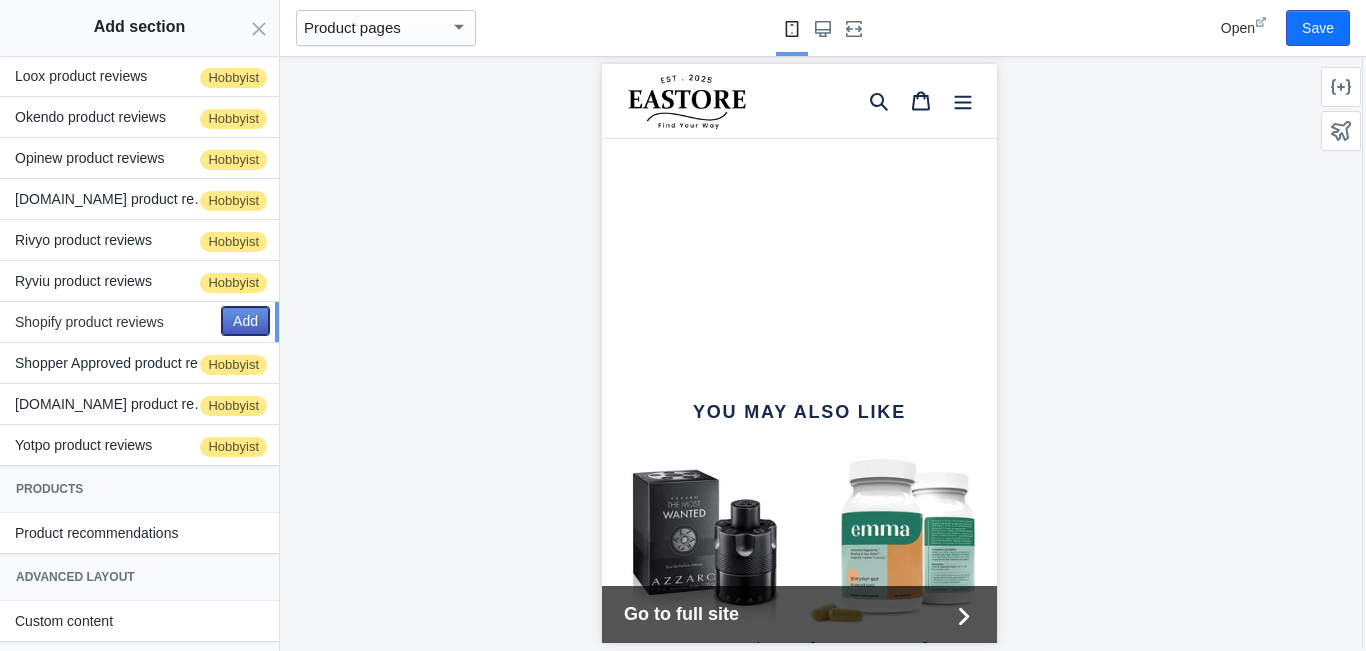 click on "Add" 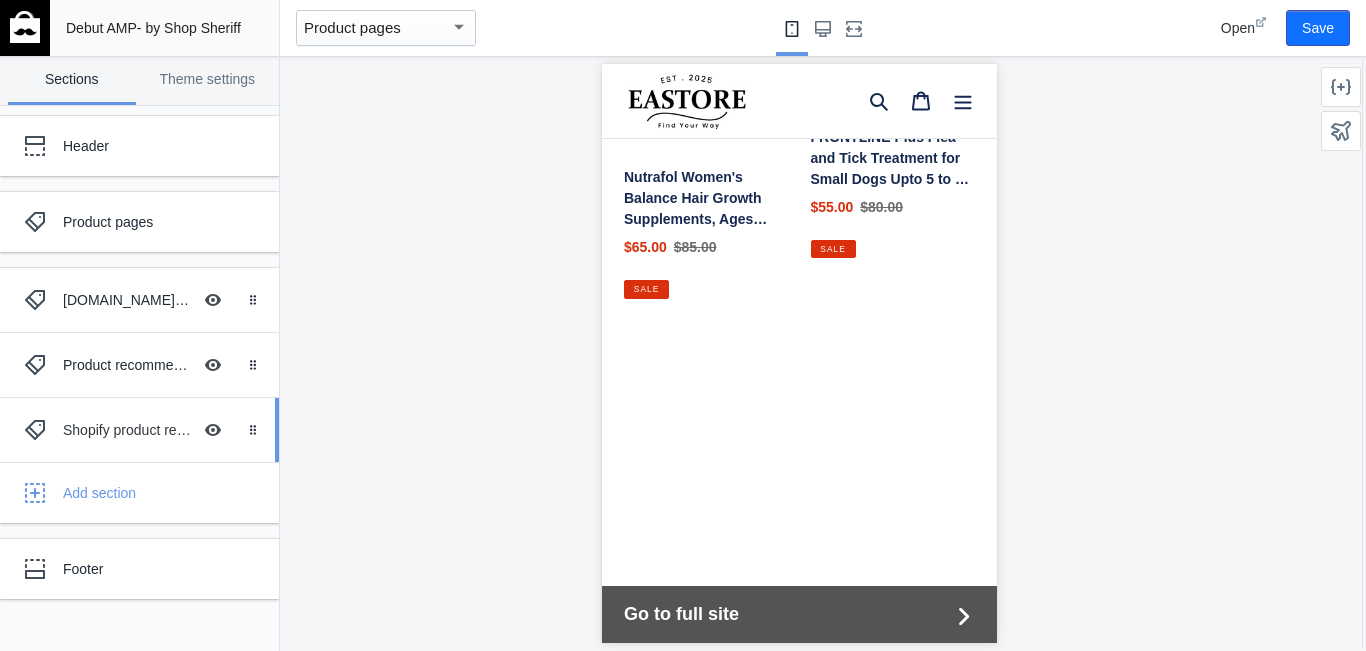 click on "Shopify product reviews" at bounding box center (127, 430) 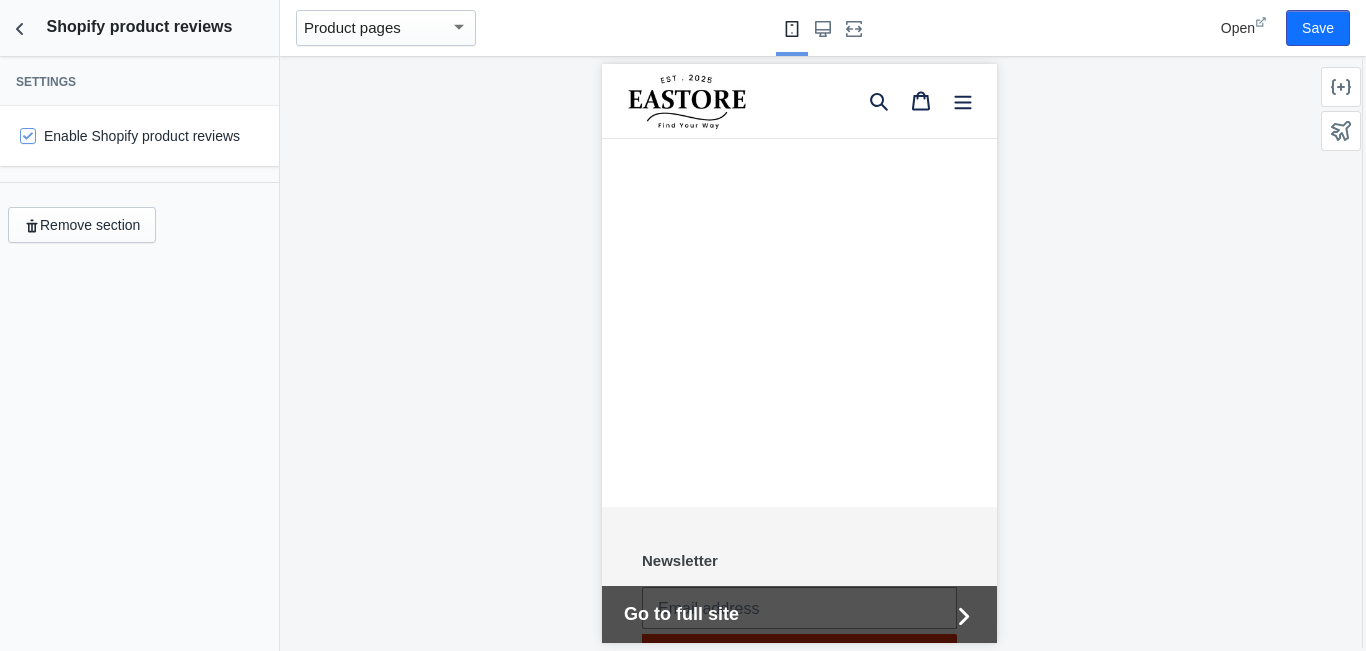 click on "Enable Shopify product reviews" at bounding box center [130, 136] 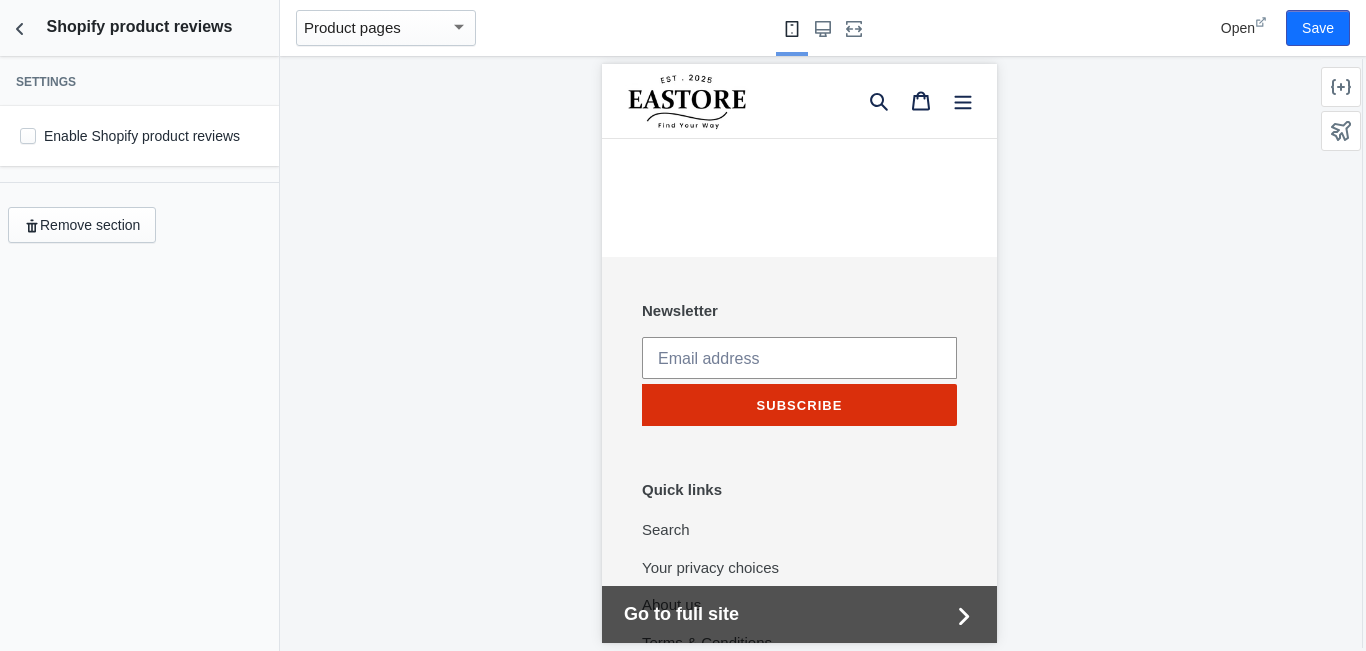 click on "Enable Shopify product reviews" at bounding box center (130, 136) 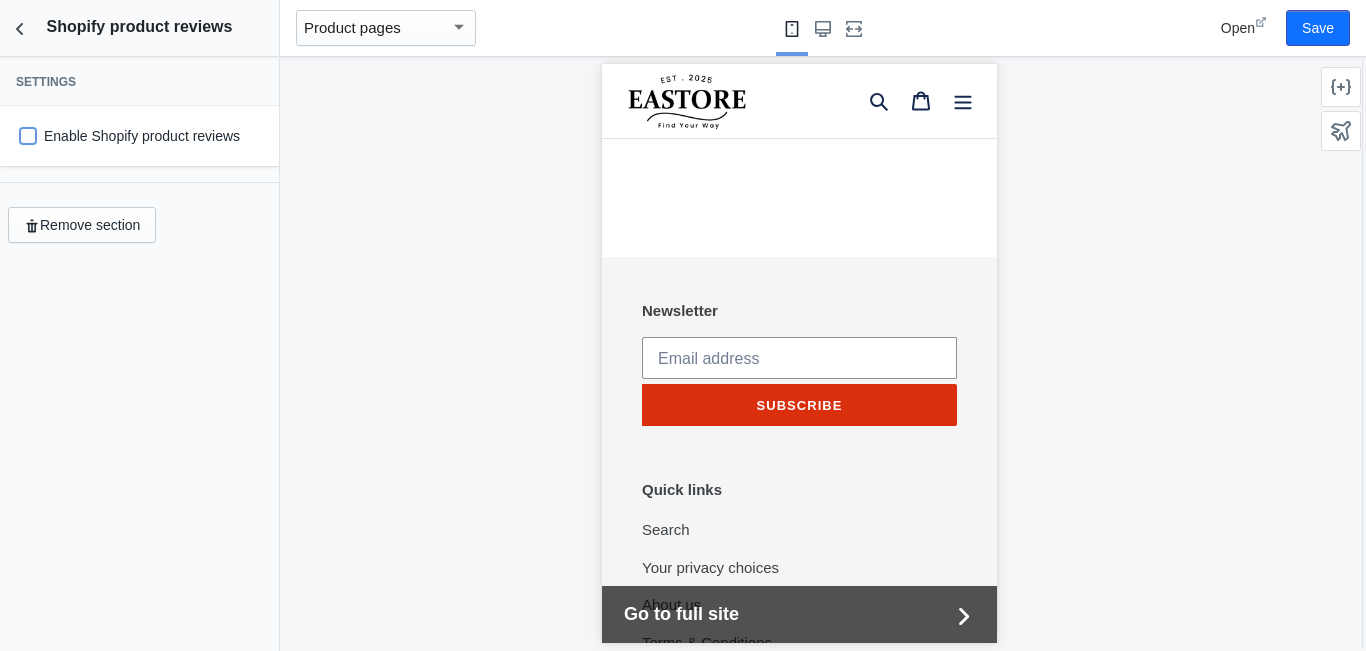 checkbox on "true" 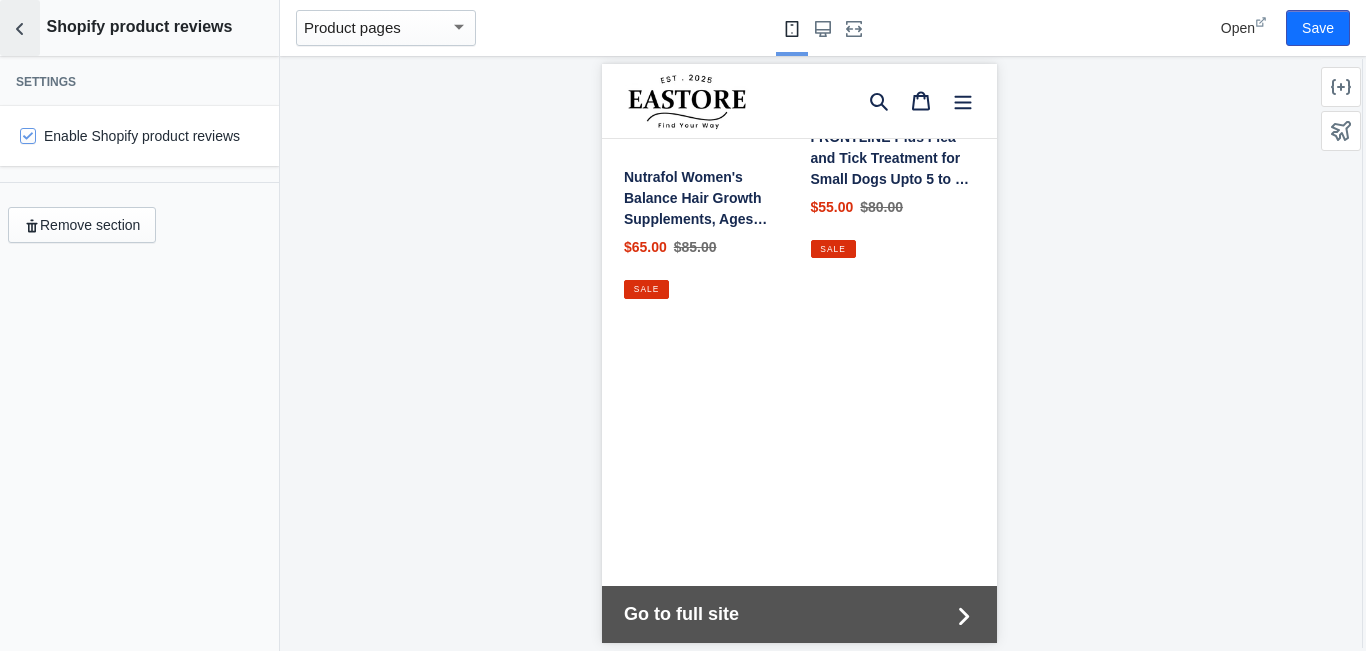 click 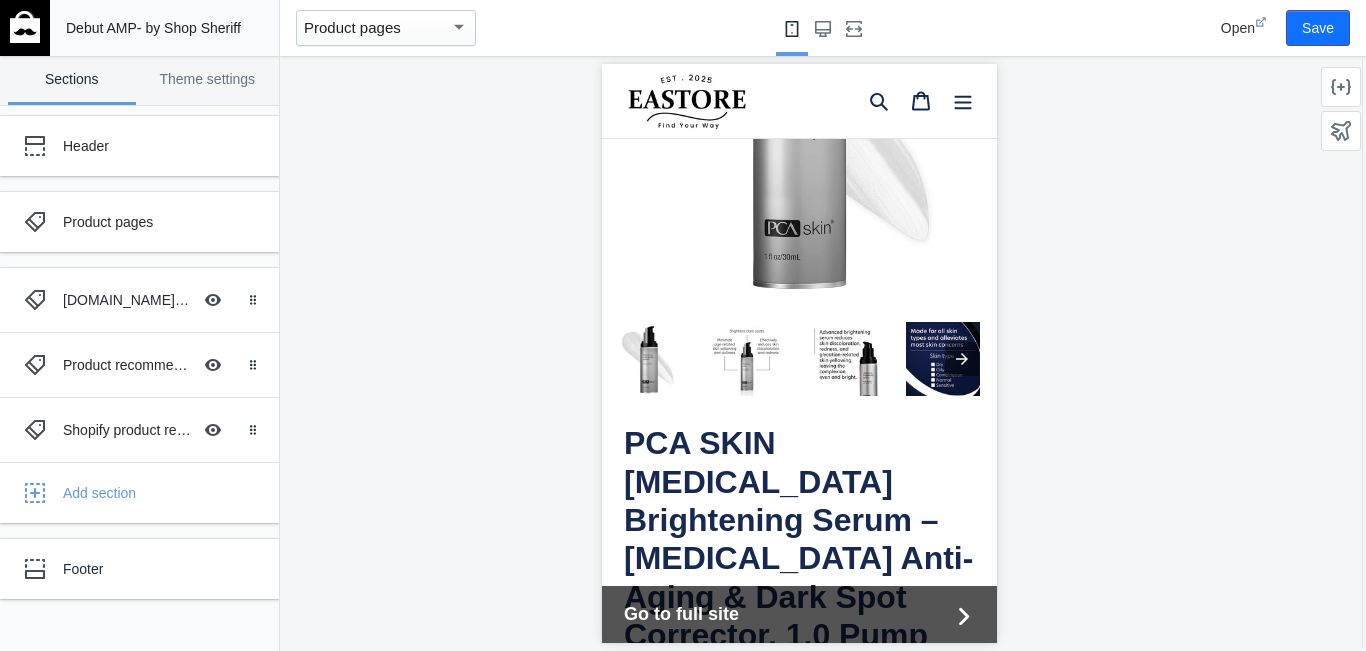 scroll, scrollTop: 0, scrollLeft: 0, axis: both 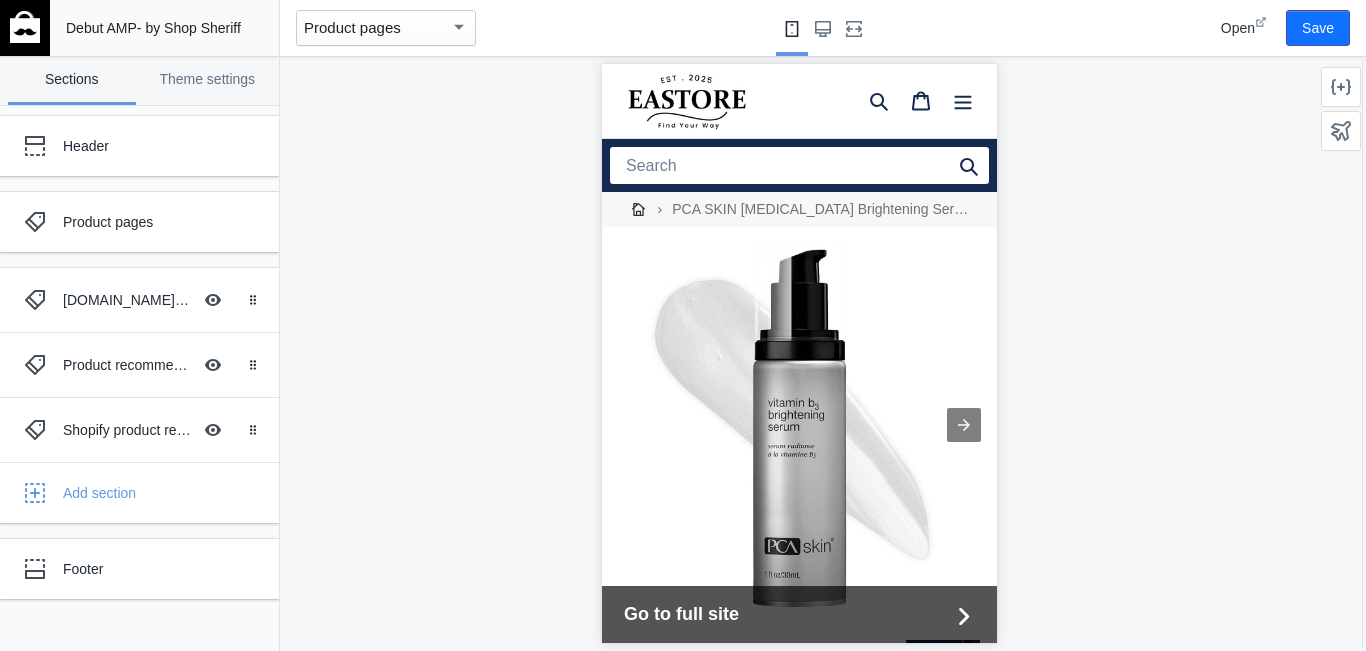 click at bounding box center [25, 27] 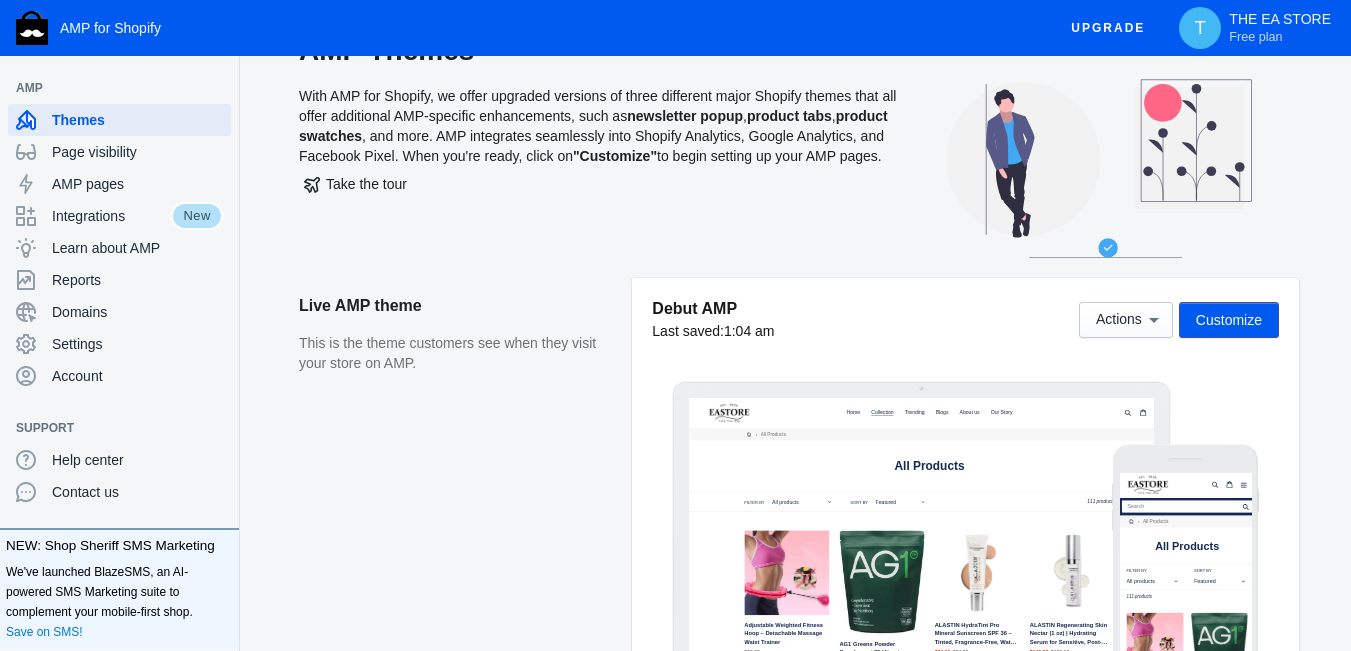 scroll, scrollTop: 0, scrollLeft: 0, axis: both 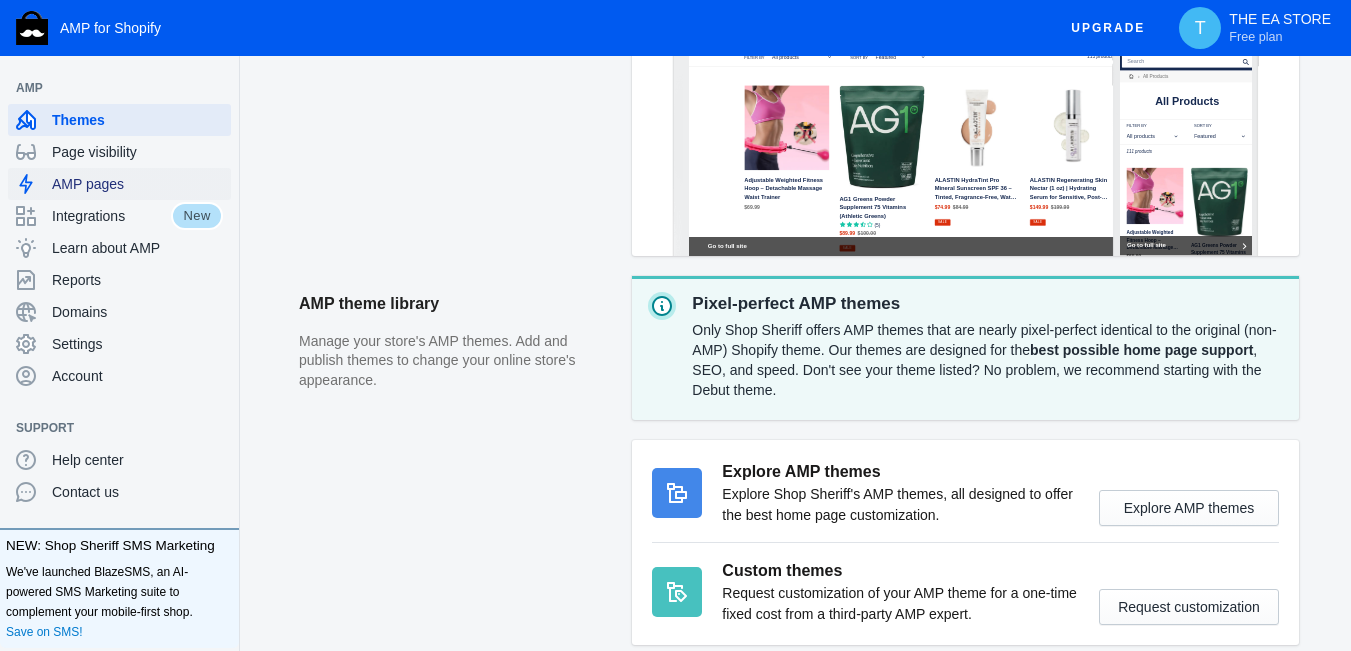 click on "AMP pages" at bounding box center [137, 184] 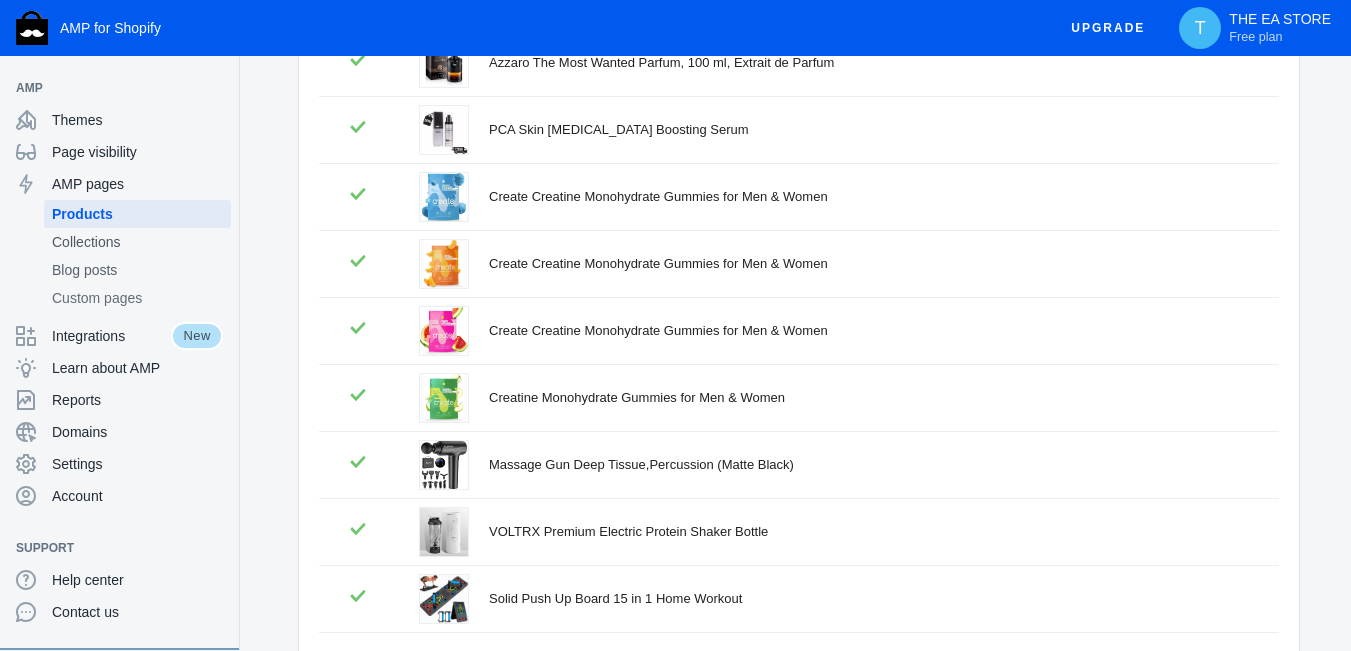 scroll, scrollTop: 0, scrollLeft: 0, axis: both 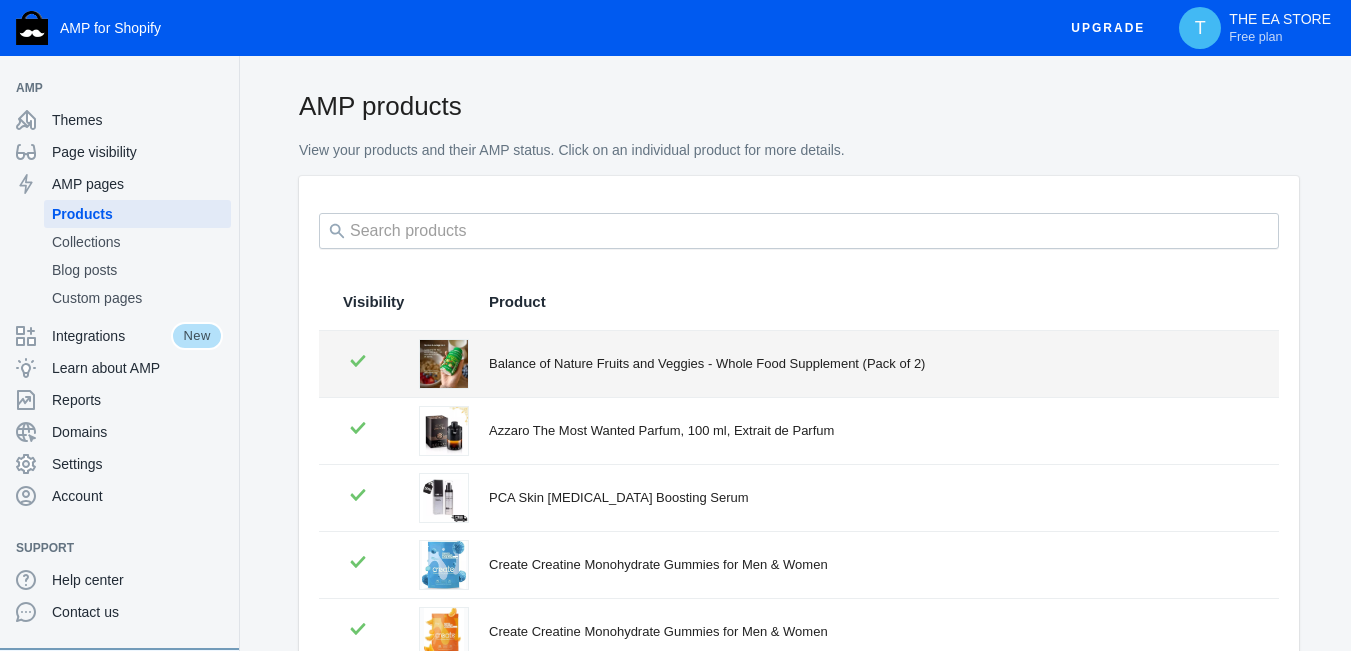 click on "Balance of Nature Fruits and Veggies - Whole Food Supplement (Pack of 2)" 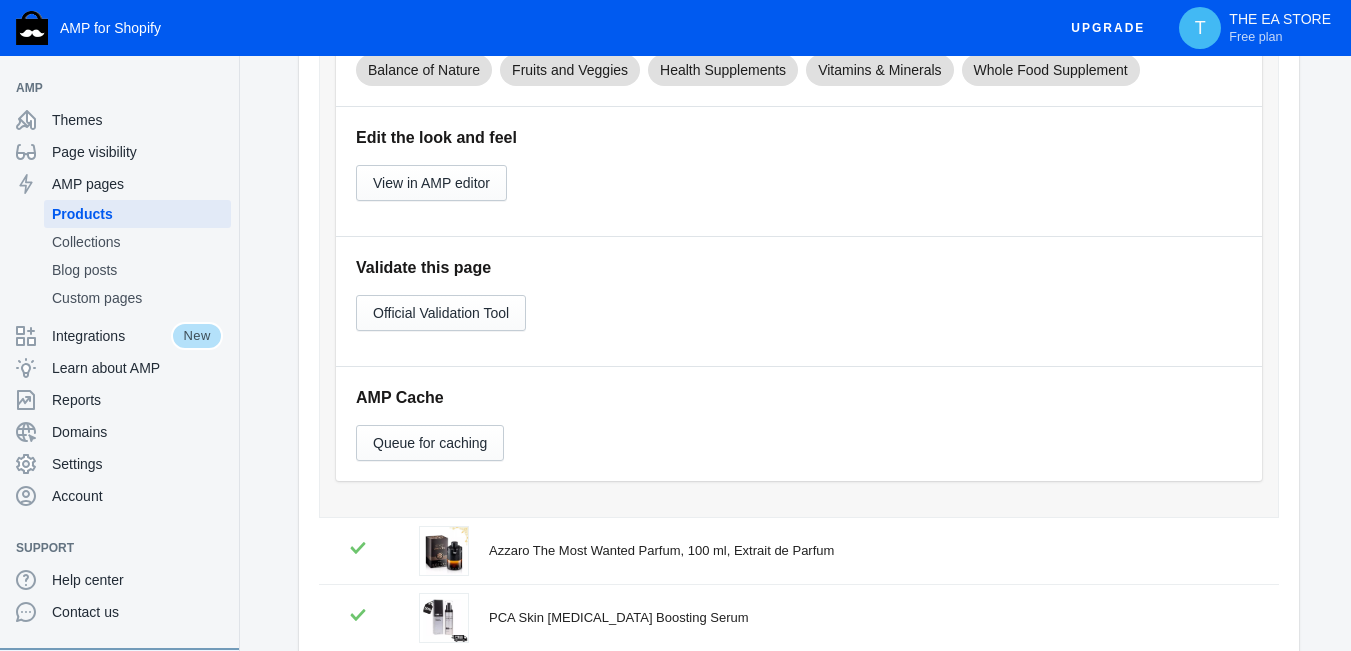 scroll, scrollTop: 629, scrollLeft: 0, axis: vertical 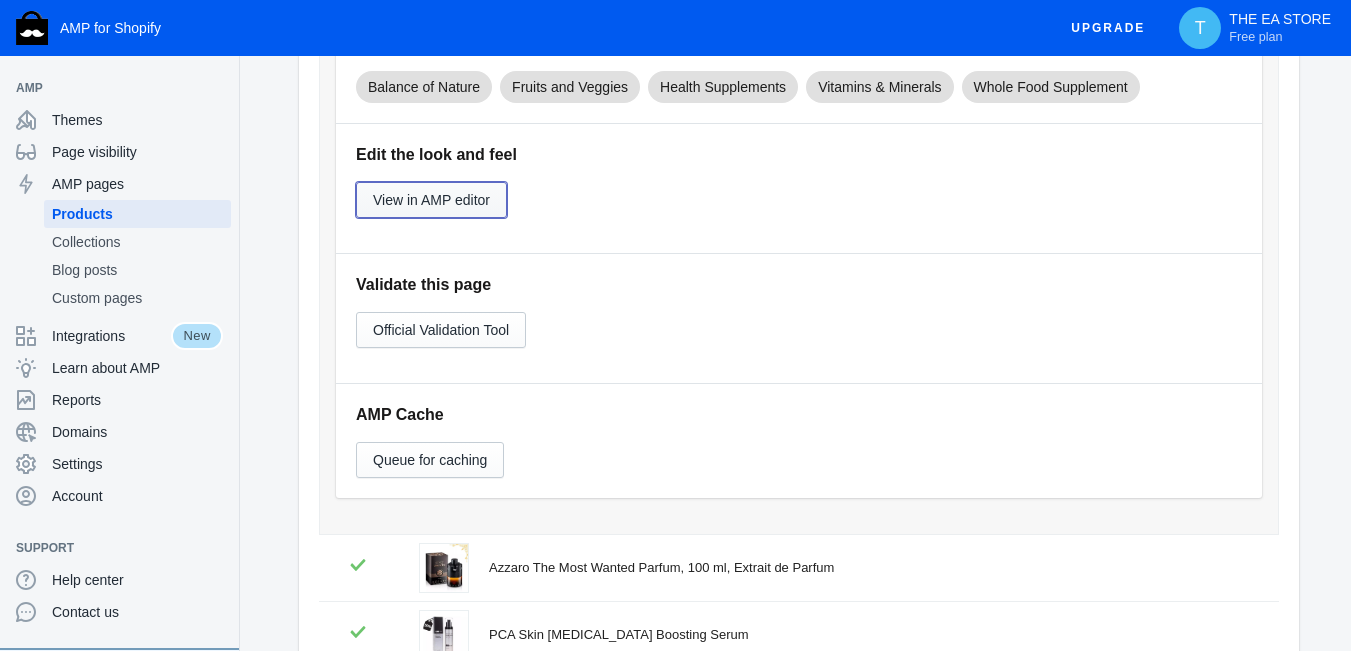 click on "View in AMP editor" 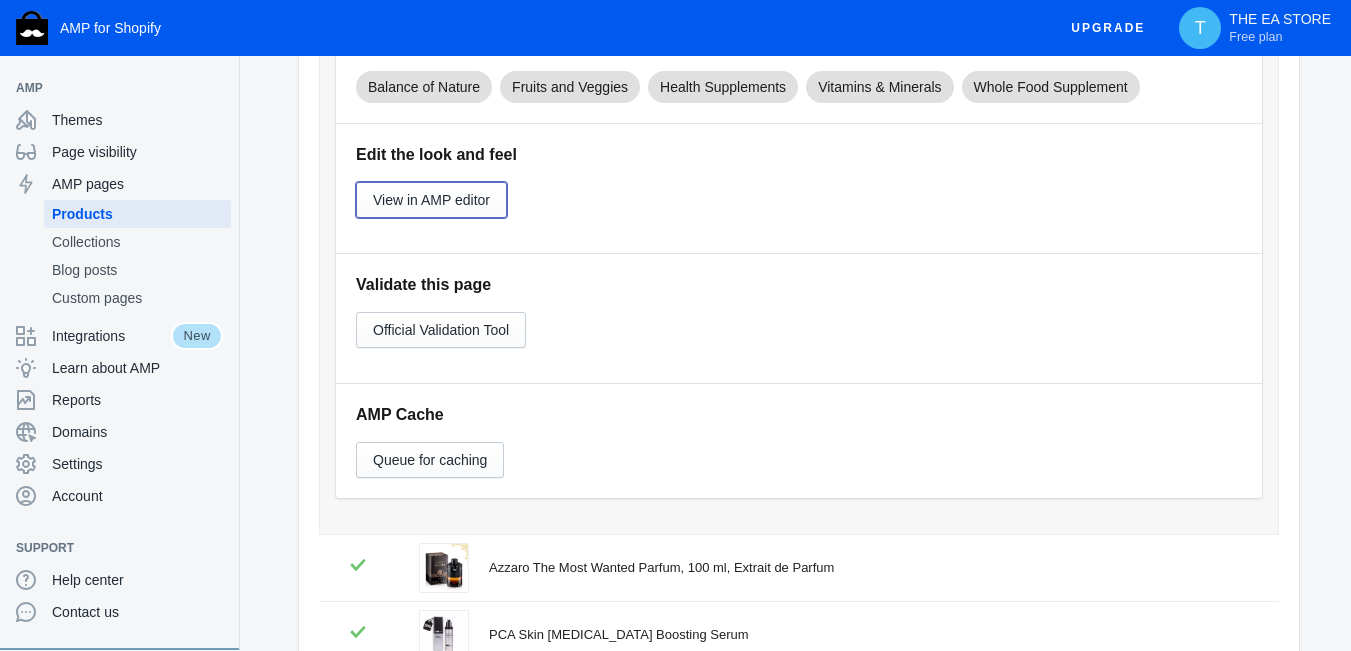 scroll, scrollTop: 463, scrollLeft: 0, axis: vertical 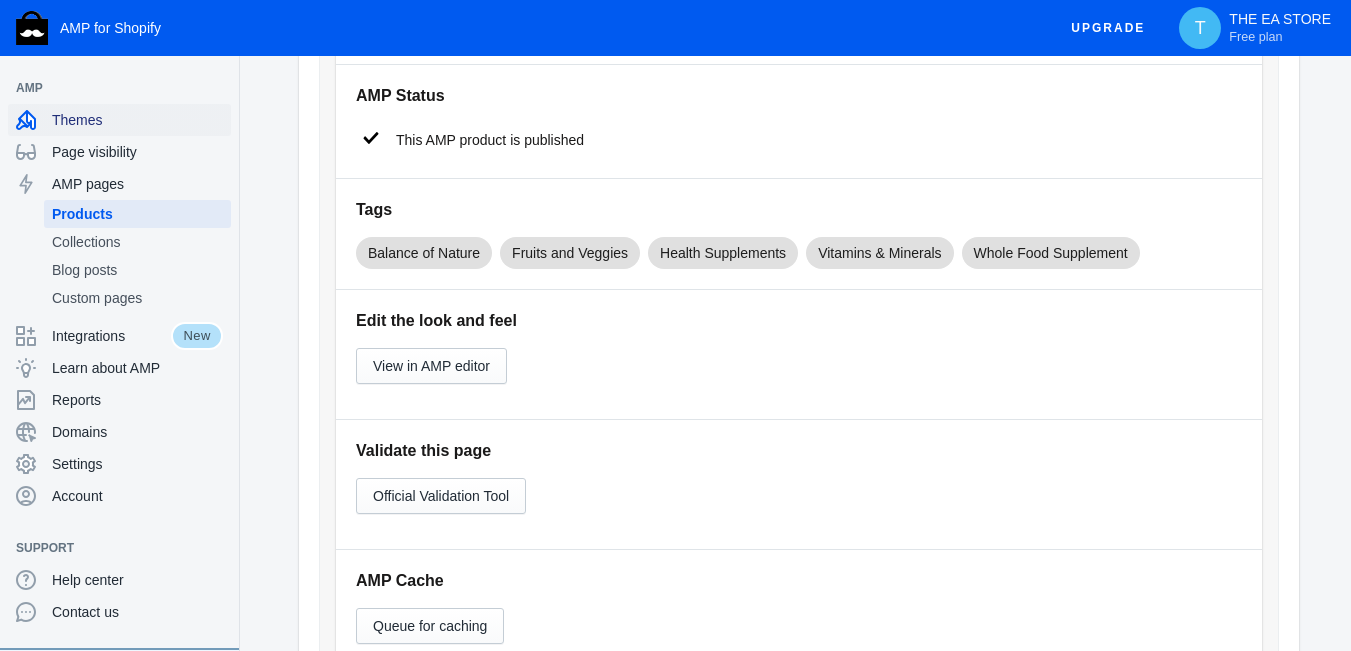click on "Themes" 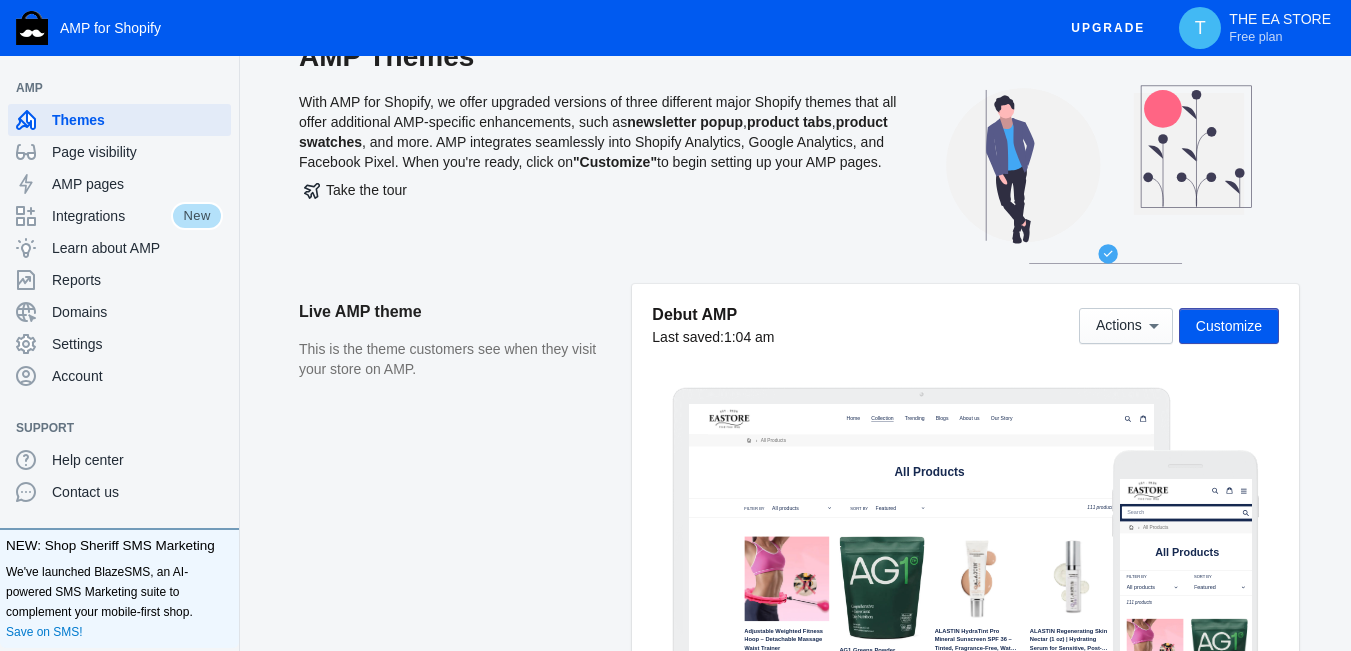 scroll, scrollTop: 0, scrollLeft: 0, axis: both 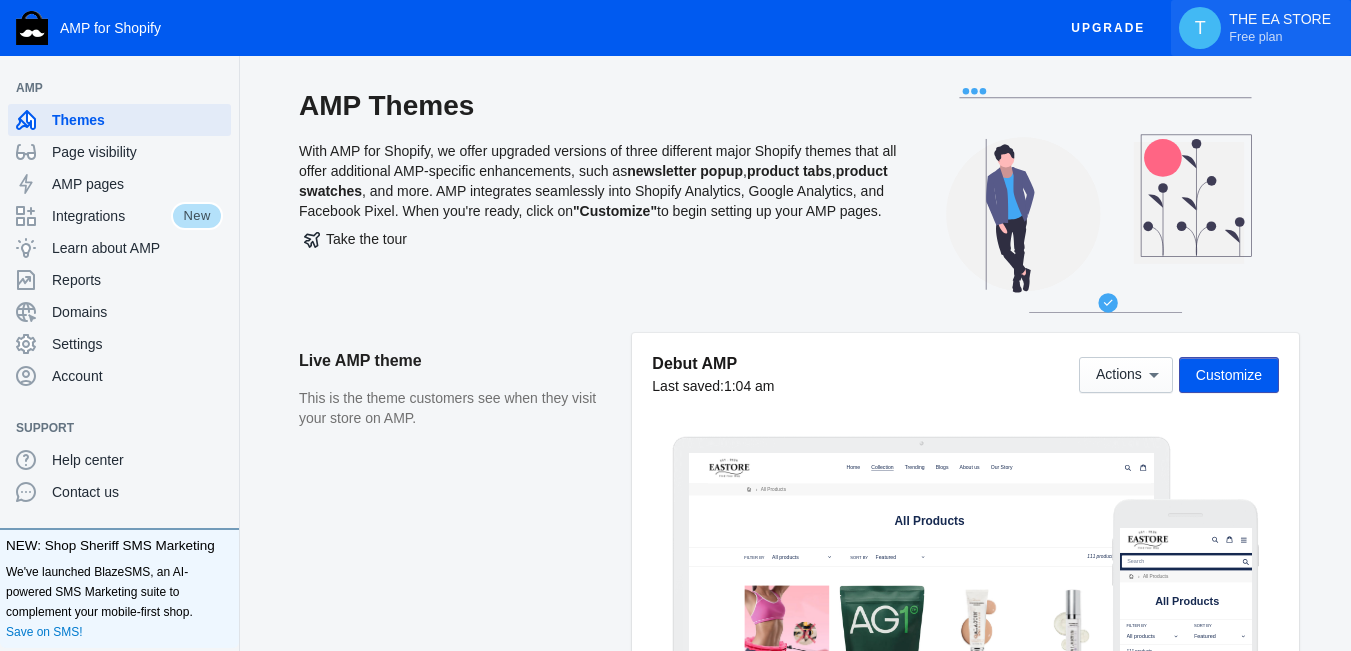 click on "Free plan" at bounding box center [1255, 37] 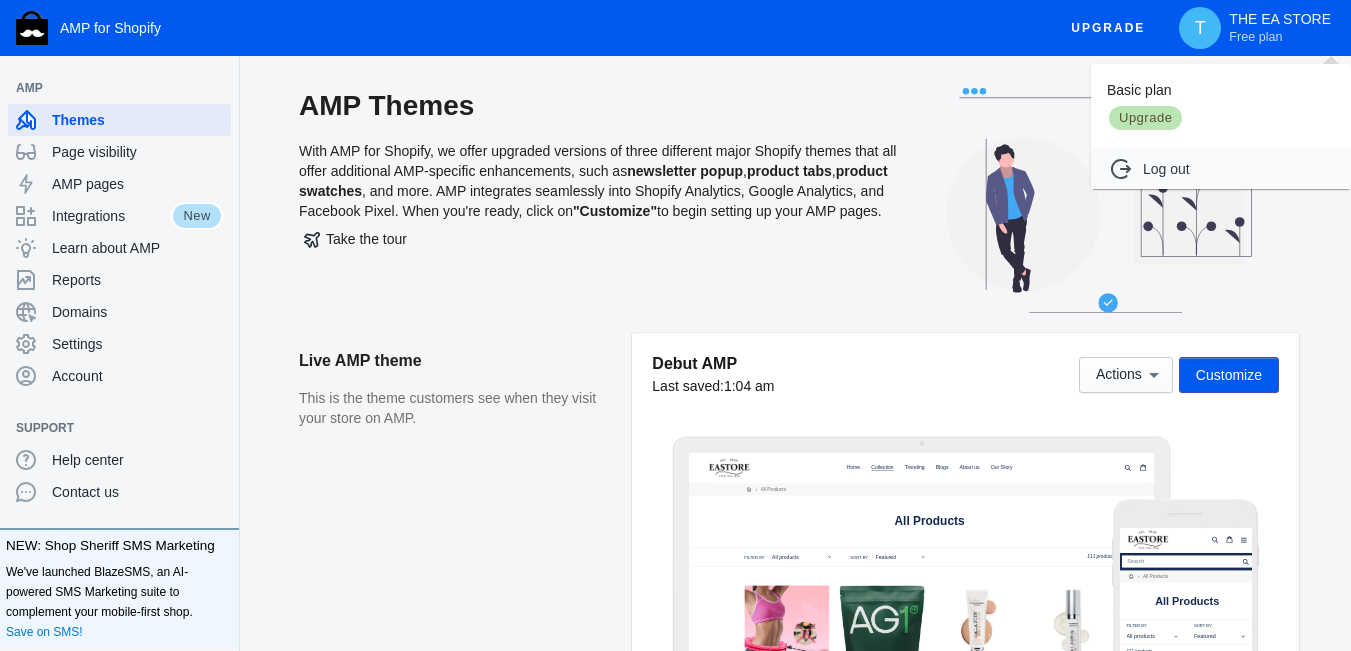 click on "Upgrade" at bounding box center (1145, 118) 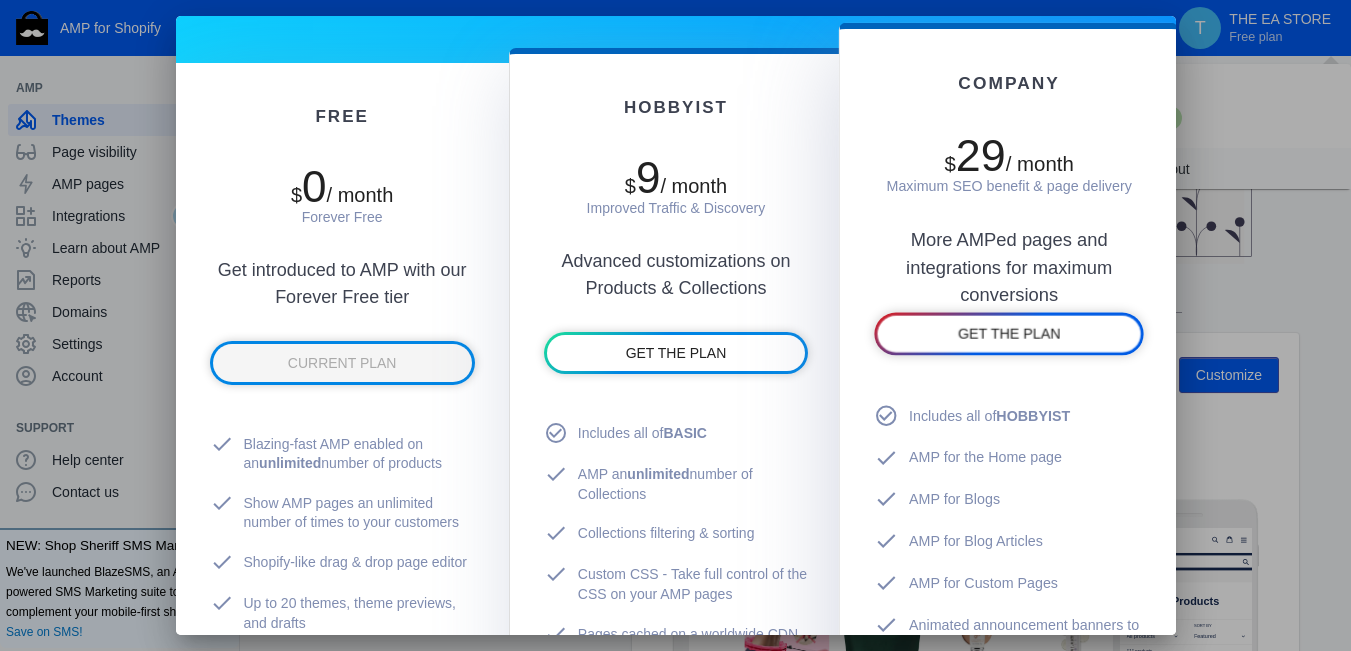 scroll, scrollTop: 0, scrollLeft: 0, axis: both 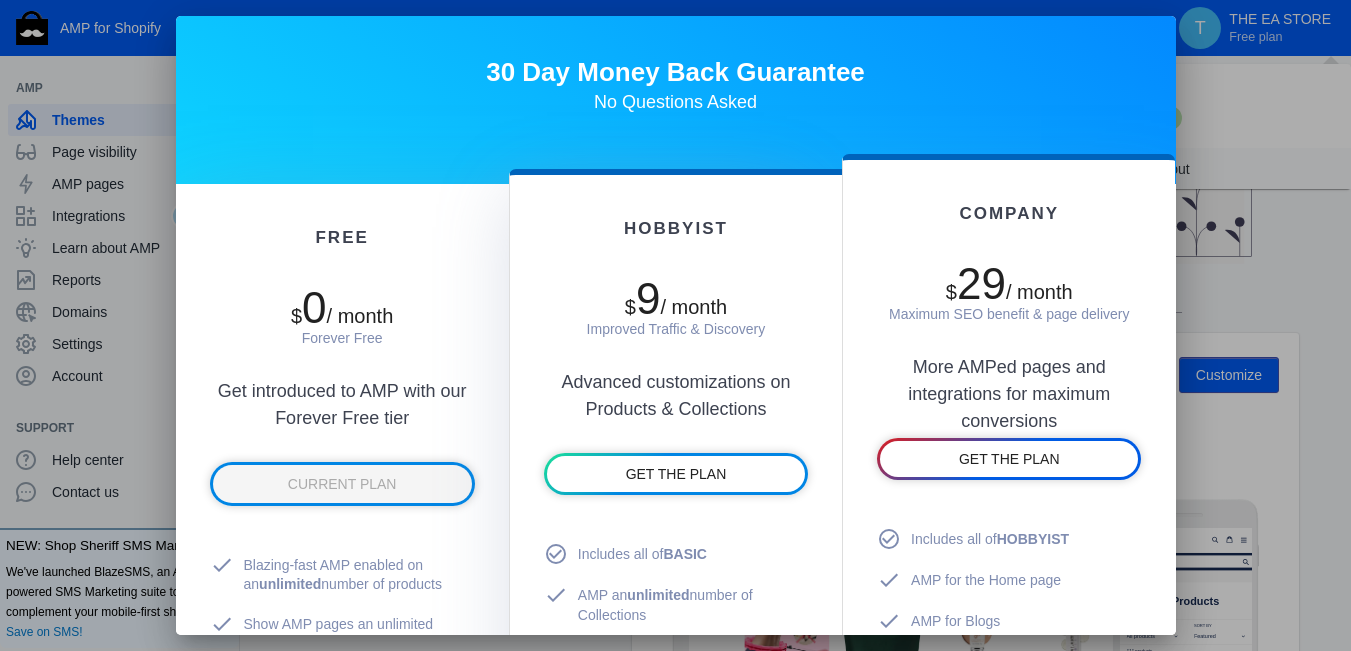 click at bounding box center [675, 325] 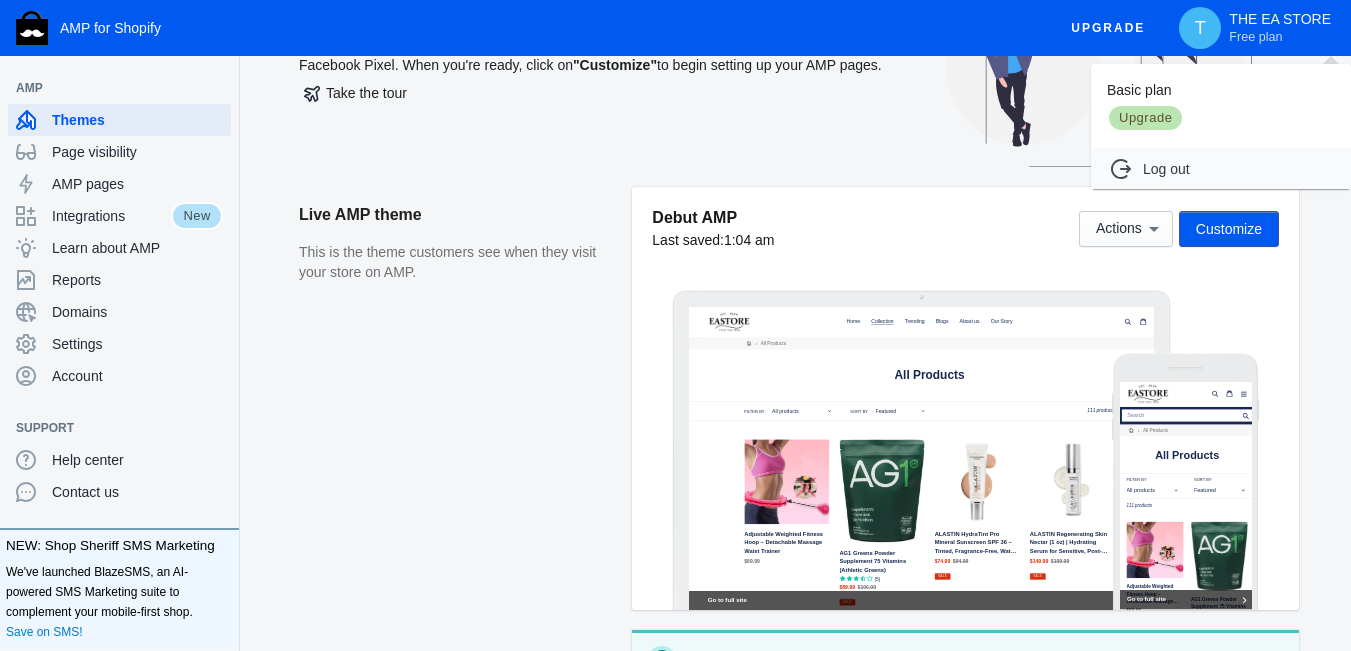 scroll, scrollTop: 0, scrollLeft: 0, axis: both 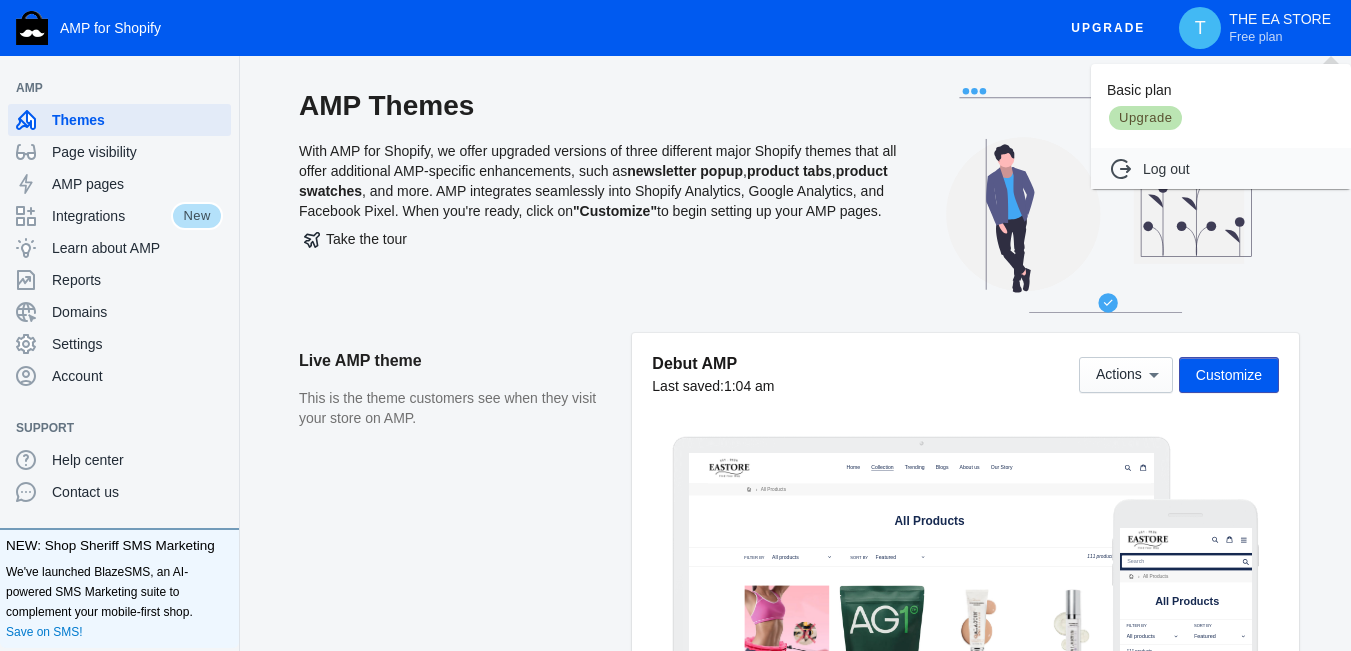 click at bounding box center [675, 325] 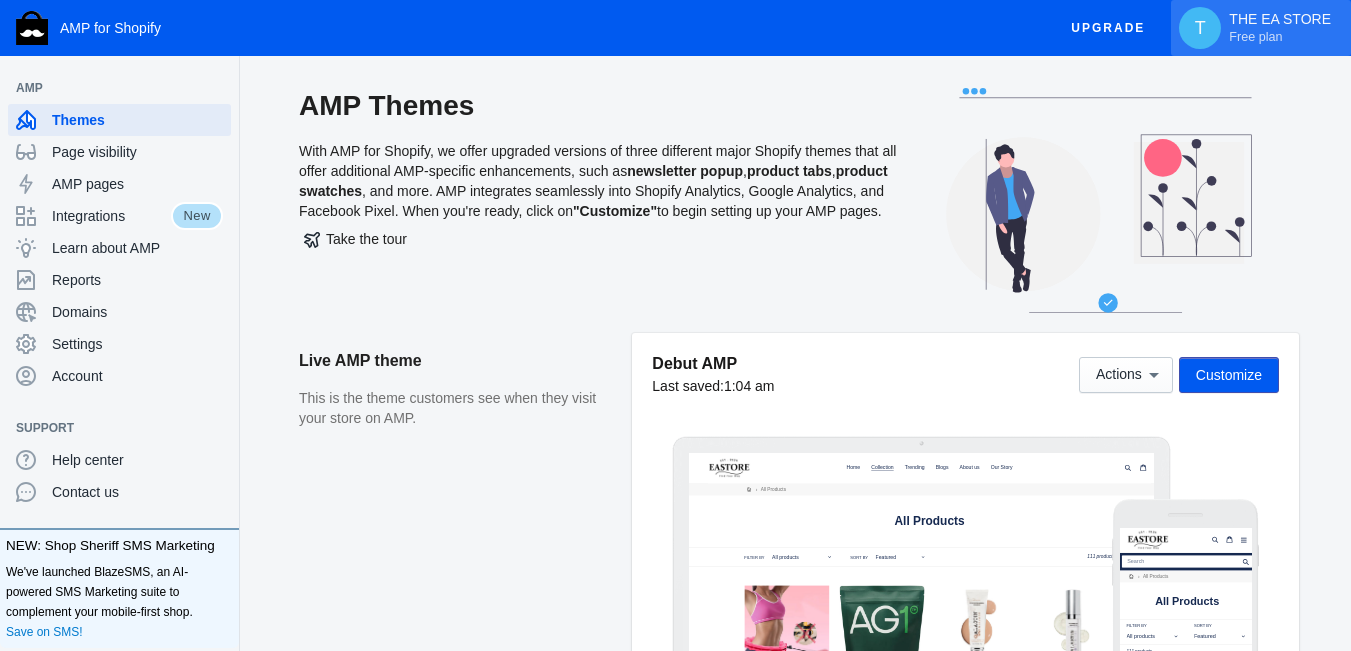 type 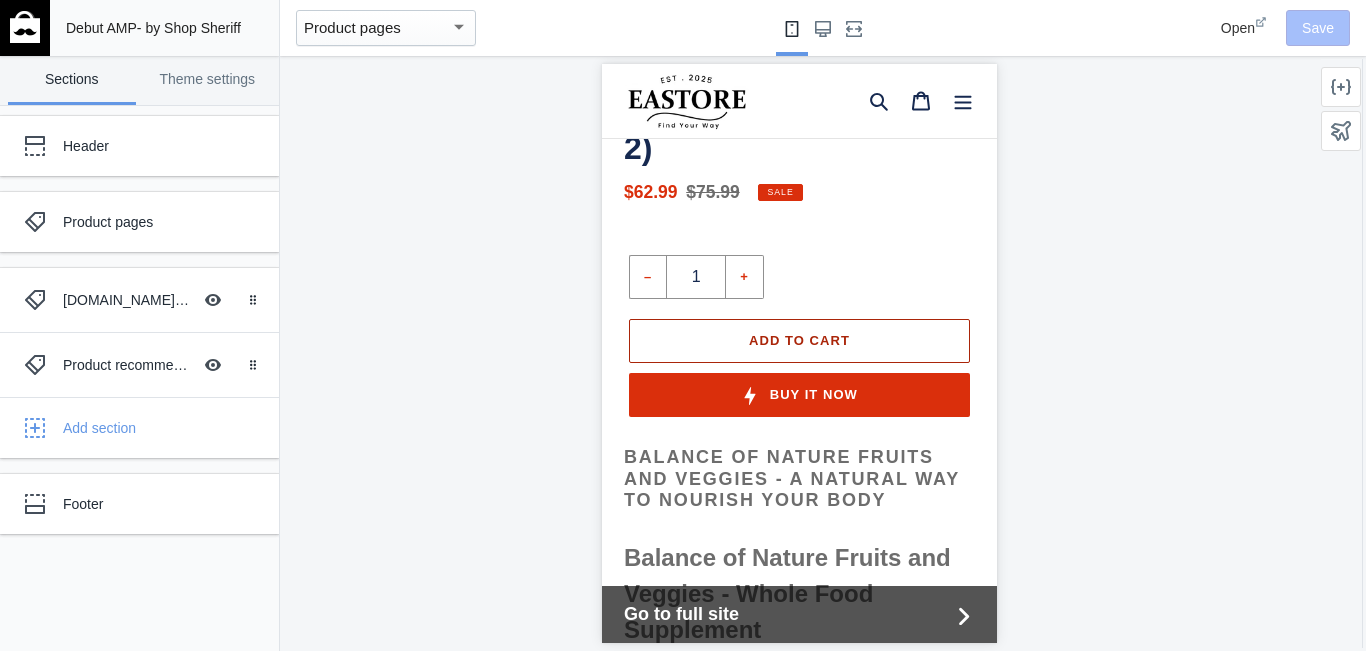 scroll, scrollTop: 0, scrollLeft: 0, axis: both 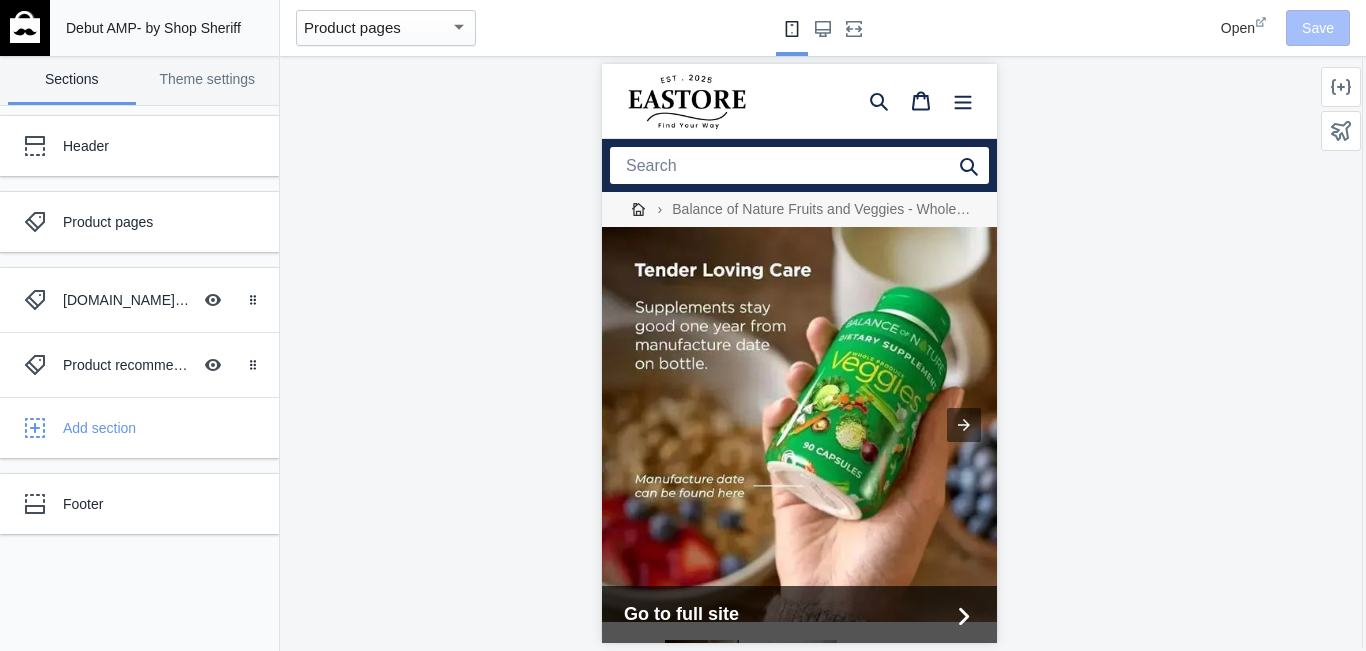 click on "Product pages" at bounding box center (352, 27) 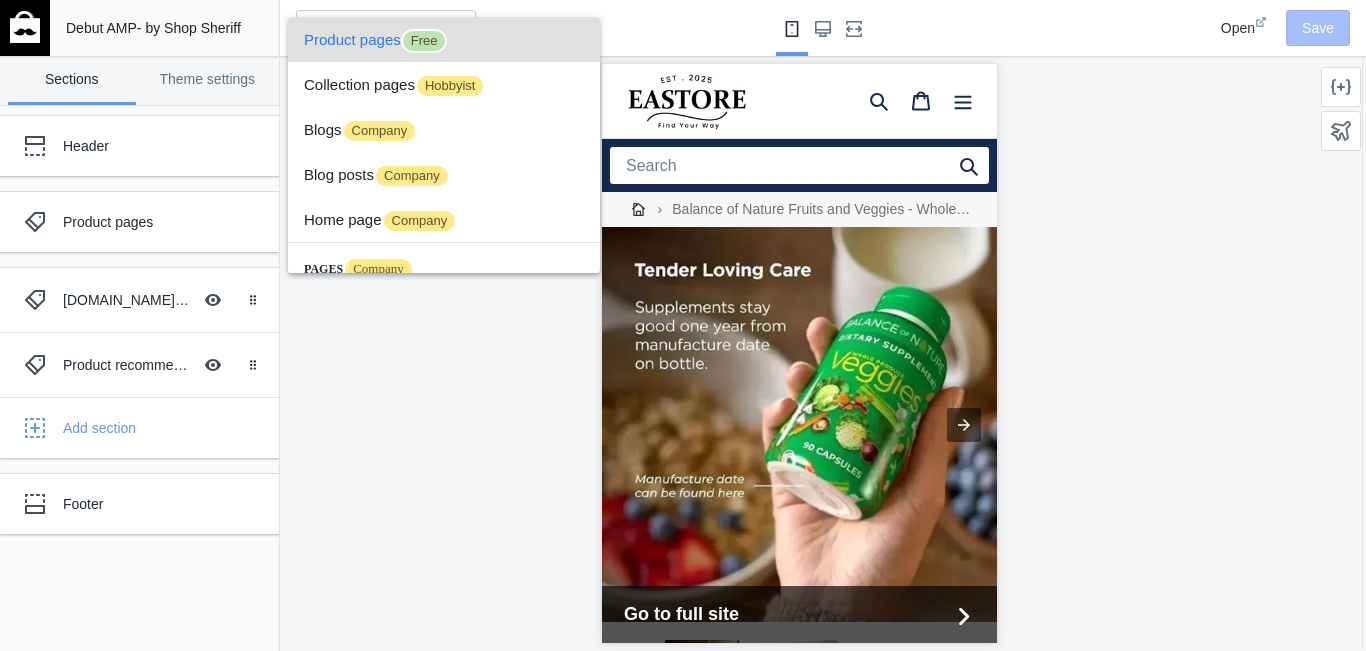 click on "Product pages   Free" at bounding box center (444, 39) 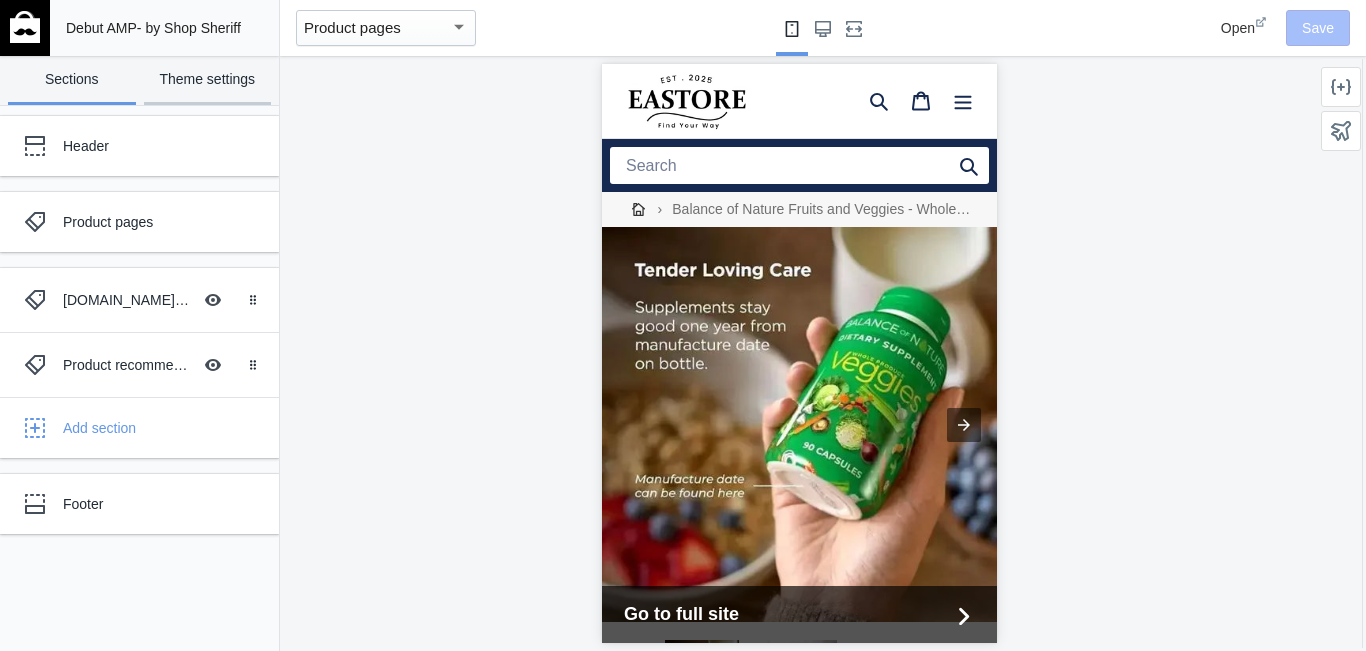 click on "Theme settings" at bounding box center (208, 80) 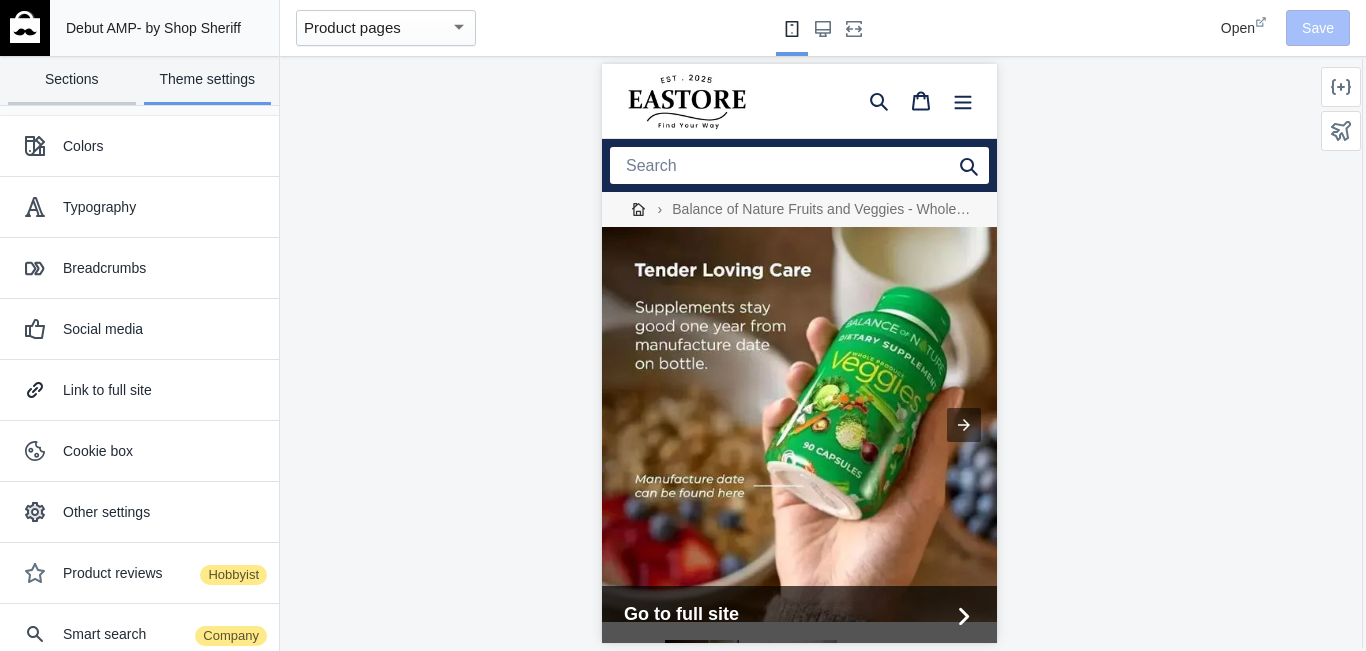 click on "Sections" at bounding box center (72, 80) 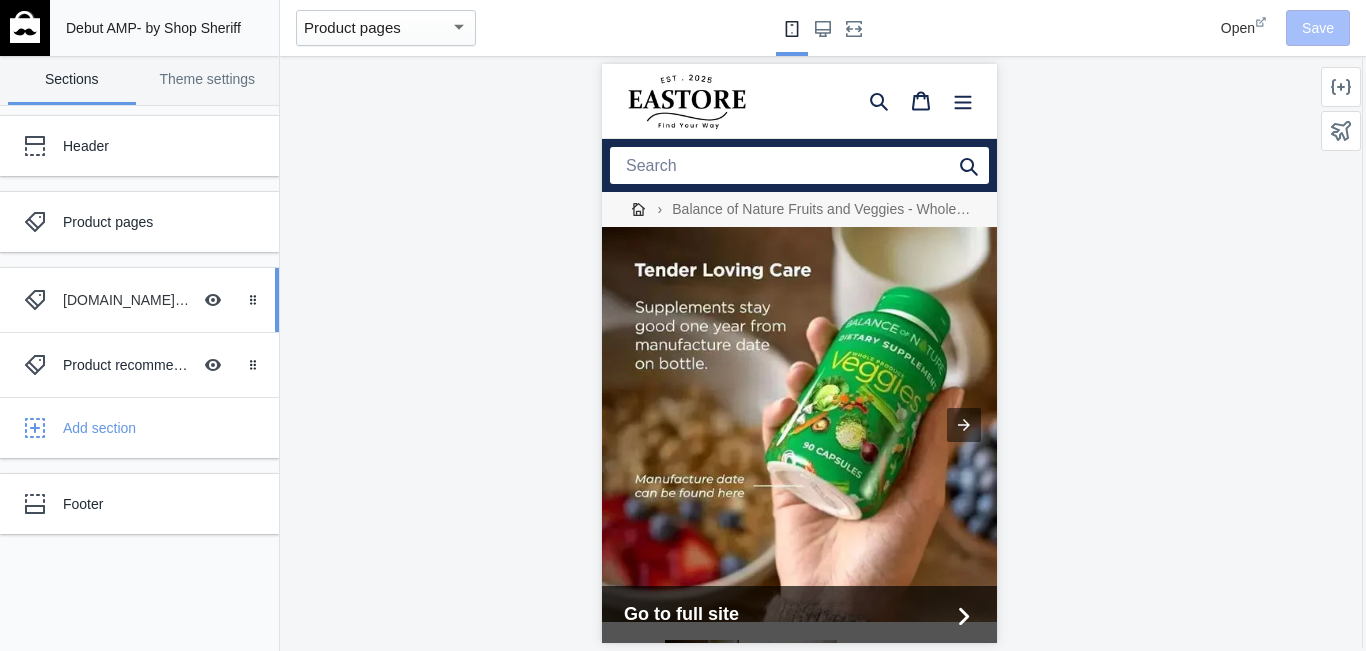 click on "[DOMAIN_NAME] product reviews" at bounding box center [127, 300] 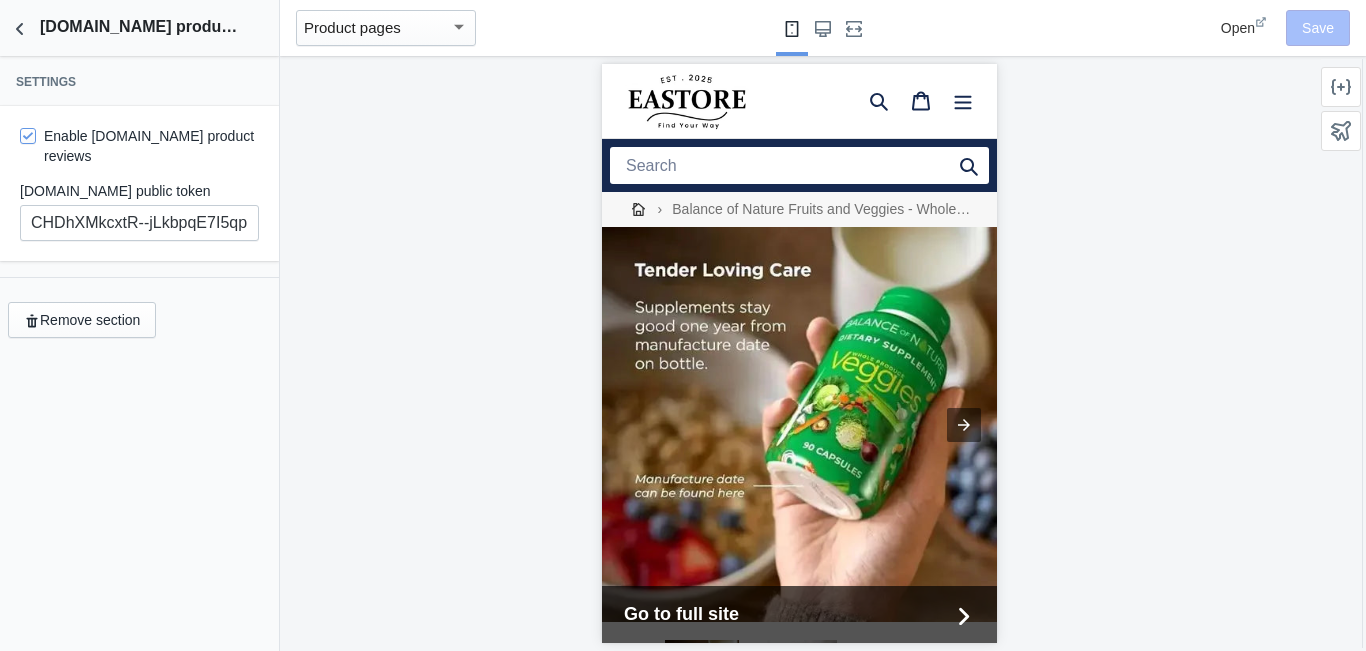 scroll, scrollTop: 208, scrollLeft: 0, axis: vertical 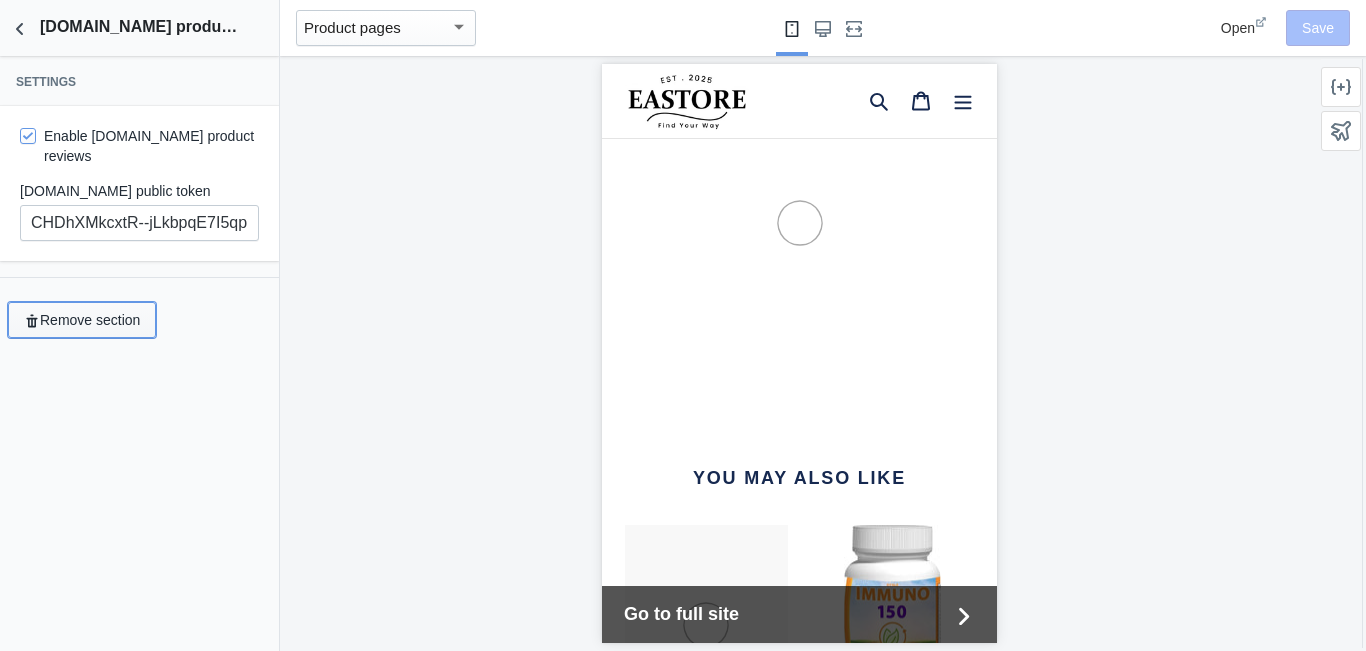 click on "Remove section" at bounding box center (82, 320) 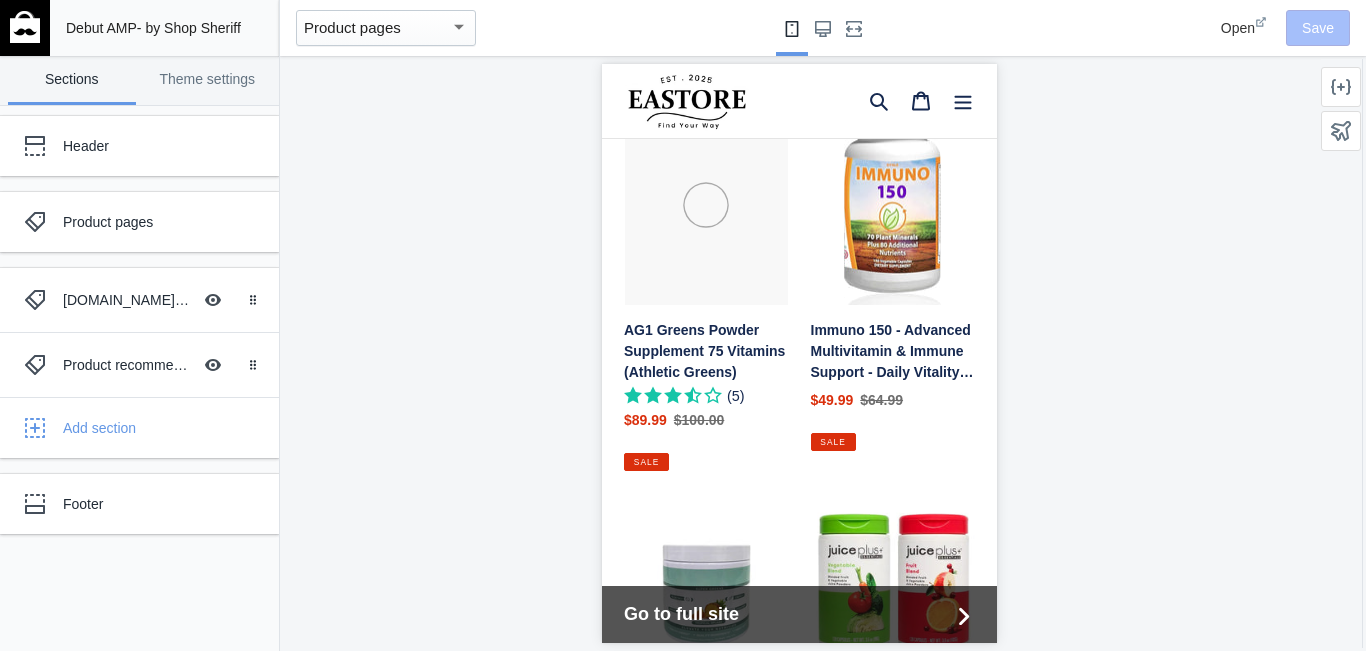 scroll, scrollTop: 3273, scrollLeft: 0, axis: vertical 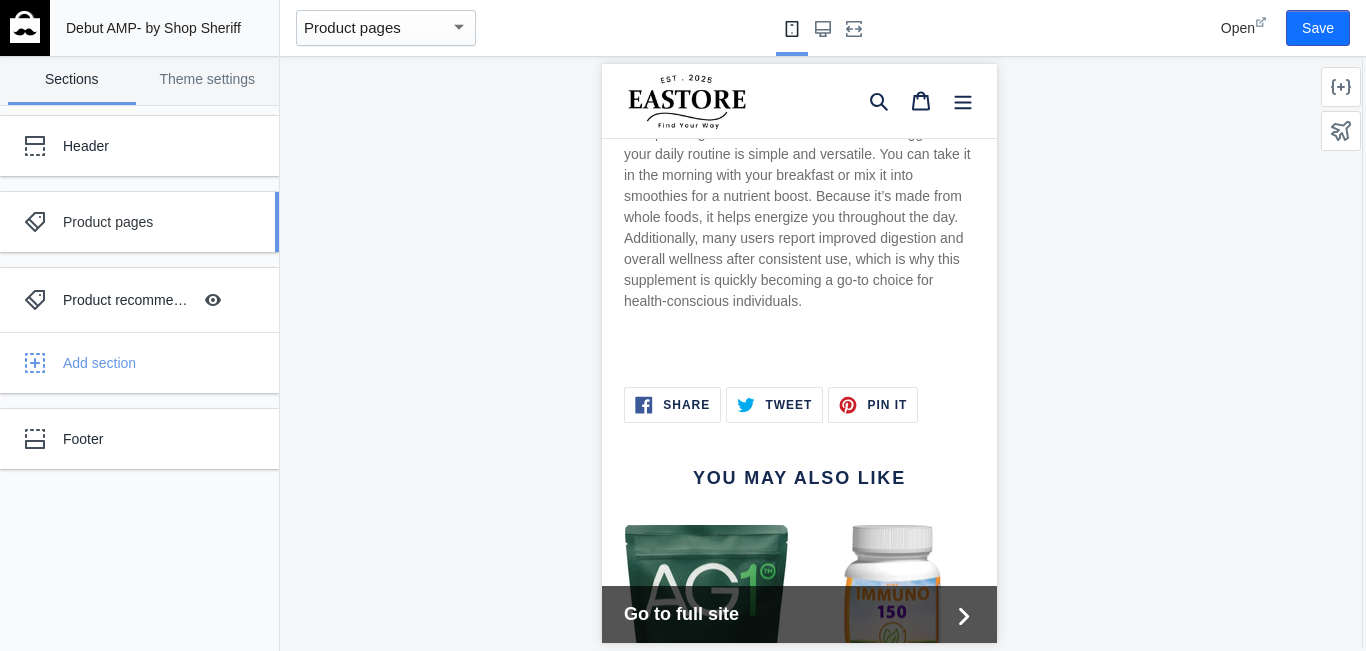 click on "Product pages" at bounding box center (125, 222) 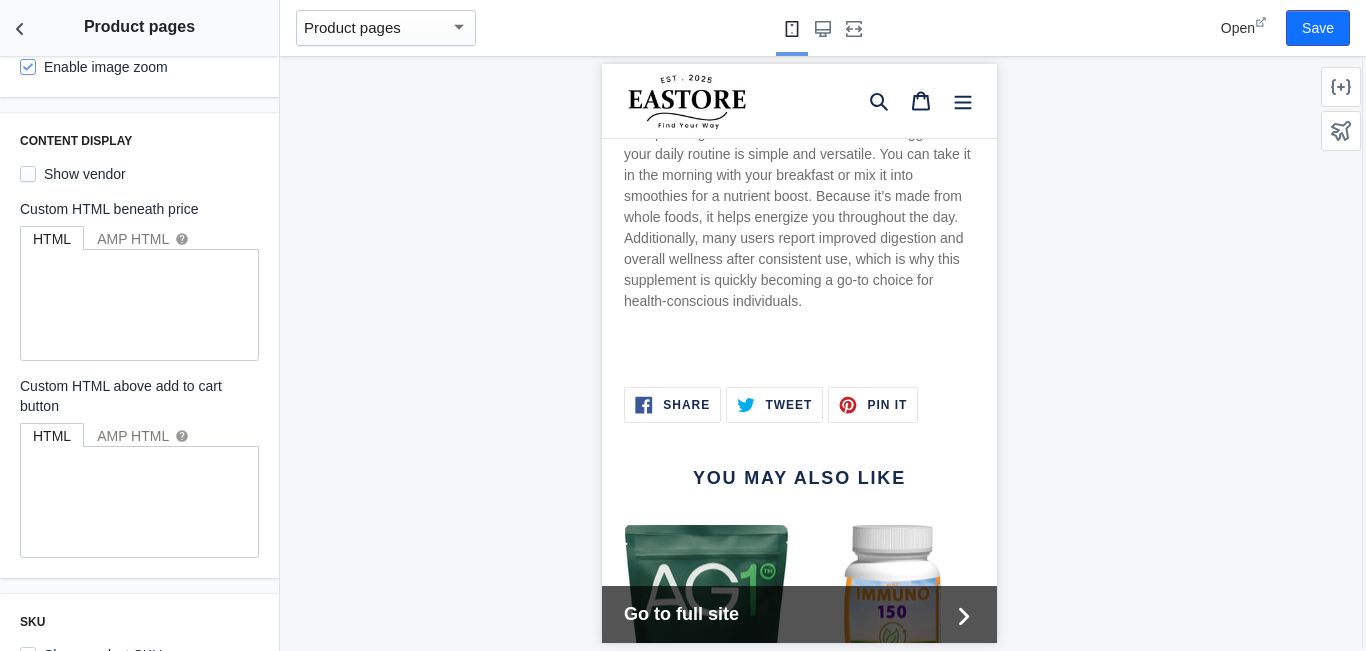 scroll, scrollTop: 333, scrollLeft: 0, axis: vertical 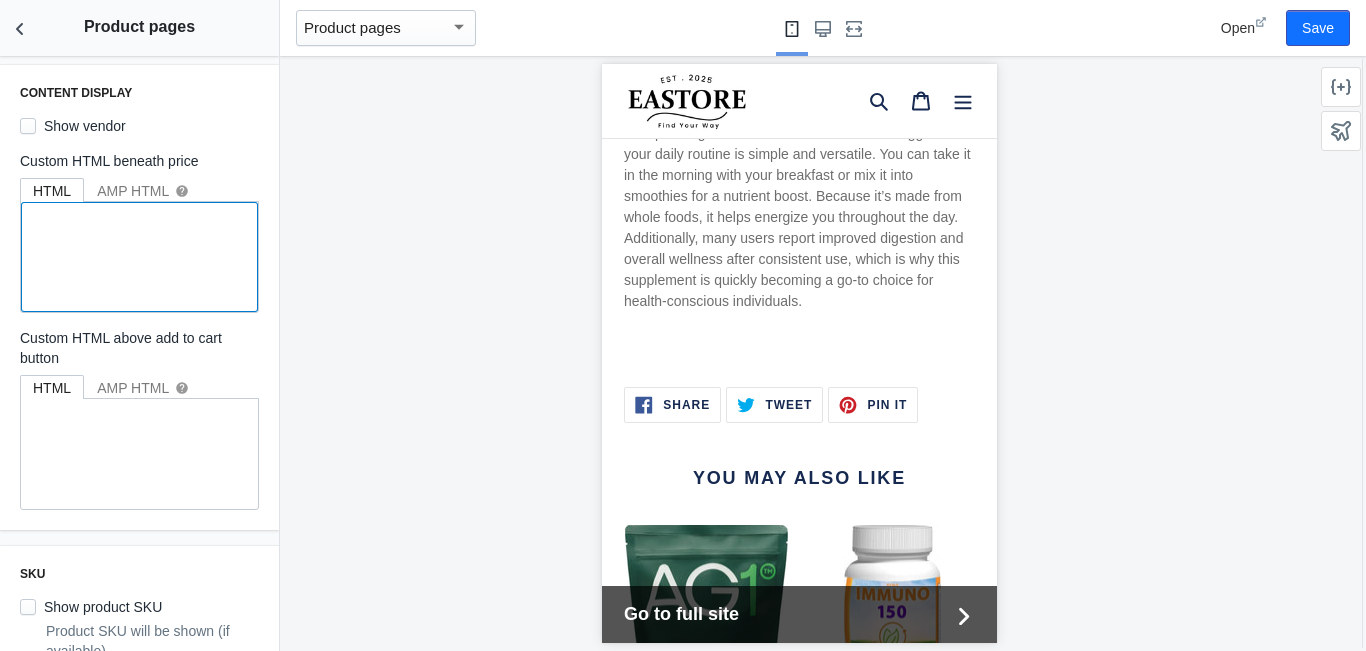click at bounding box center [139, 257] 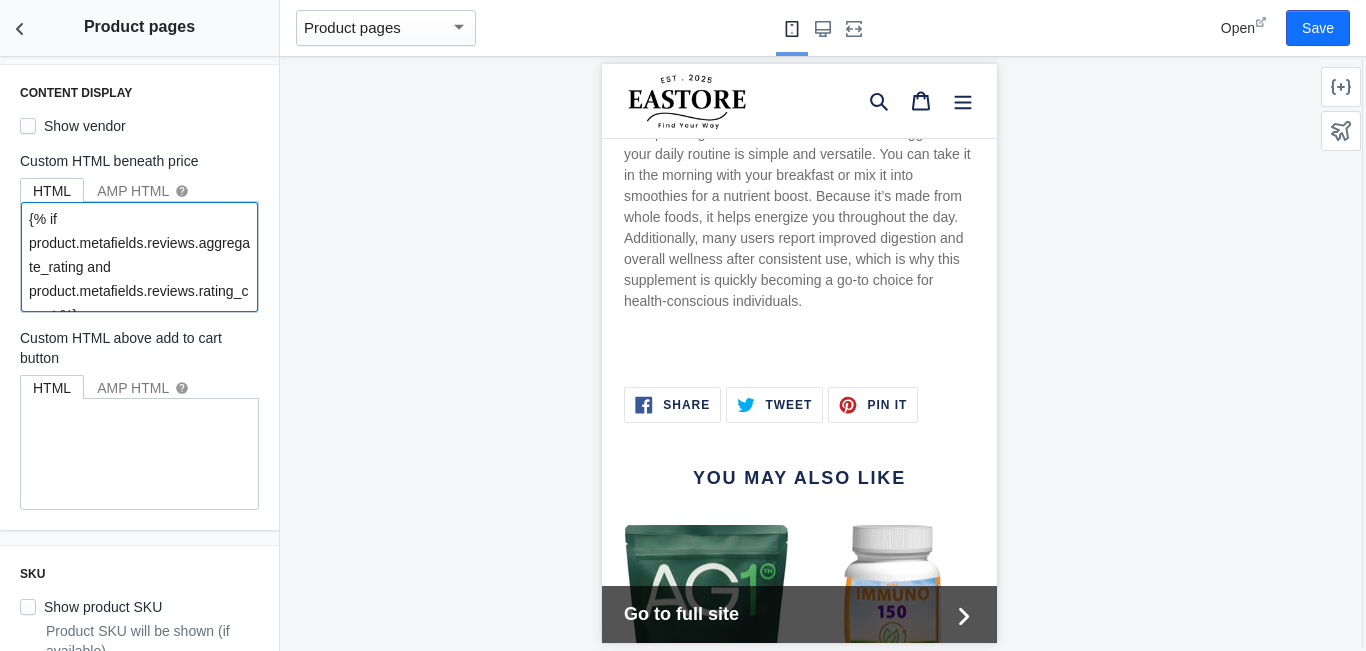 scroll, scrollTop: 395, scrollLeft: 0, axis: vertical 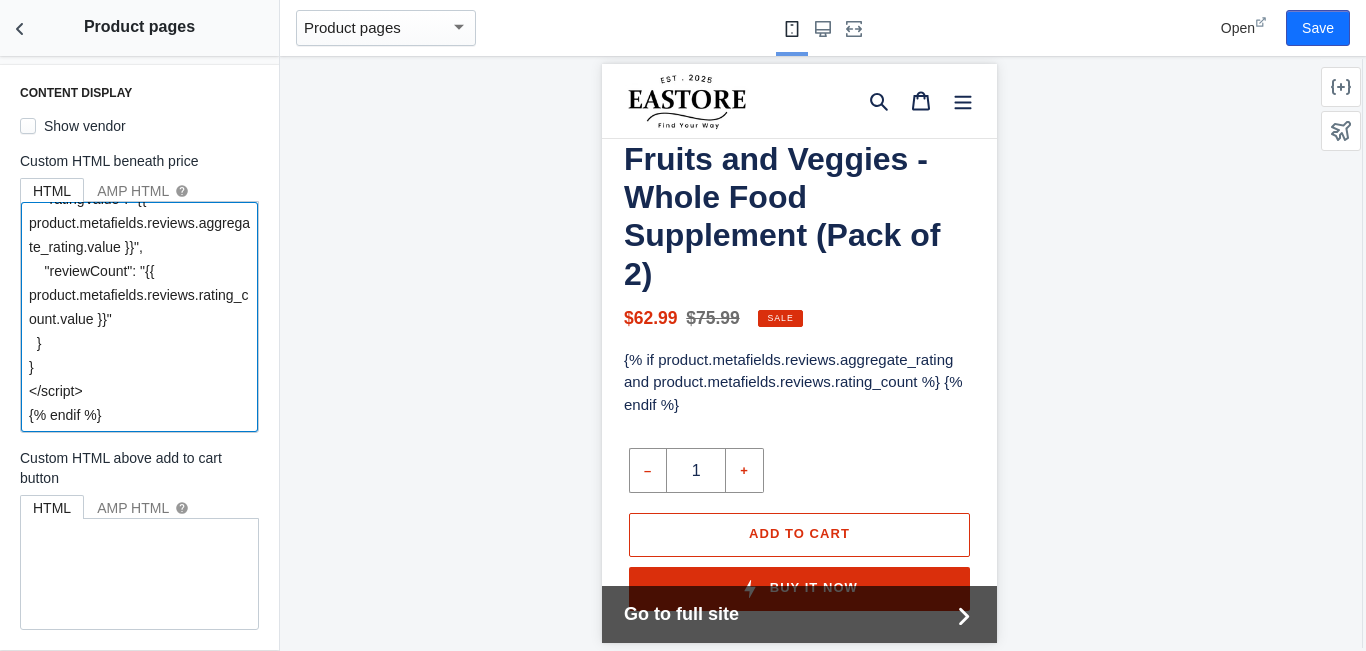 type on "{% if product.metafields.reviews.aggregate_rating and product.metafields.reviews.rating_count %}
<script type="application/ld+json">
{
"@context": "https://schema.org/",
"@type": "Product",
"name": "{{ product.title | escape }}",
"aggregateRating": {
"@type": "AggregateRating",
"ratingValue": "{{ product.metafields.reviews.aggregate_rating.value }}",
"reviewCount": "{{ product.metafields.reviews.rating_count.value }}"
}
}
</script>
{% endif %}" 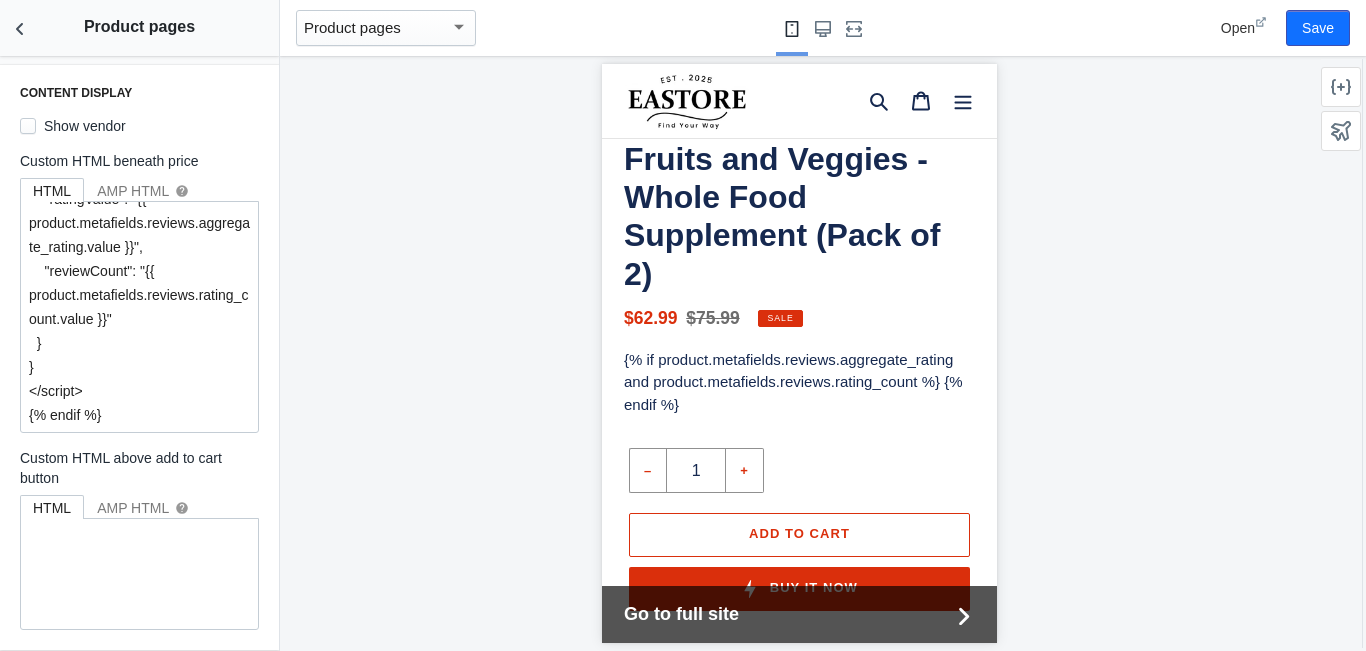 click on "{% if product.metafields.reviews.aggregate_rating and product.metafields.reviews.rating_count %}
{% endif %}" at bounding box center (798, 383) 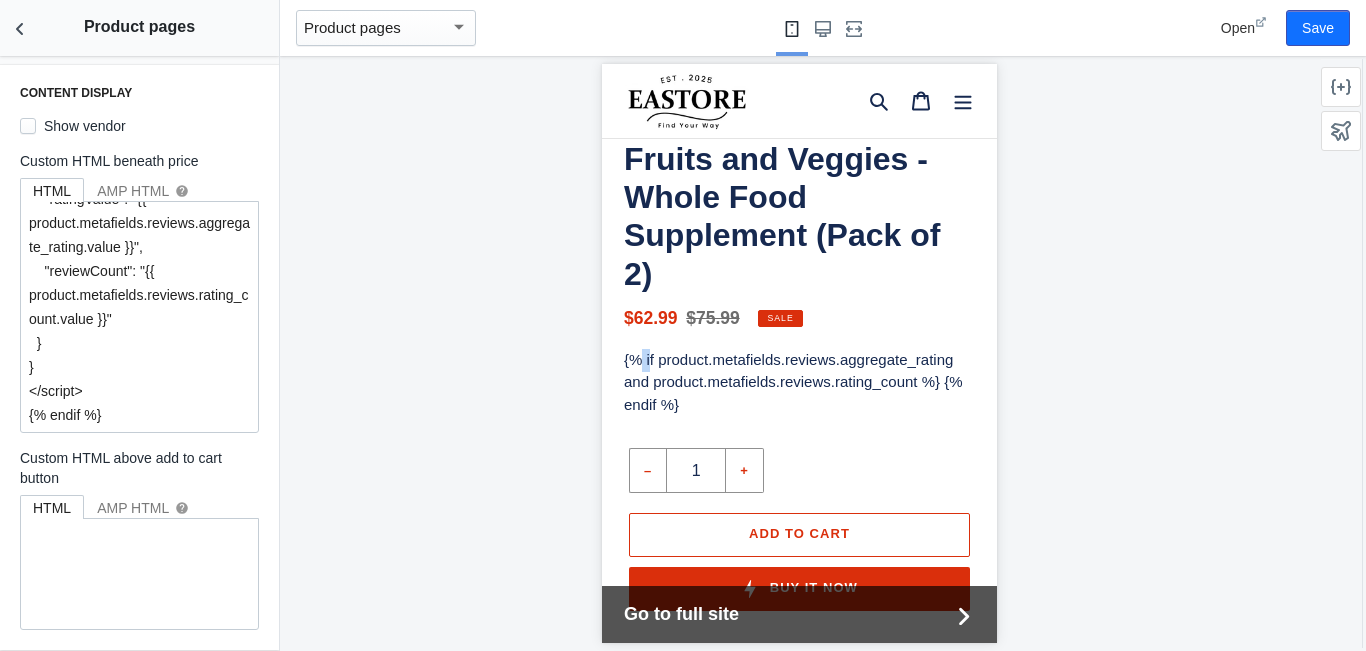 click on "{% if product.metafields.reviews.aggregate_rating and product.metafields.reviews.rating_count %}
{% endif %}" at bounding box center [798, 383] 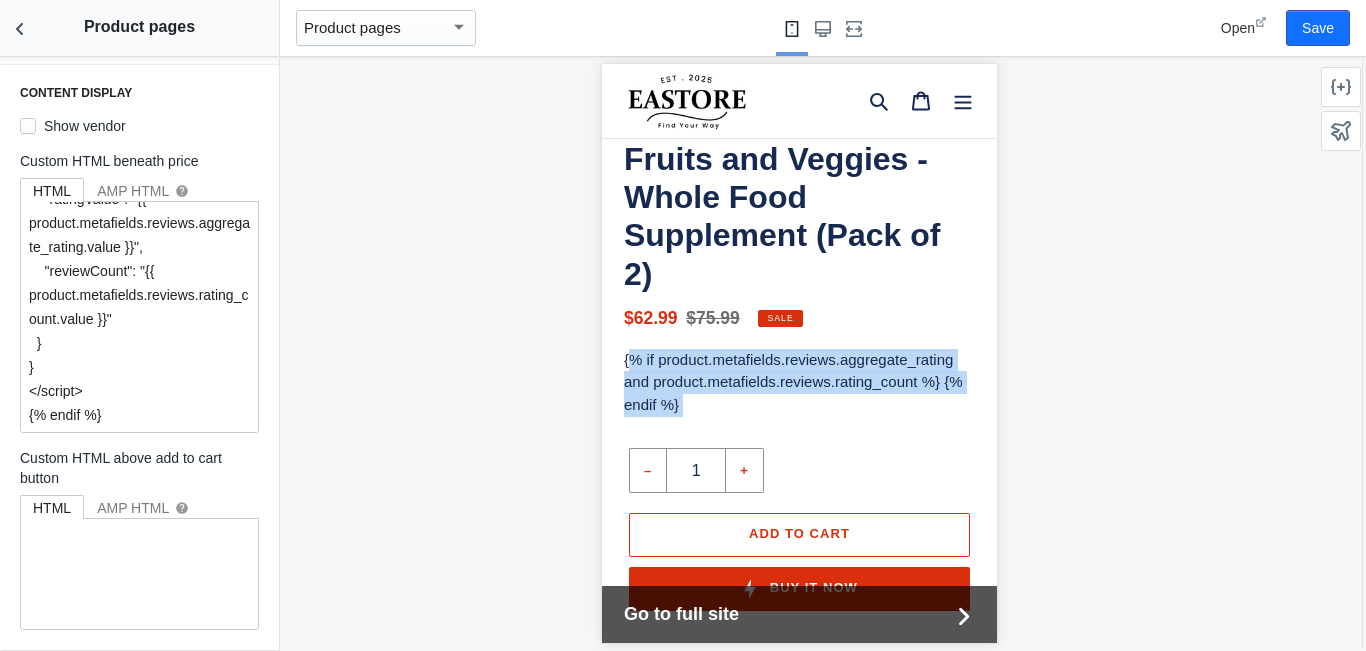 click on "{% if product.metafields.reviews.aggregate_rating and product.metafields.reviews.rating_count %}
{% endif %}" at bounding box center [798, 383] 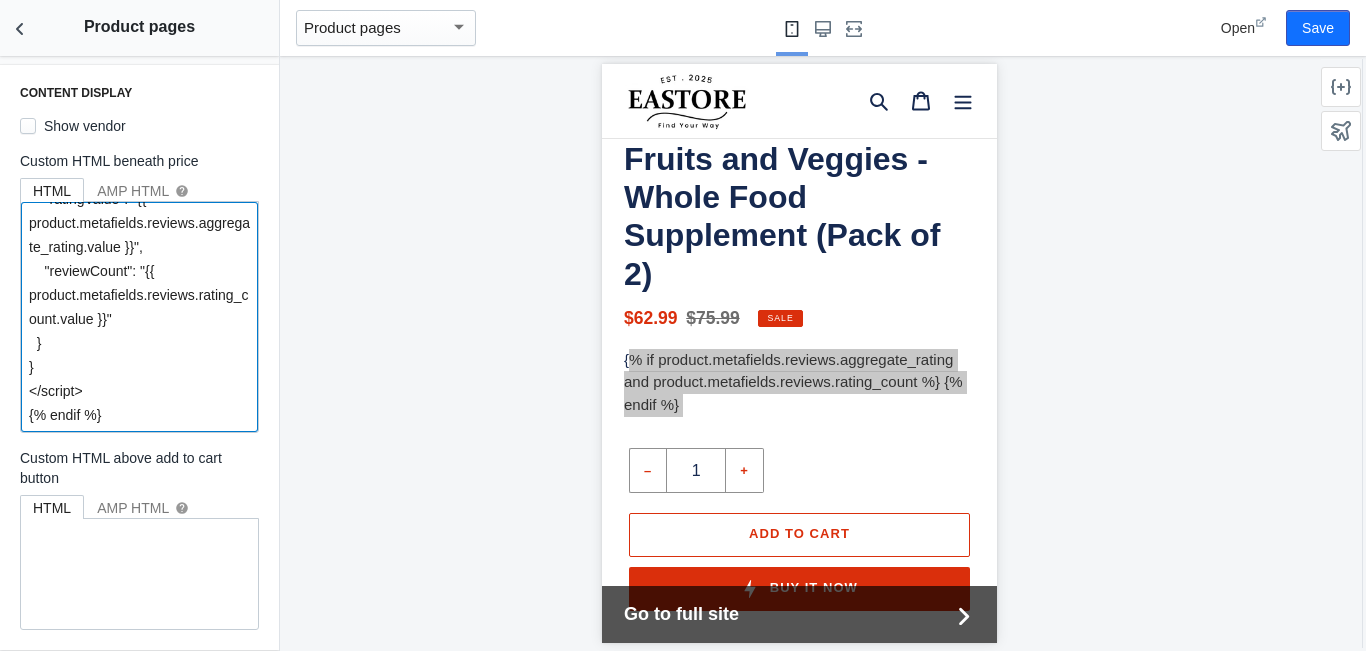 click on "{% if product.metafields.reviews.aggregate_rating and product.metafields.reviews.rating_count %}
<script type="application/ld+json">
{
"@context": "https://schema.org/",
"@type": "Product",
"name": "{{ product.title | escape }}",
"aggregateRating": {
"@type": "AggregateRating",
"ratingValue": "{{ product.metafields.reviews.aggregate_rating.value }}",
"reviewCount": "{{ product.metafields.reviews.rating_count.value }}"
}
}
</script>
{% endif %}" at bounding box center (139, 317) 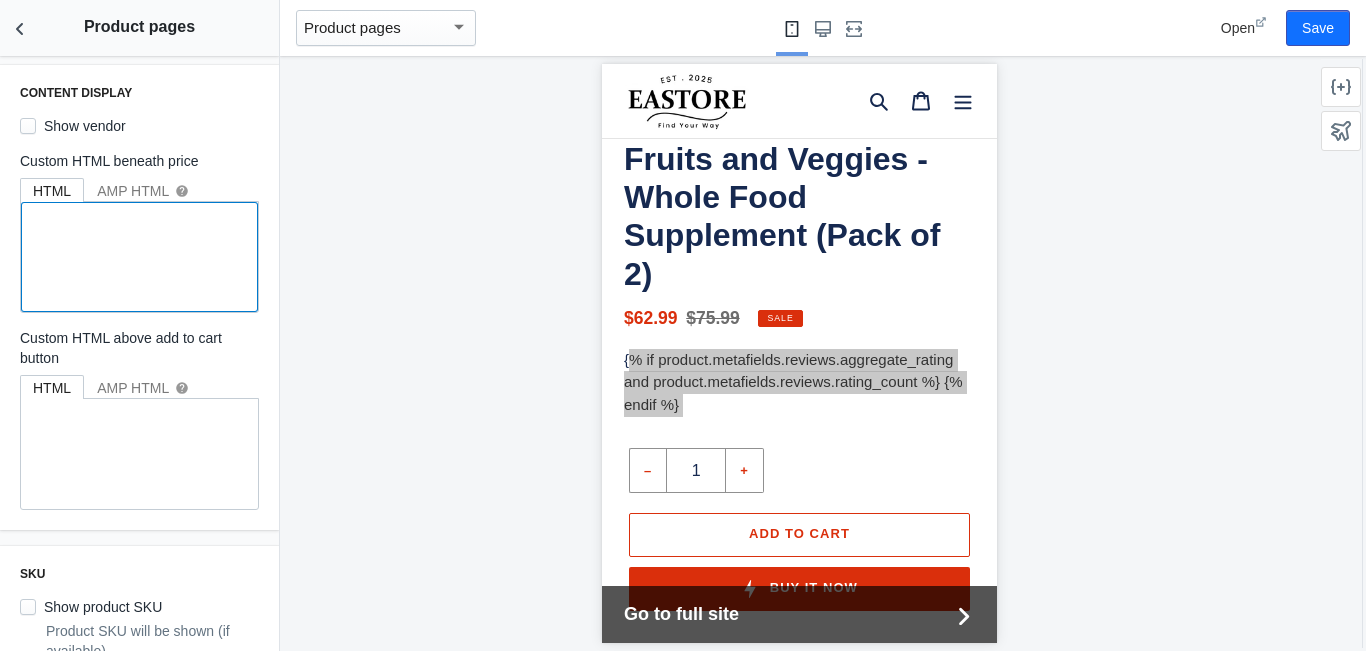 scroll, scrollTop: 0, scrollLeft: 0, axis: both 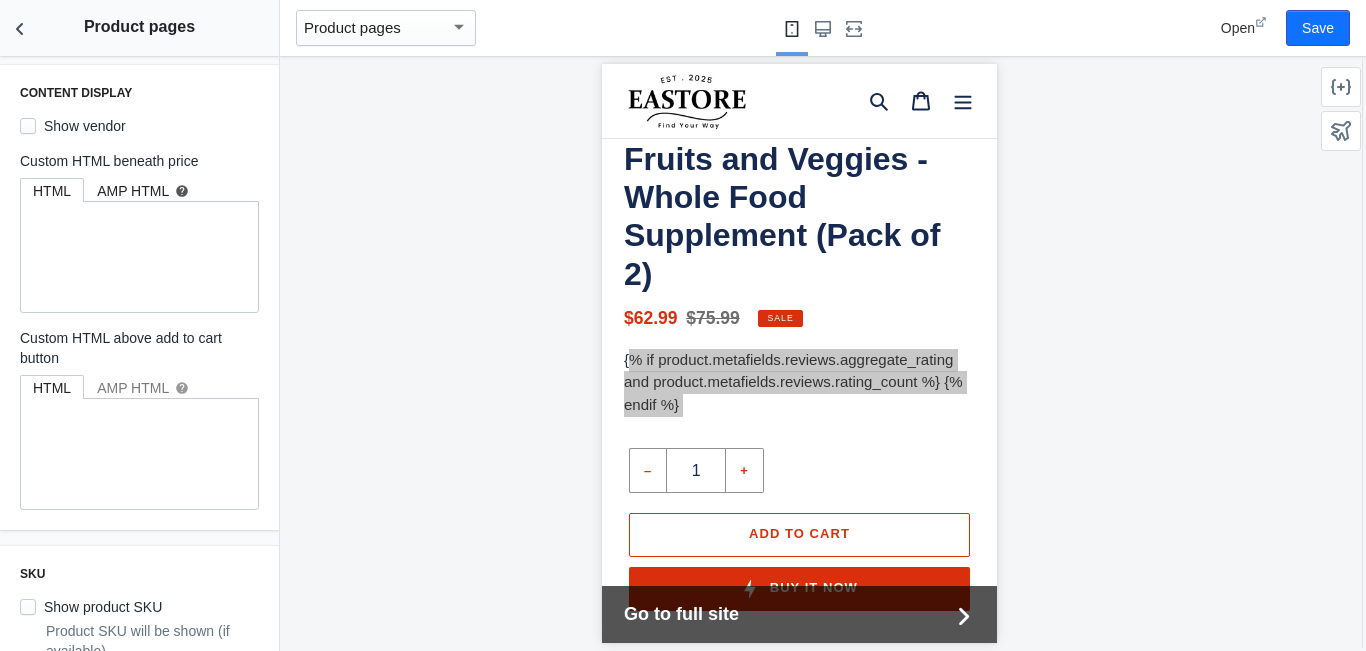 click on "AMP HTML   help" at bounding box center (143, 191) 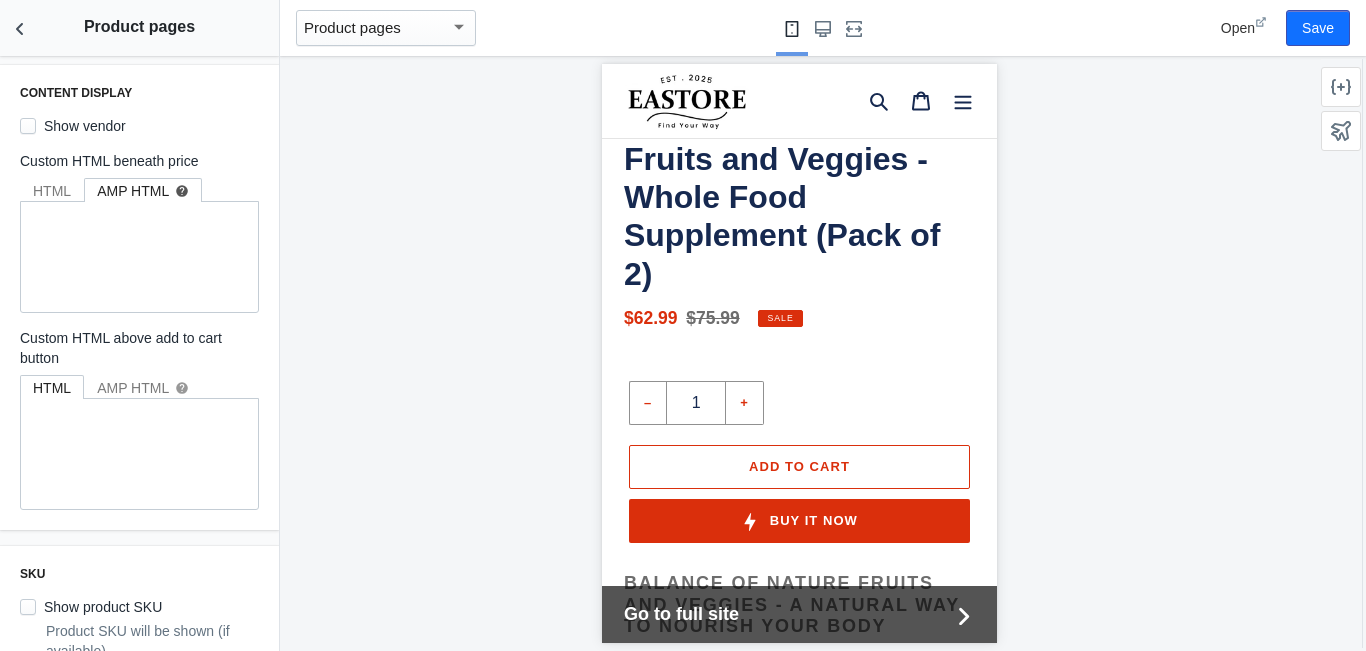 click on "Custom HTML beneath price" at bounding box center (139, 161) 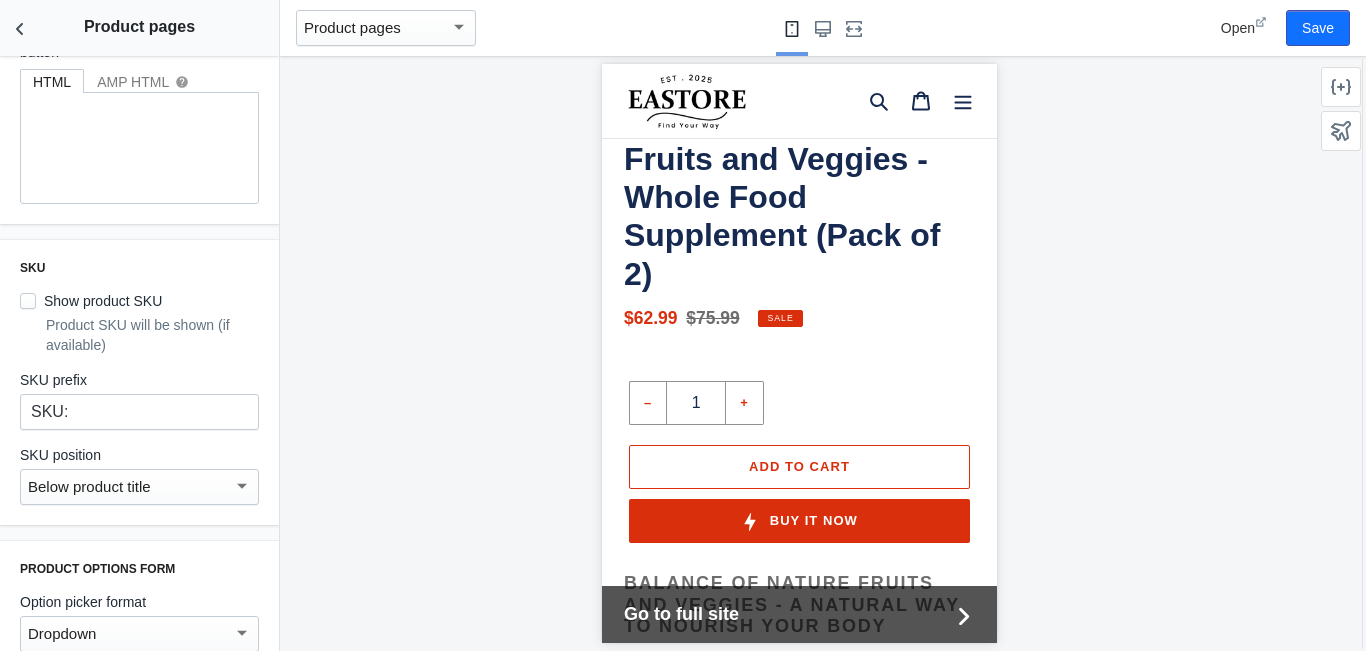 scroll, scrollTop: 667, scrollLeft: 0, axis: vertical 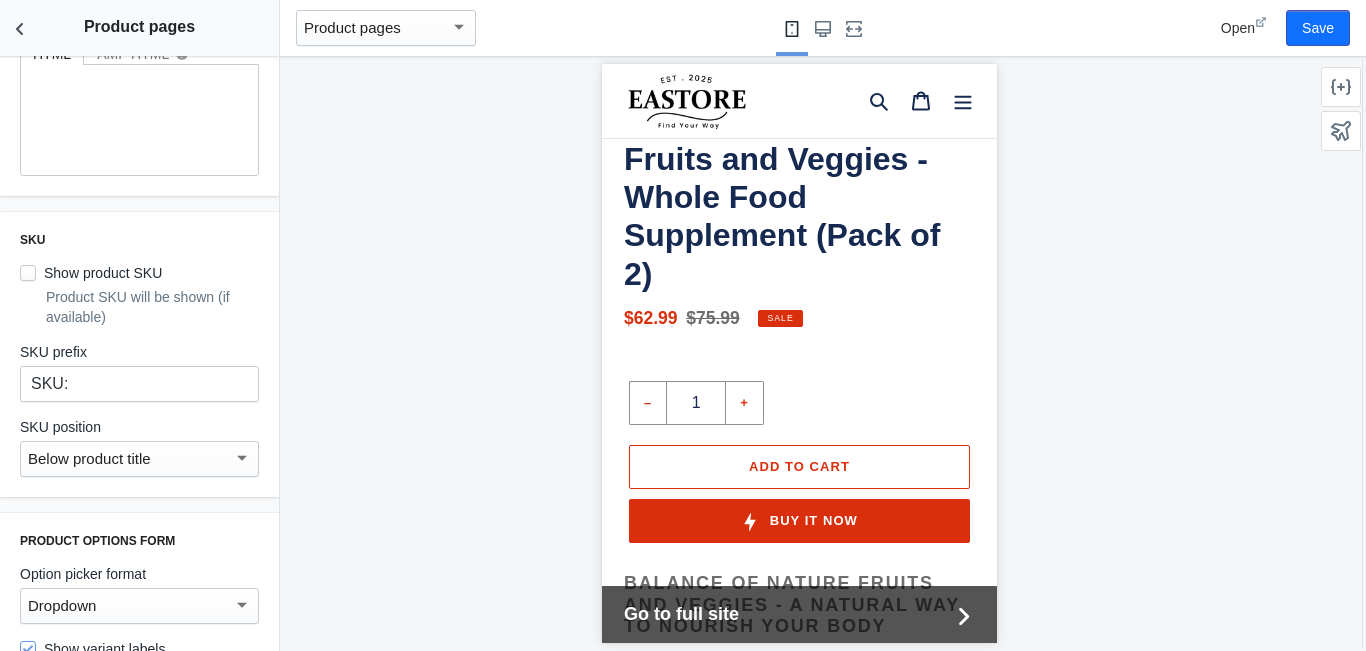 click on "Show product SKU" at bounding box center (91, 273) 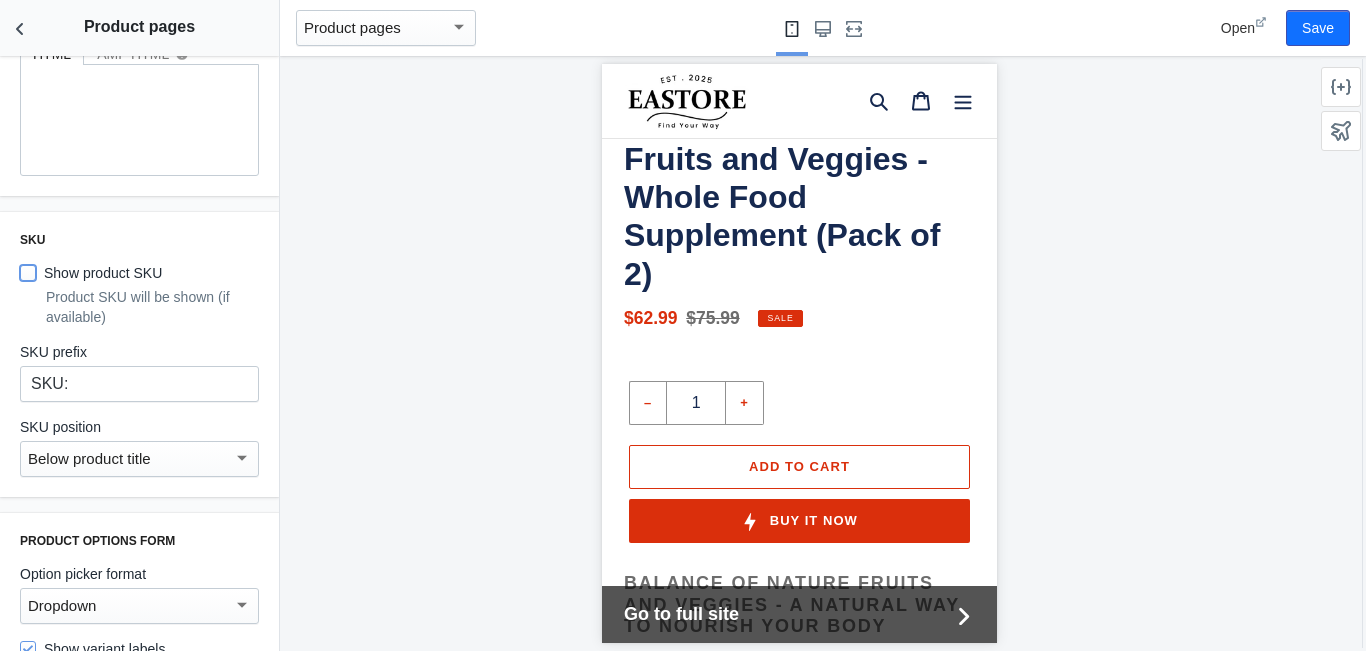 click on "Show product SKU" at bounding box center (28, 273) 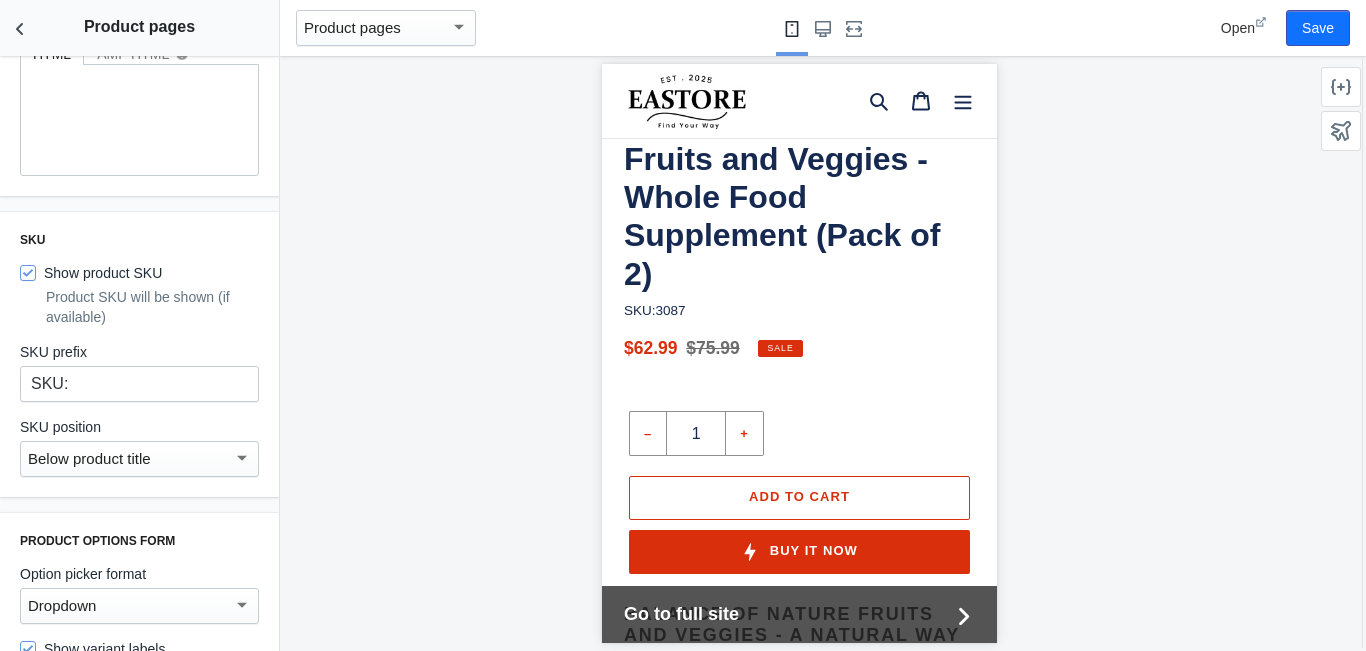 click on "Show product SKU" at bounding box center (91, 273) 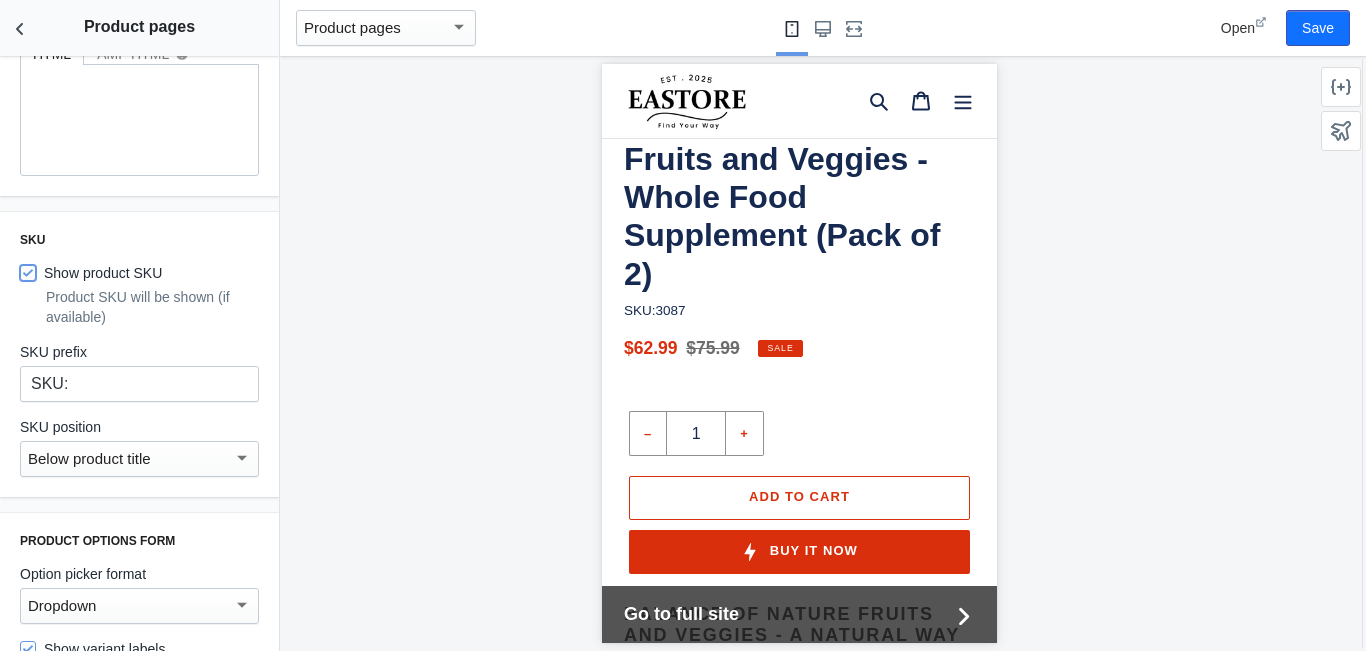 click on "Show product SKU" at bounding box center [28, 273] 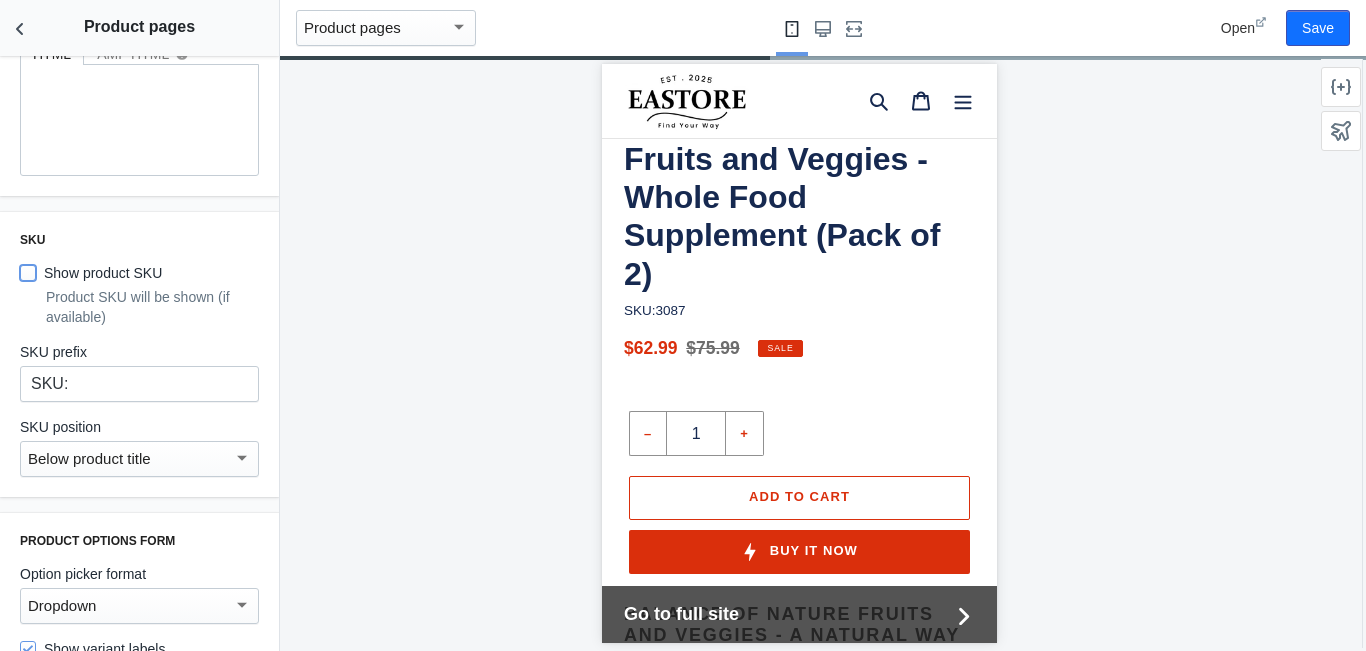 scroll, scrollTop: 833, scrollLeft: 0, axis: vertical 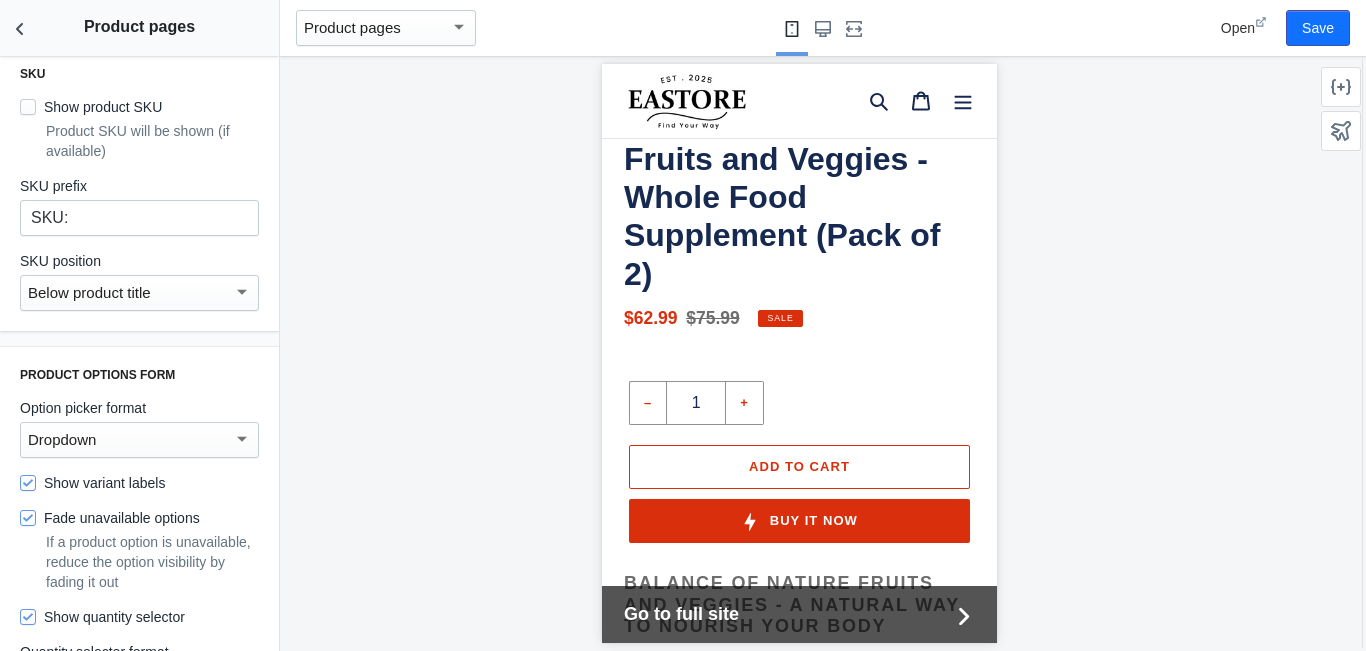 click on "Below product title" at bounding box center (89, 292) 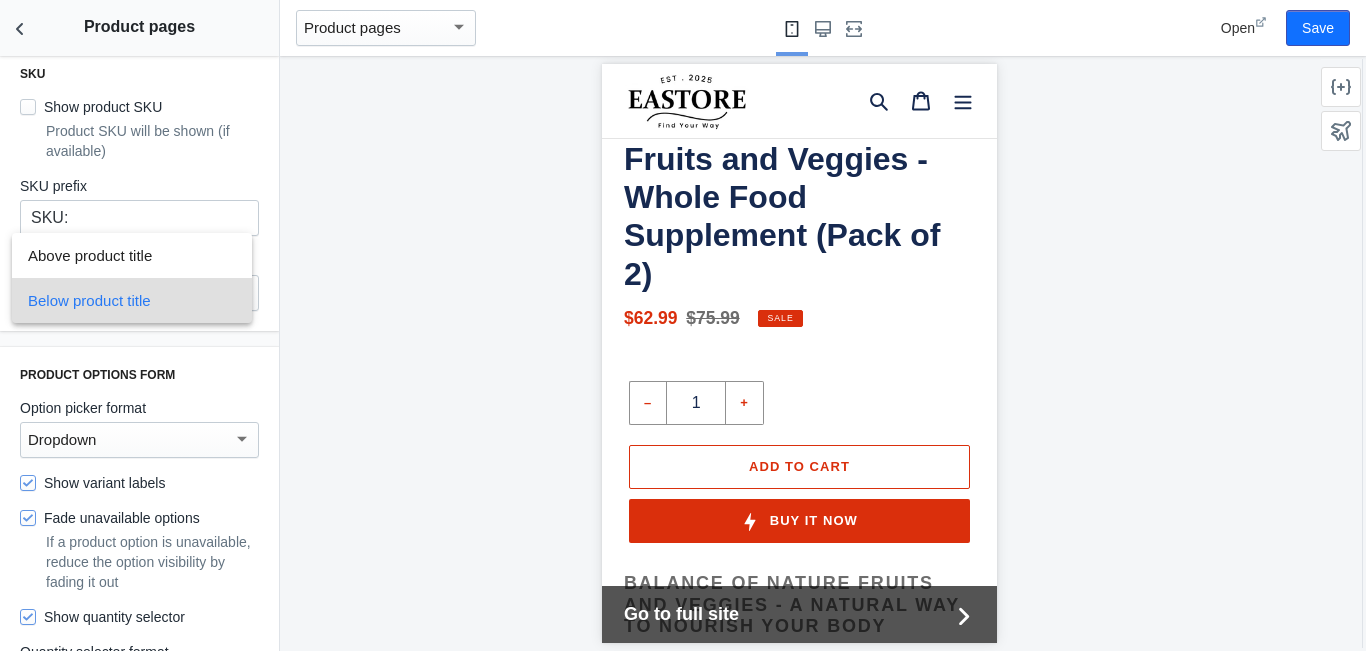 click at bounding box center [683, 325] 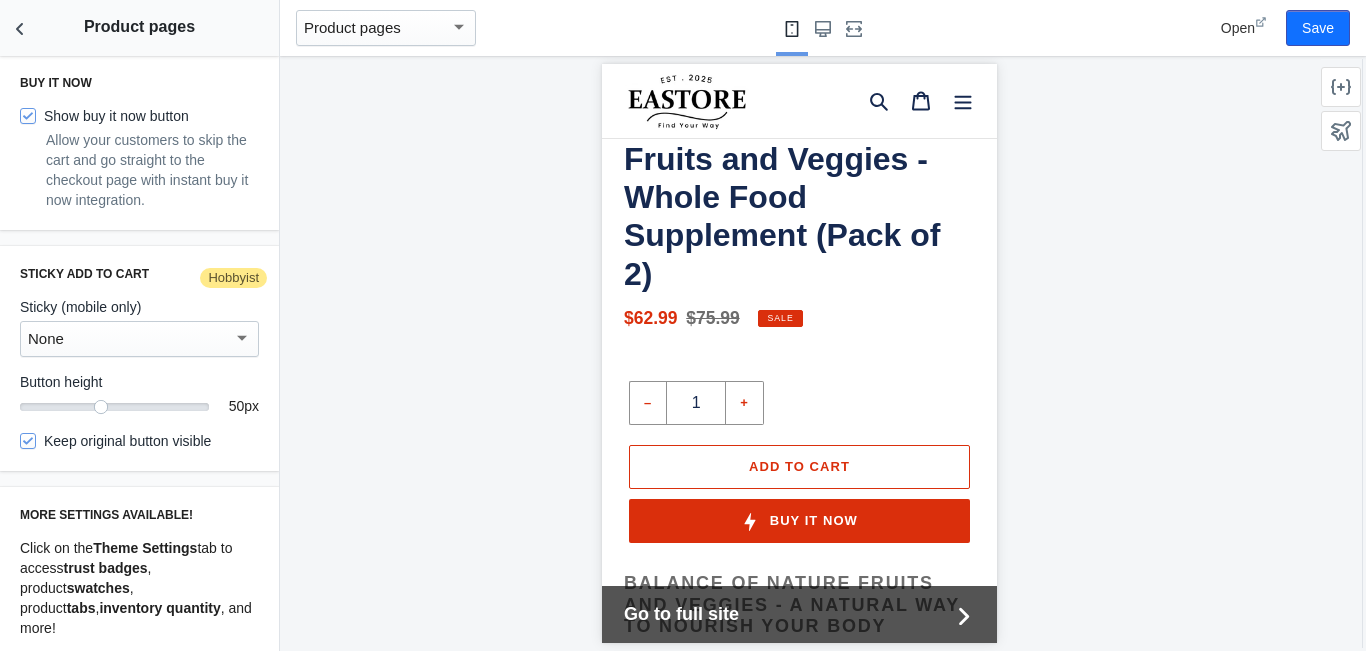 scroll, scrollTop: 1540, scrollLeft: 0, axis: vertical 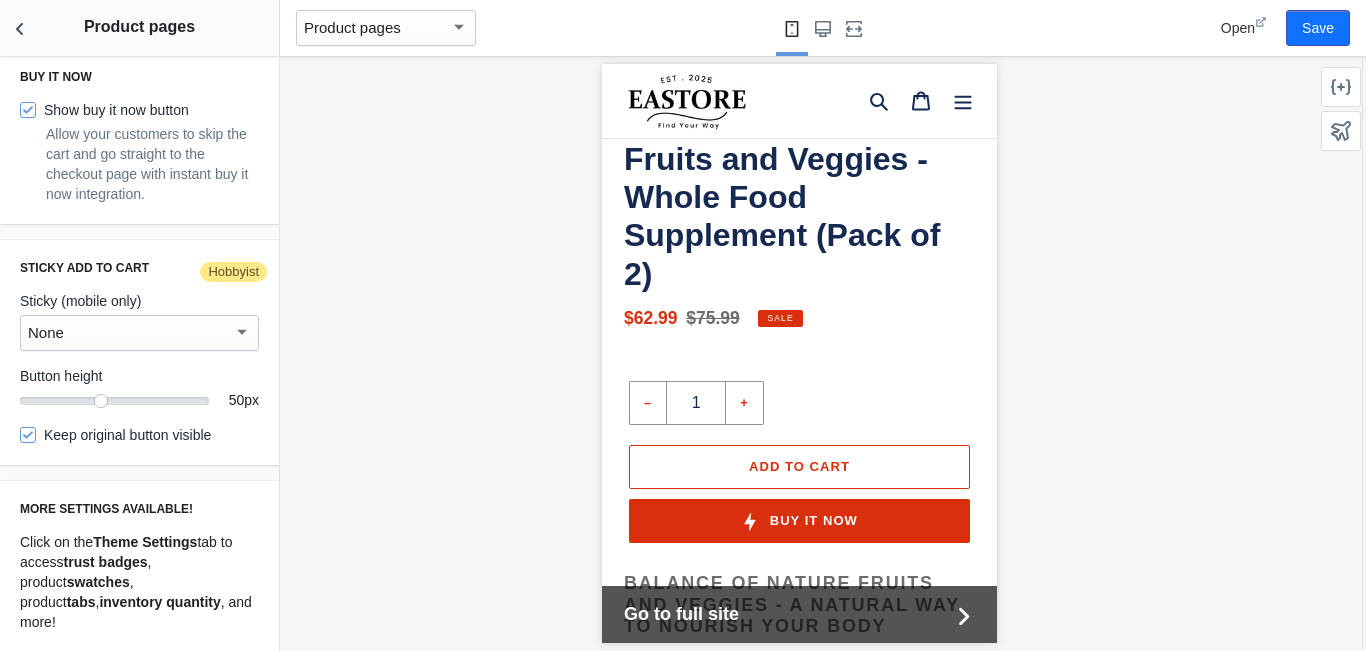 drag, startPoint x: 105, startPoint y: 556, endPoint x: 121, endPoint y: 602, distance: 48.703182 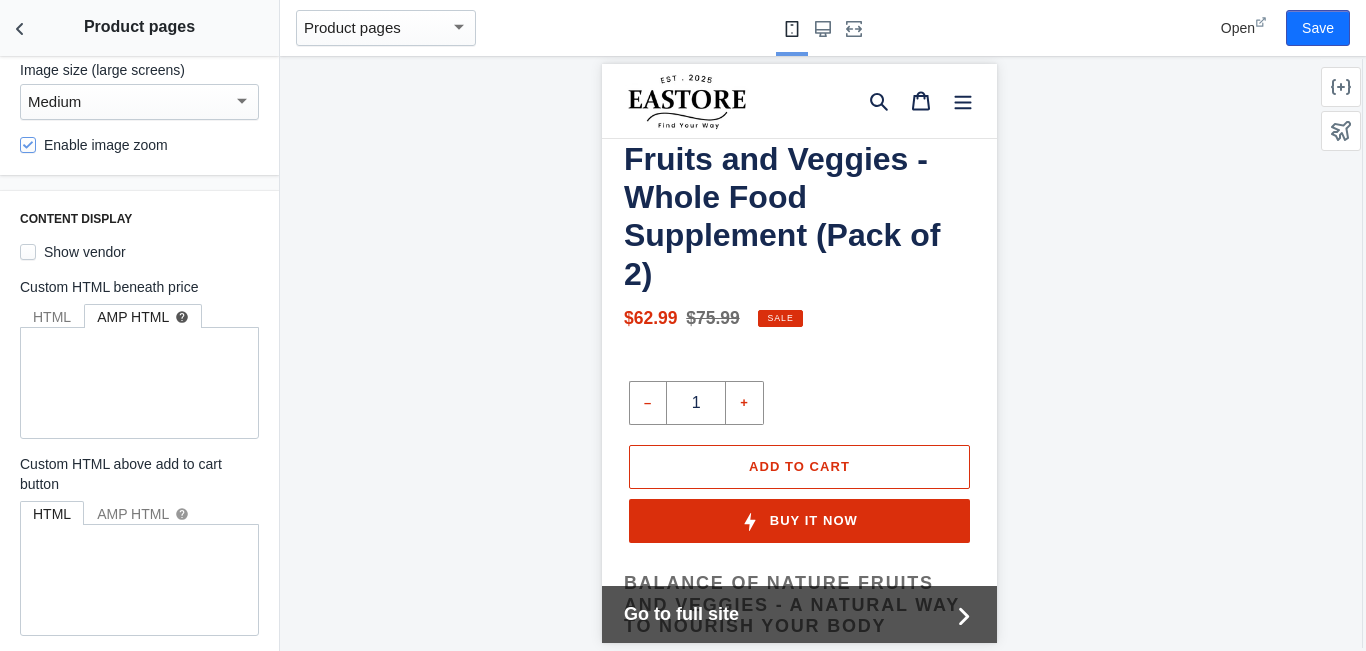 scroll, scrollTop: 0, scrollLeft: 0, axis: both 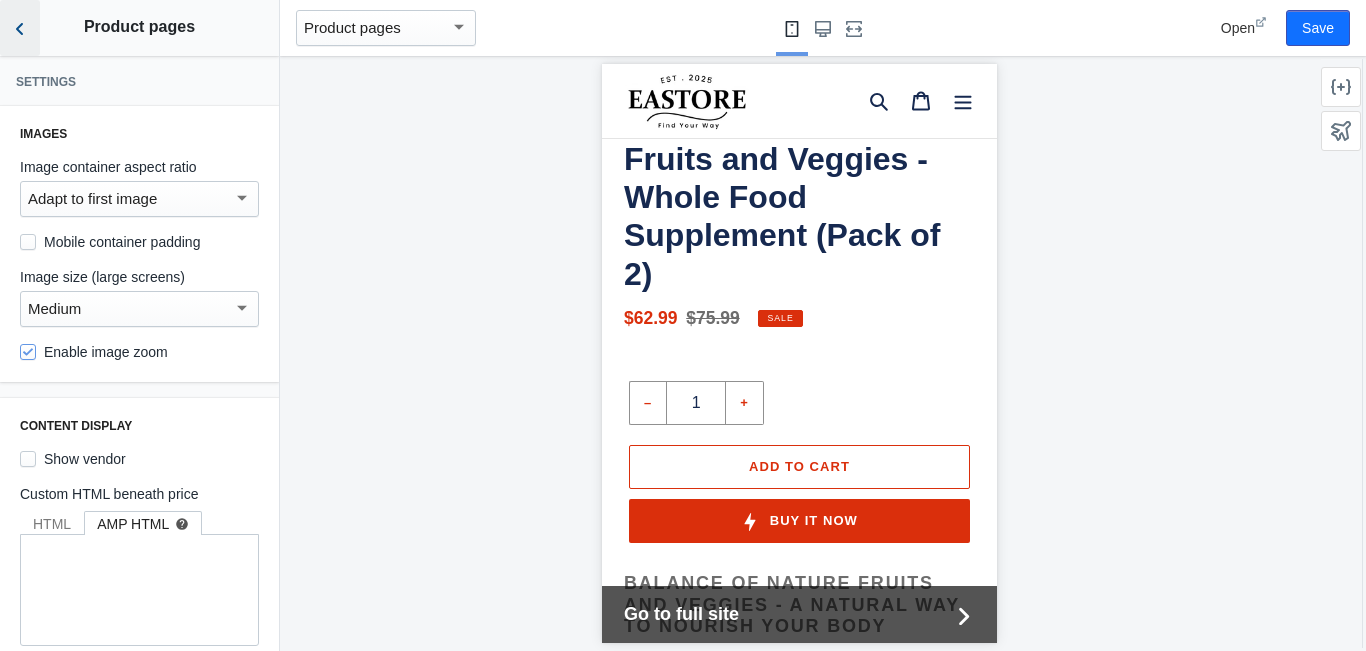 click 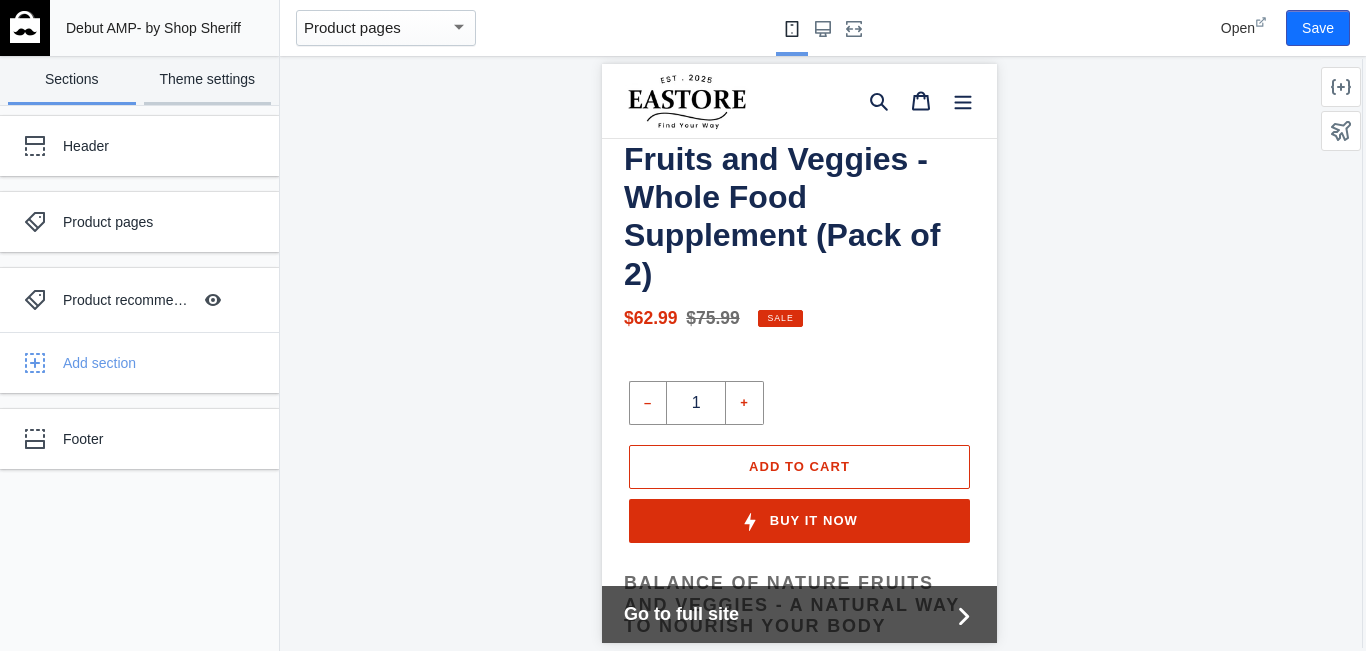 click on "Theme settings" at bounding box center (208, 80) 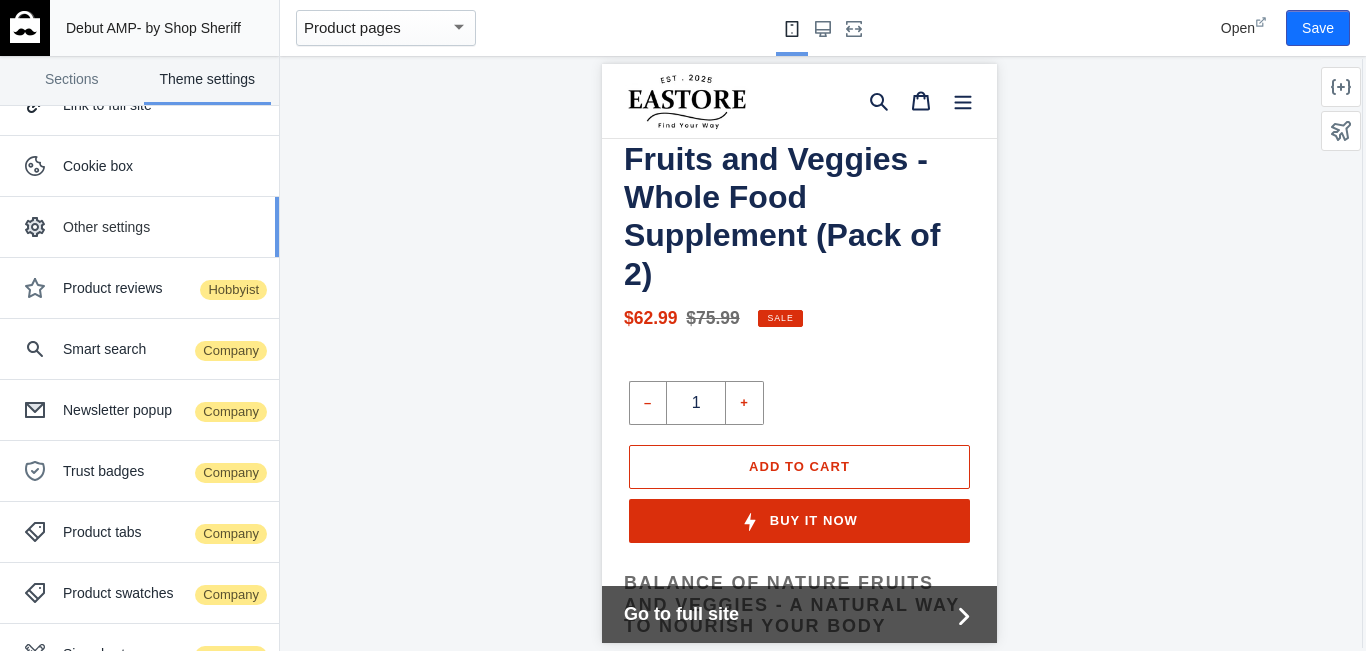 scroll, scrollTop: 333, scrollLeft: 0, axis: vertical 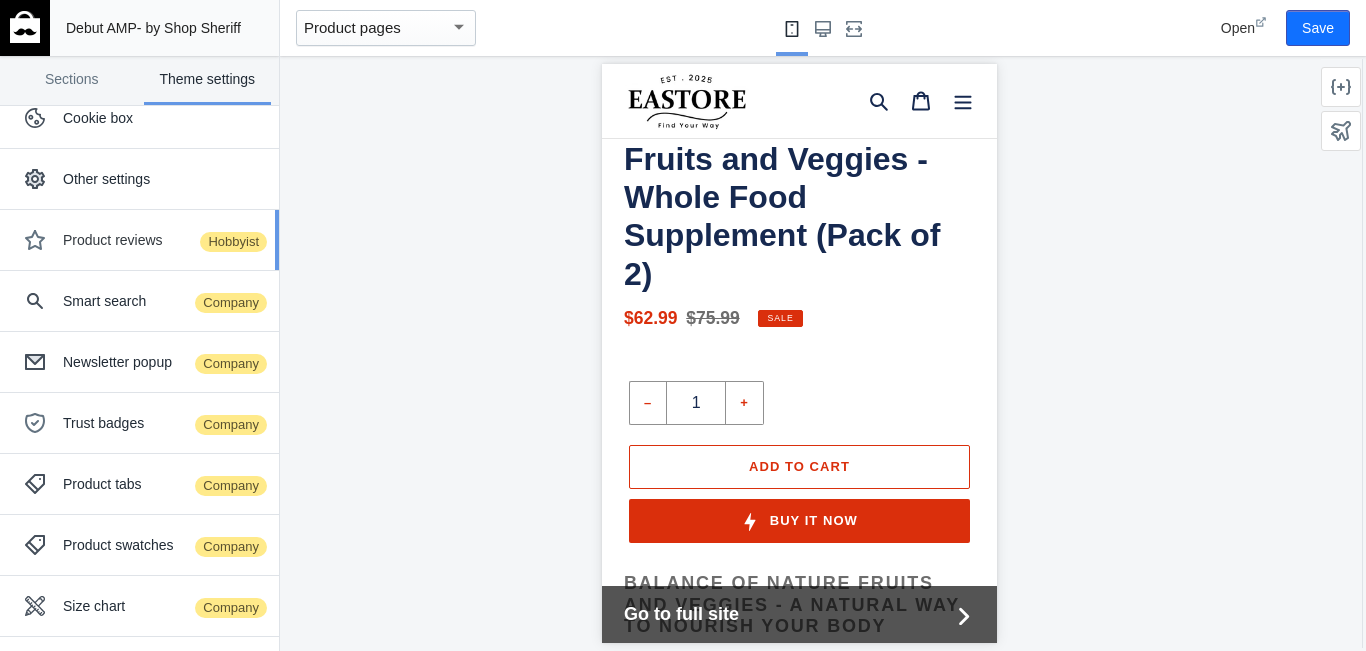 click on "Product reviews   Hobbyist" at bounding box center (163, 240) 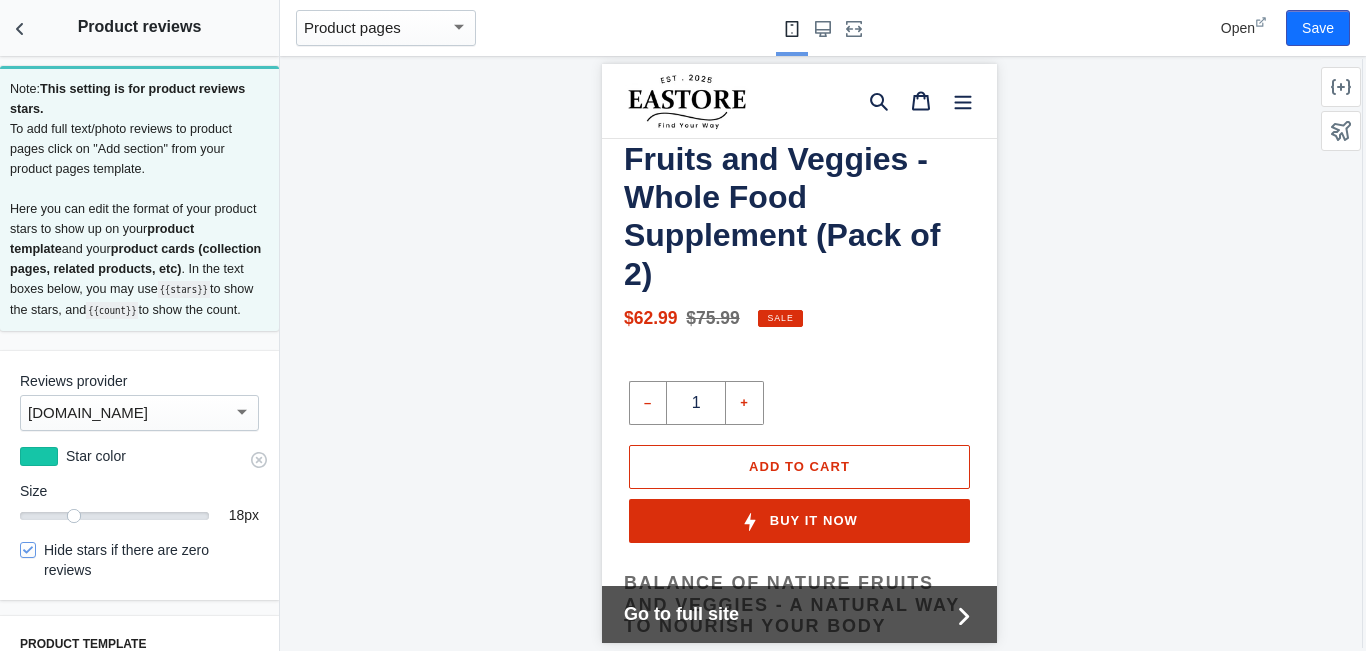 scroll, scrollTop: 167, scrollLeft: 0, axis: vertical 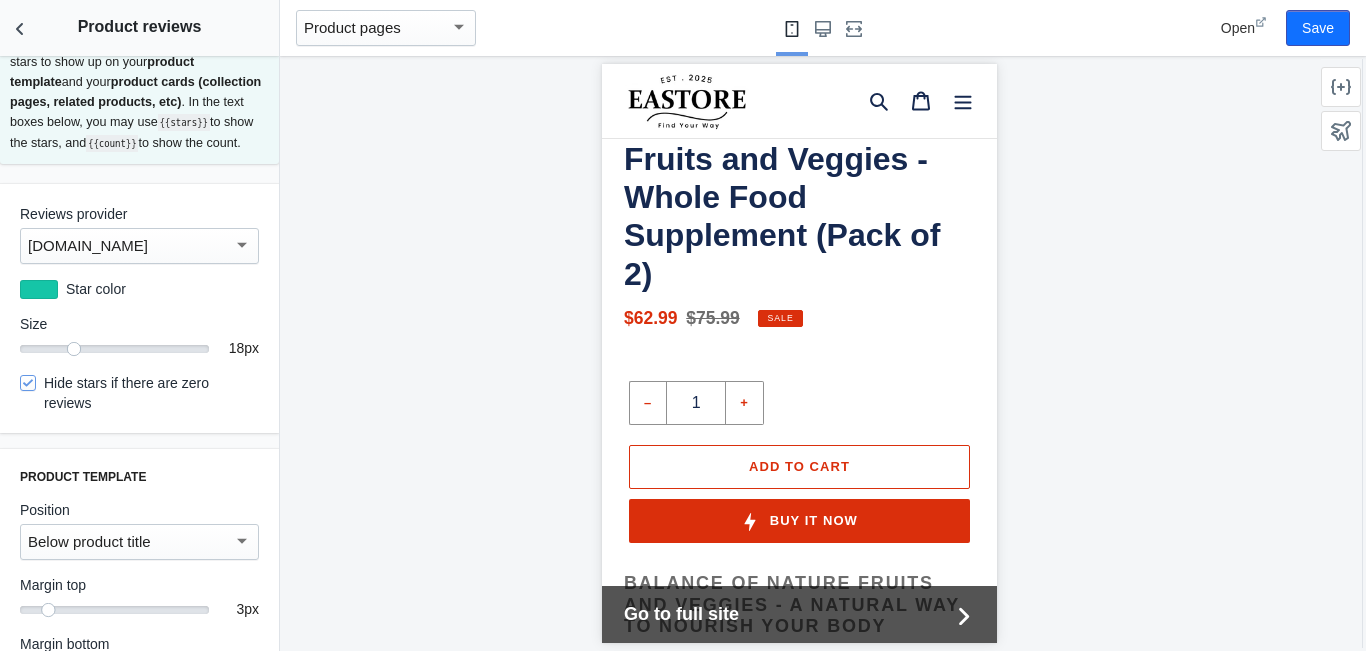 click on "Judge.me" at bounding box center [130, 246] 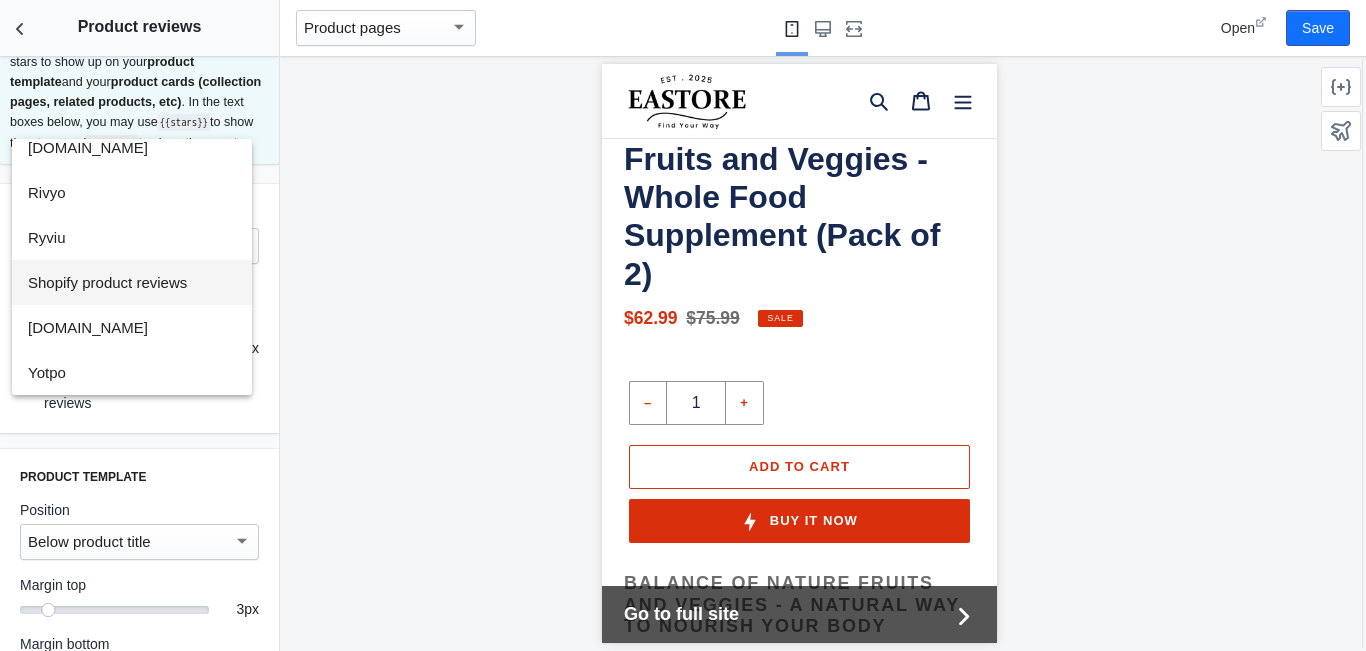 scroll, scrollTop: 207, scrollLeft: 0, axis: vertical 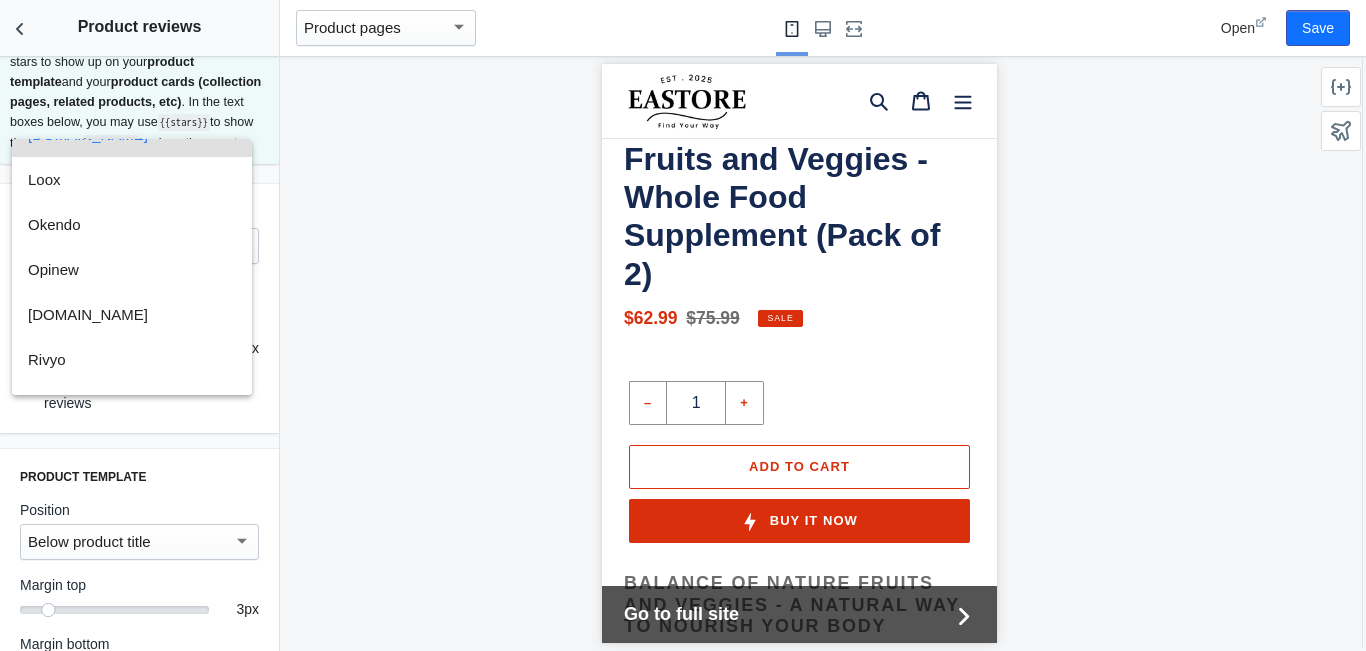 click at bounding box center [683, 325] 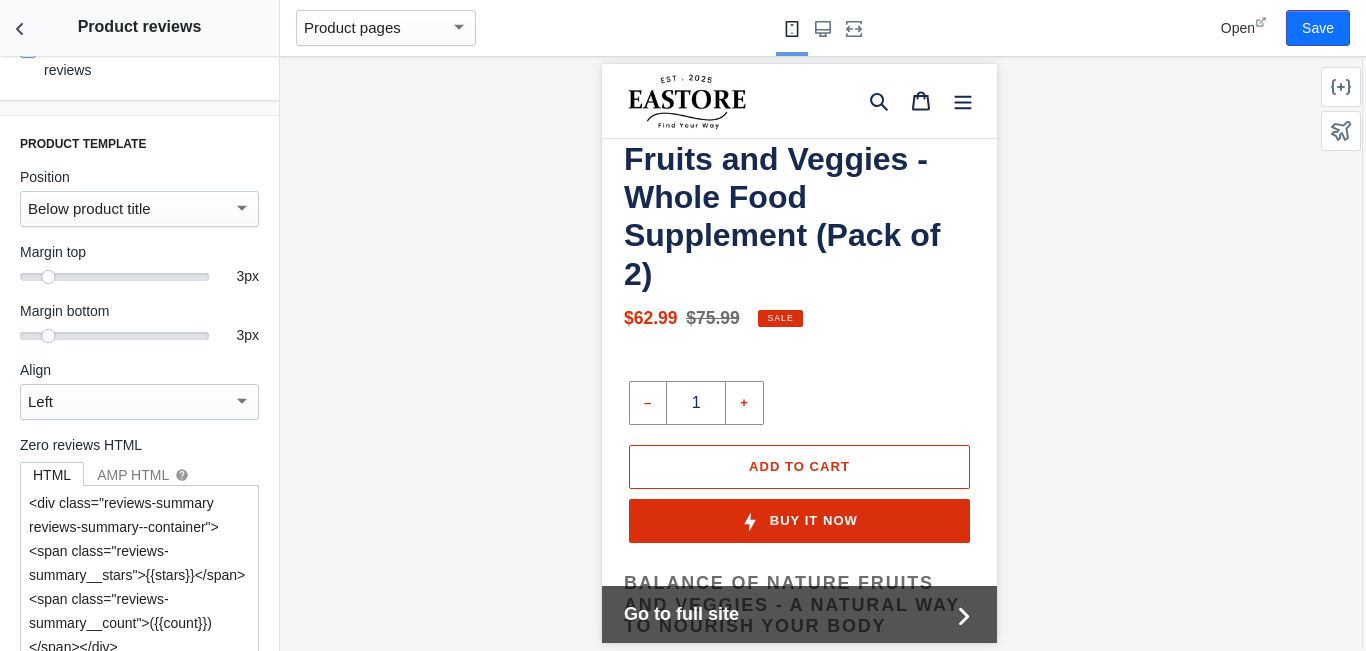 scroll, scrollTop: 667, scrollLeft: 0, axis: vertical 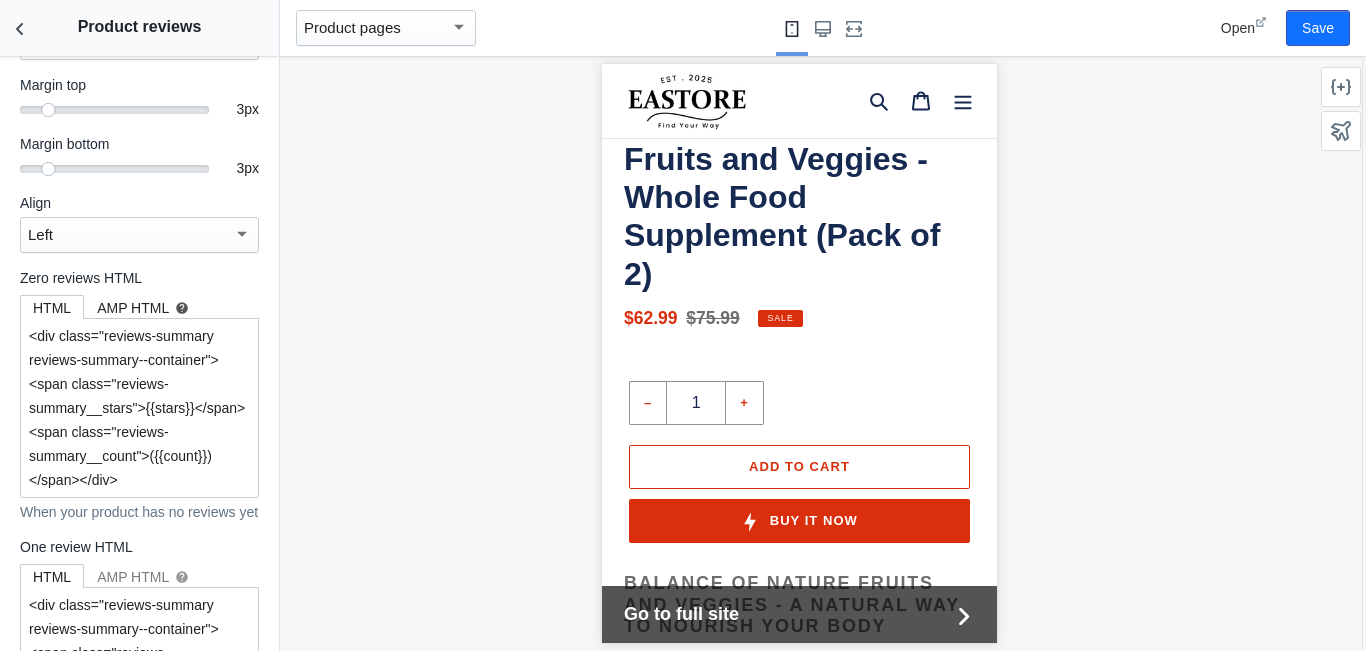 click on "AMP HTML   help" at bounding box center (143, 308) 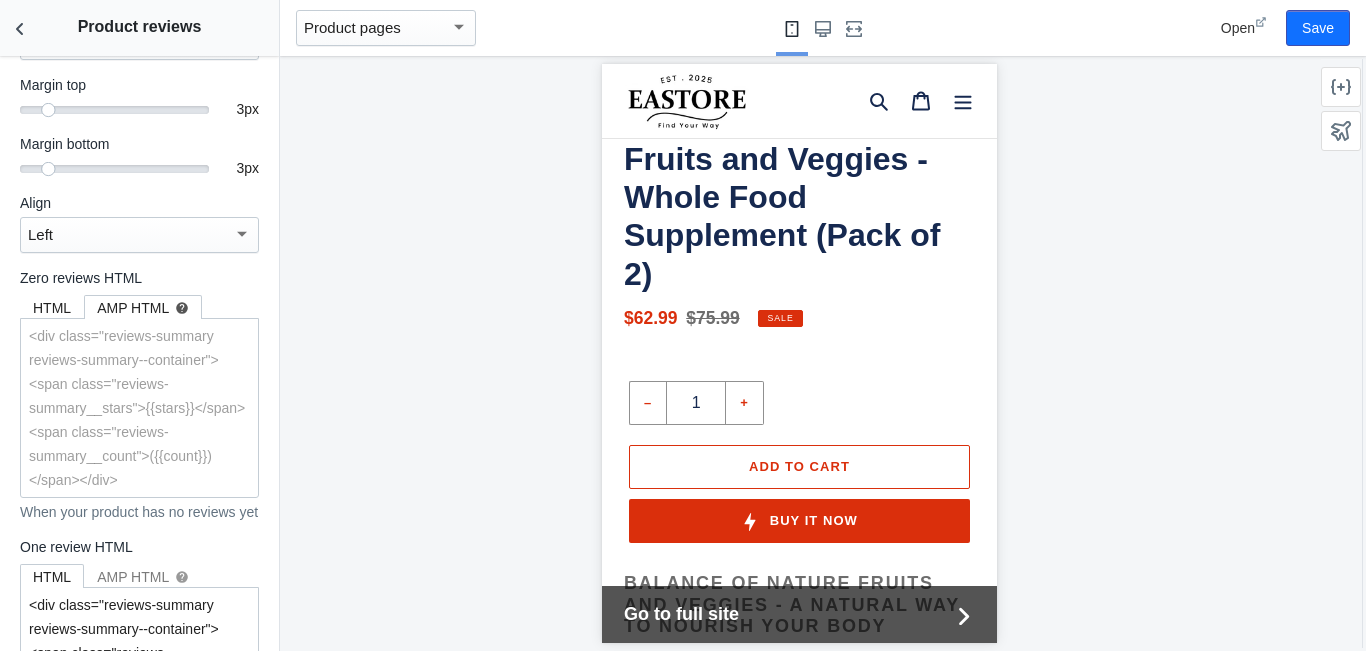 click on "HTML" at bounding box center [52, 308] 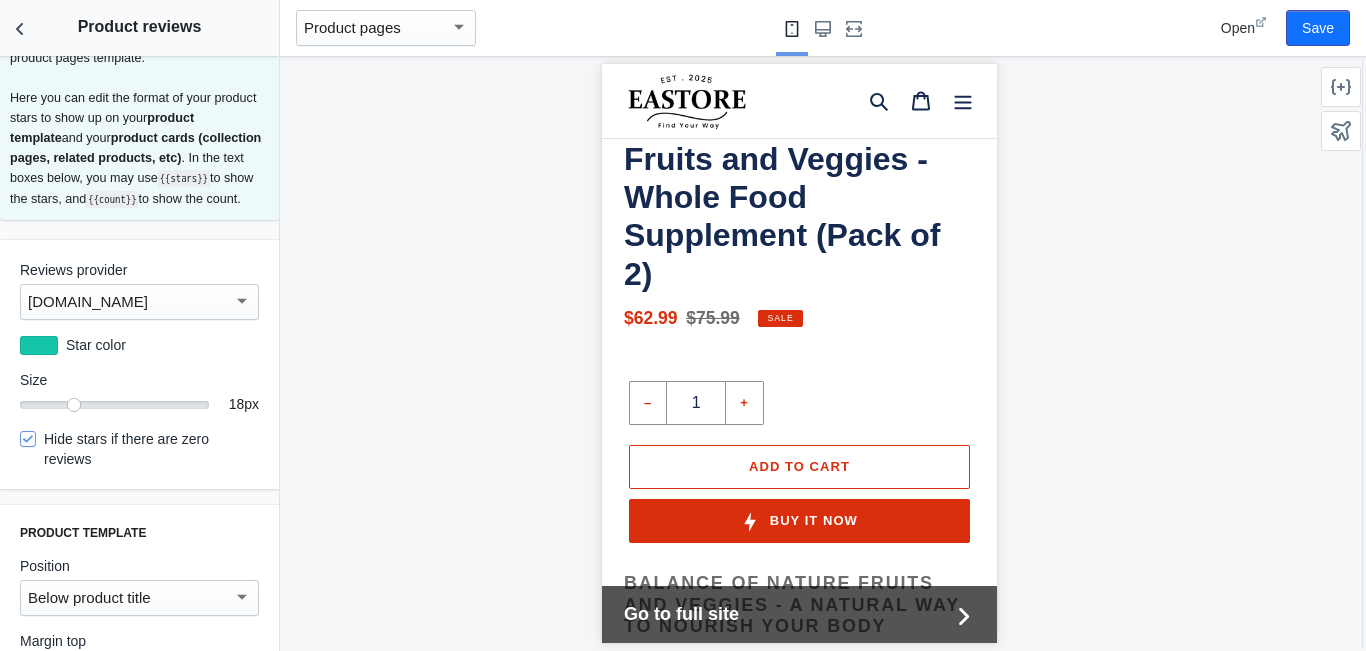 scroll, scrollTop: 0, scrollLeft: 0, axis: both 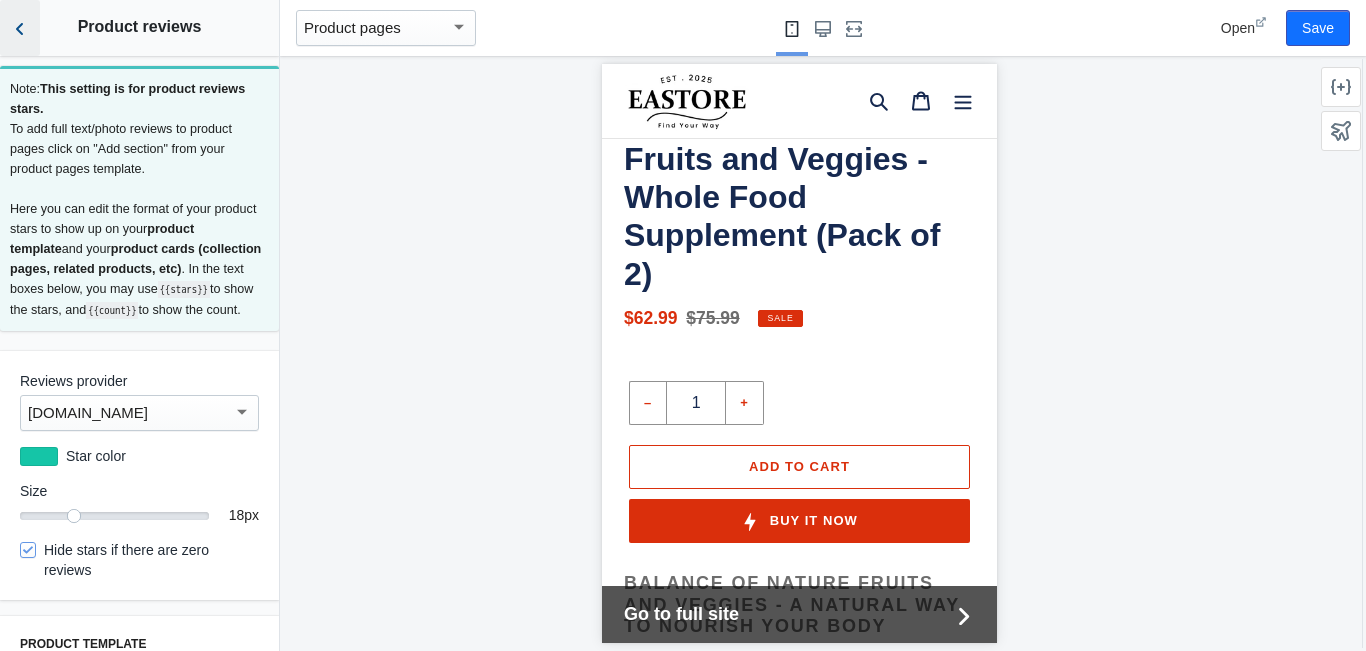 click at bounding box center (20, 28) 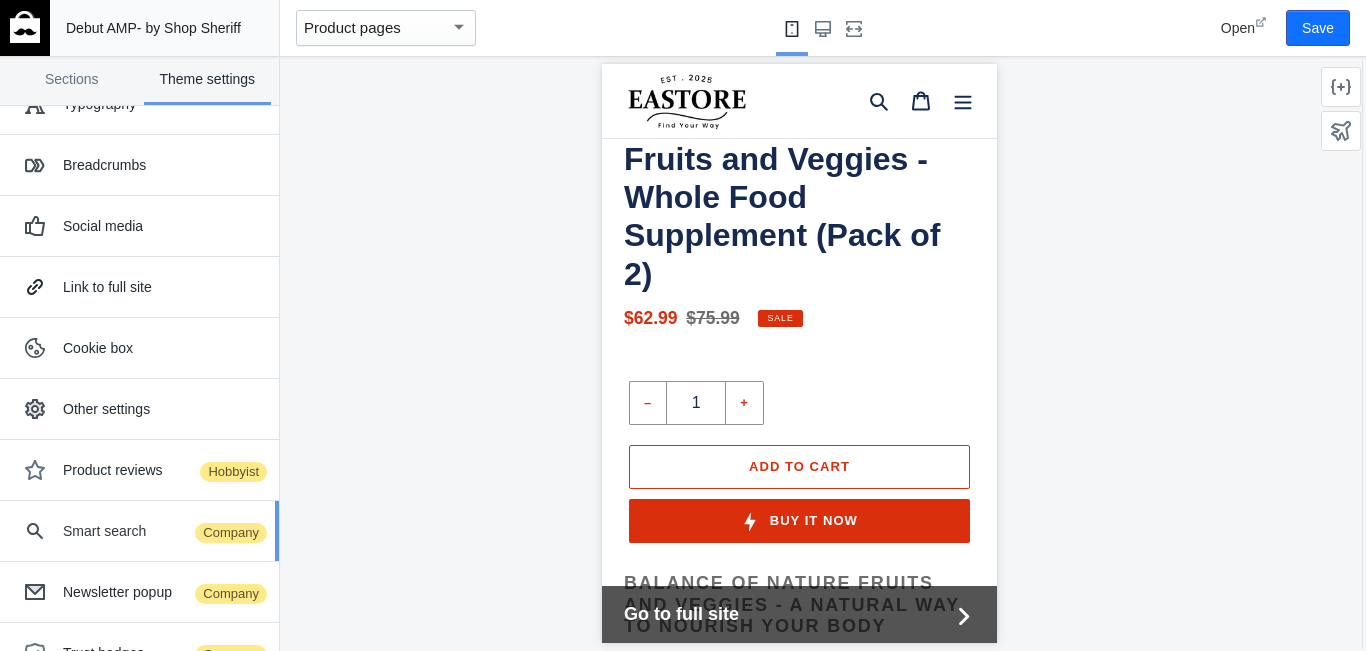 scroll, scrollTop: 0, scrollLeft: 0, axis: both 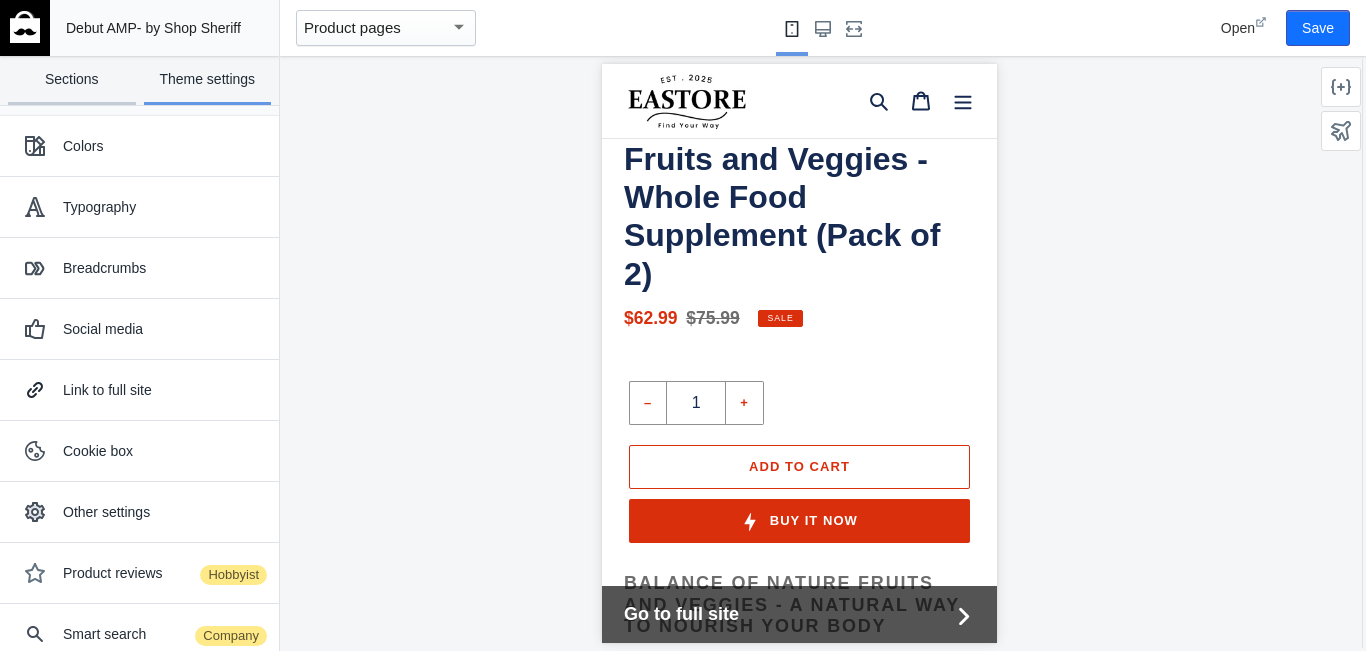 click on "Sections" at bounding box center [72, 80] 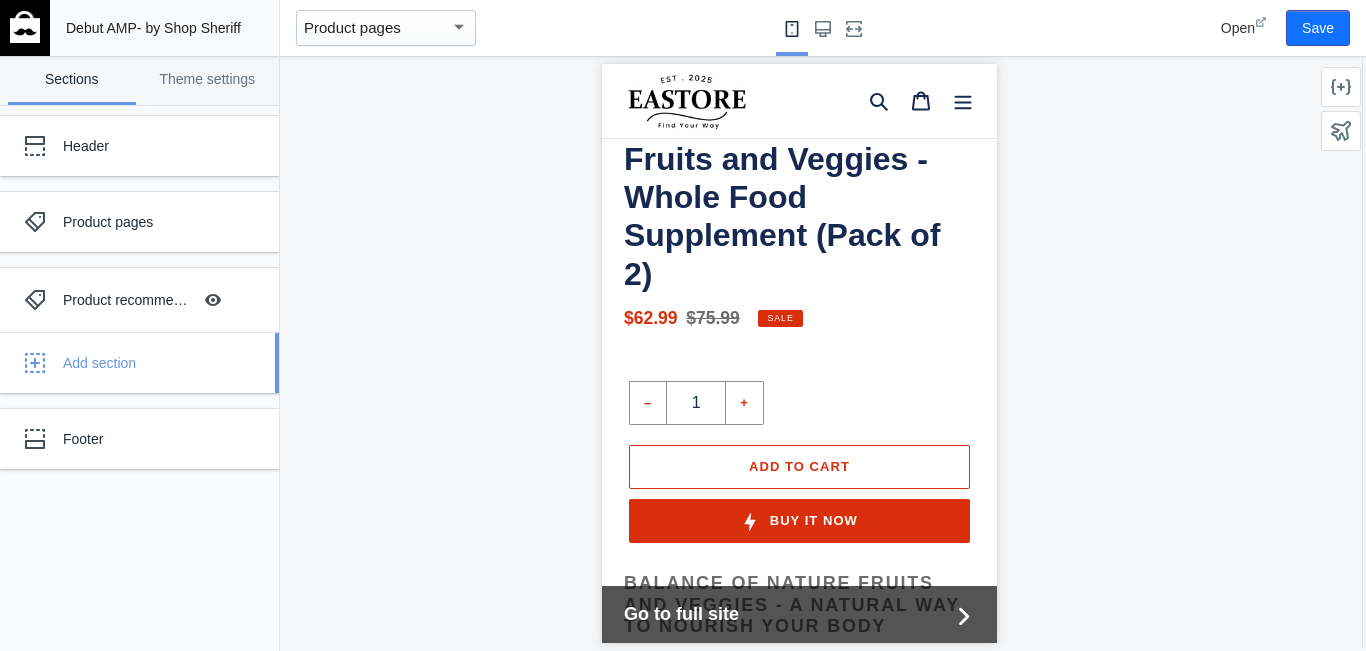 click at bounding box center (35, 363) 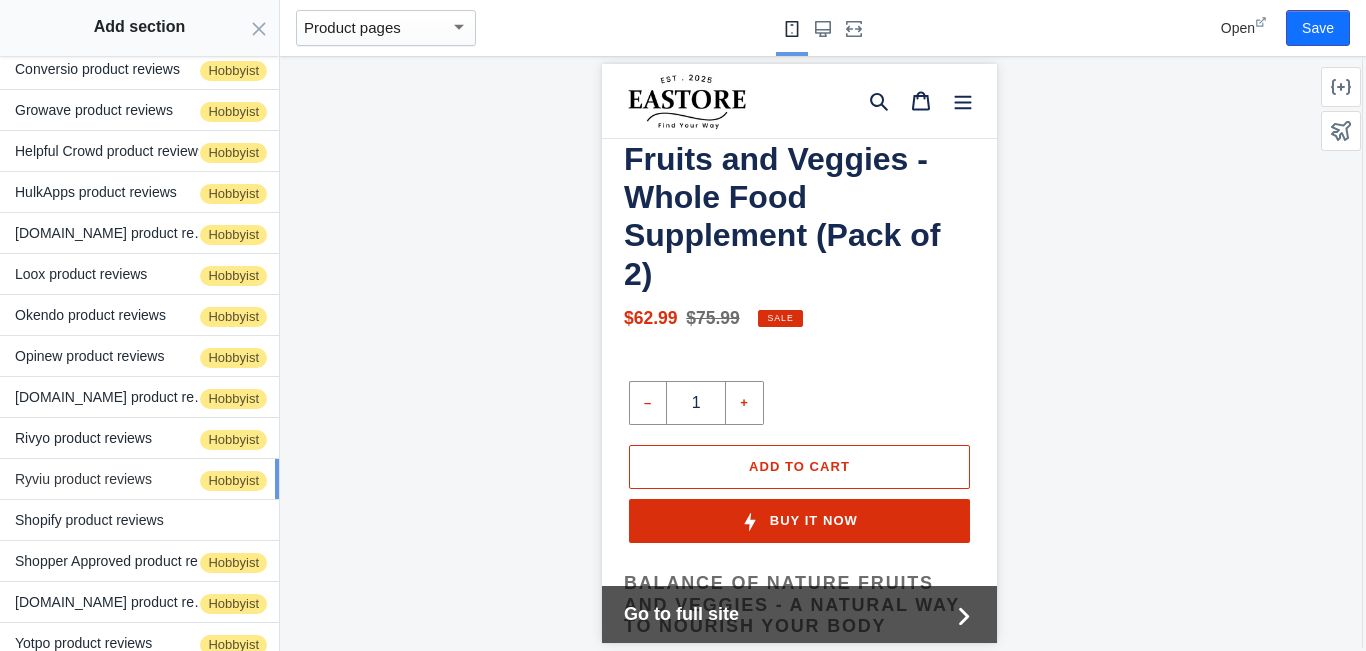 scroll, scrollTop: 425, scrollLeft: 0, axis: vertical 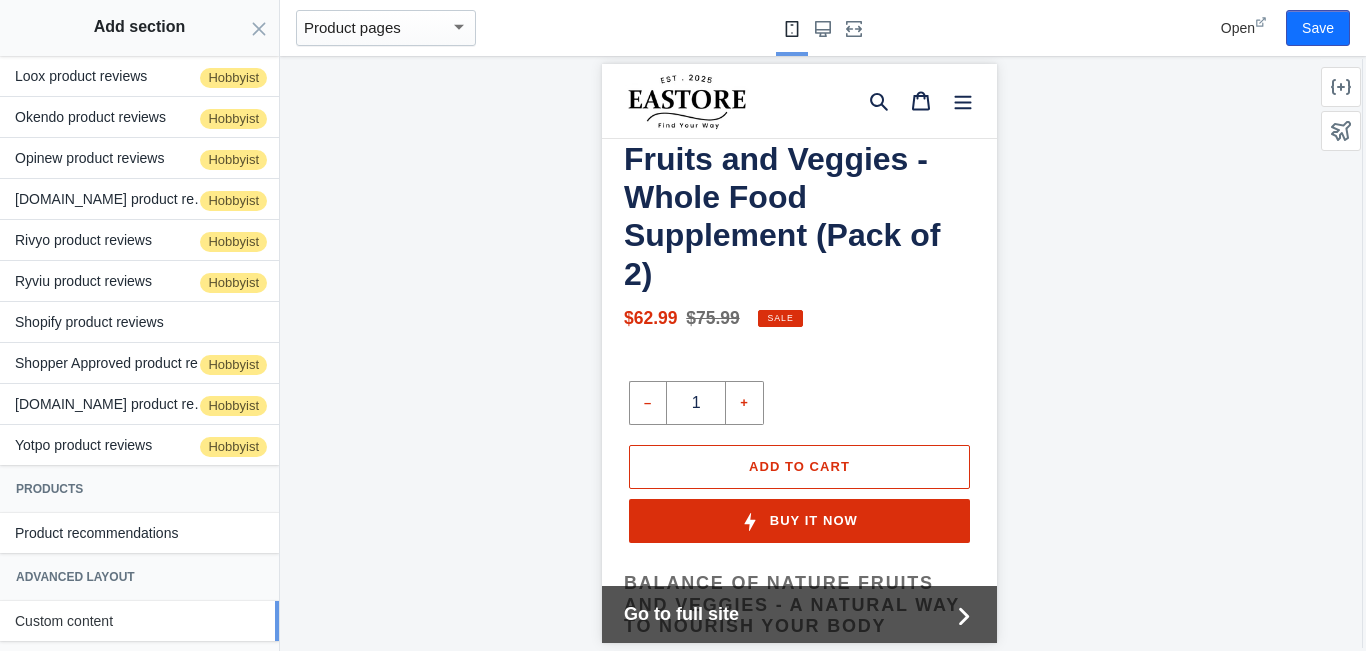 click on "Custom content" 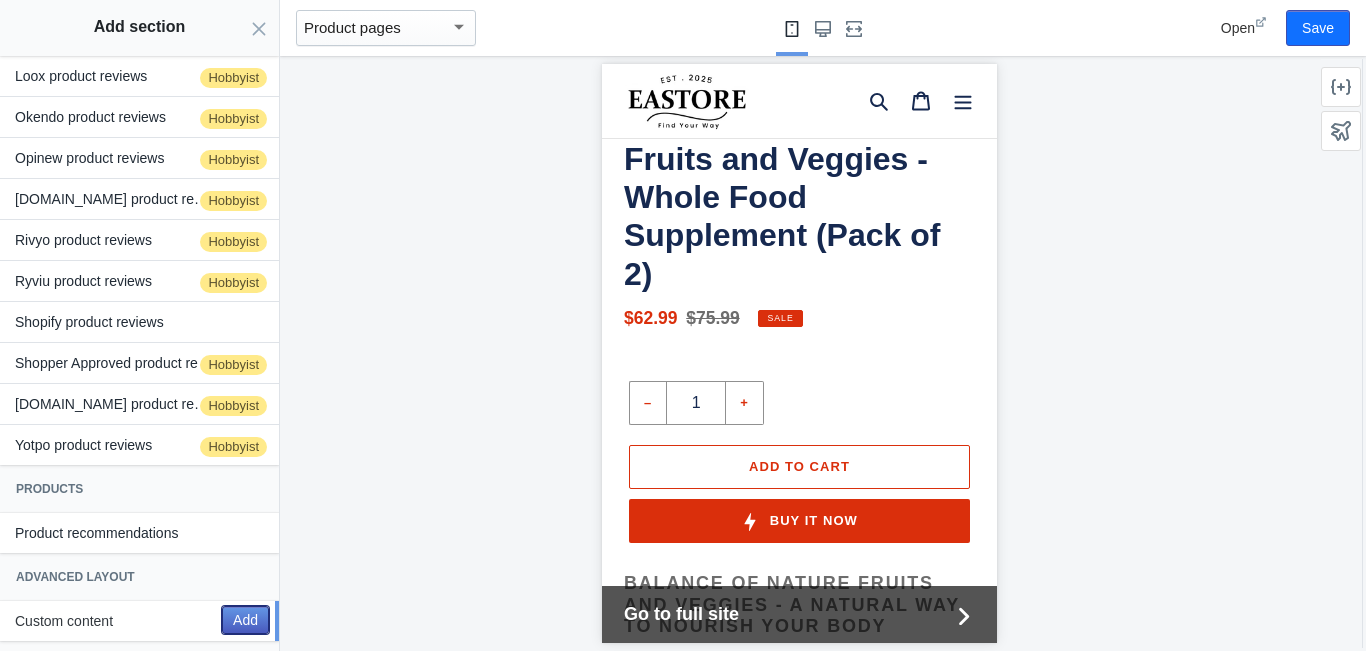 scroll, scrollTop: 22, scrollLeft: 0, axis: vertical 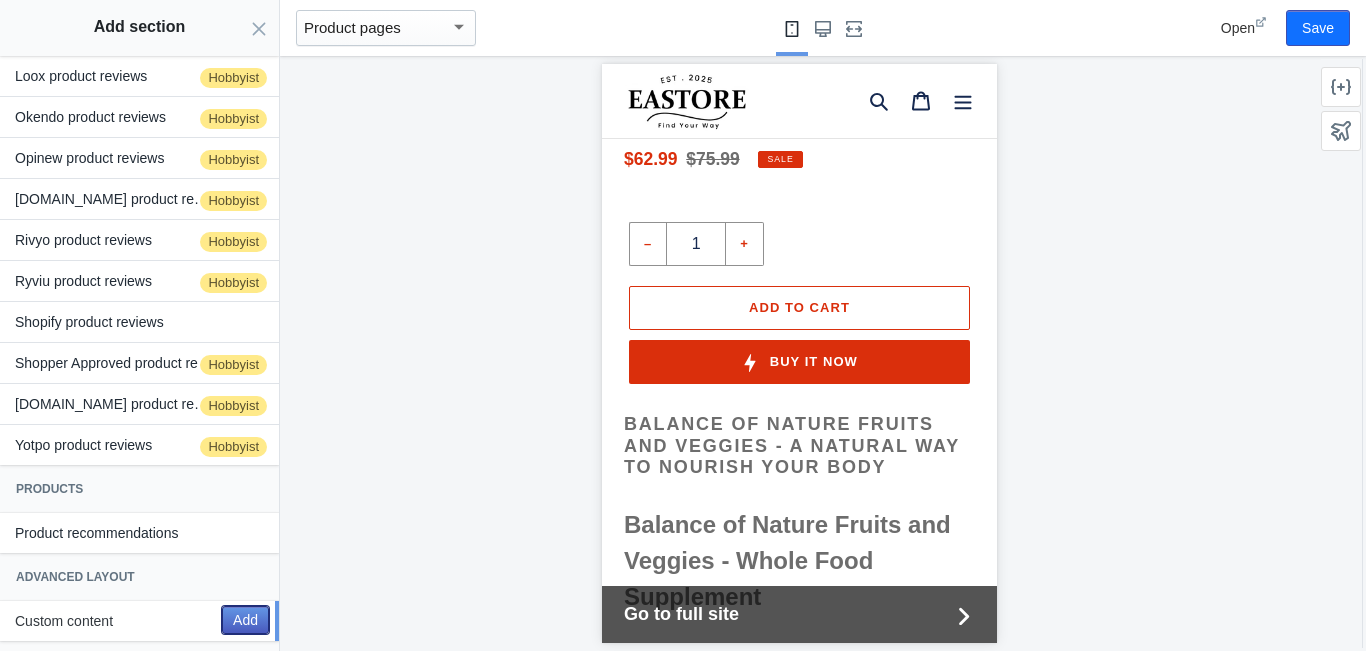 click on "Add" 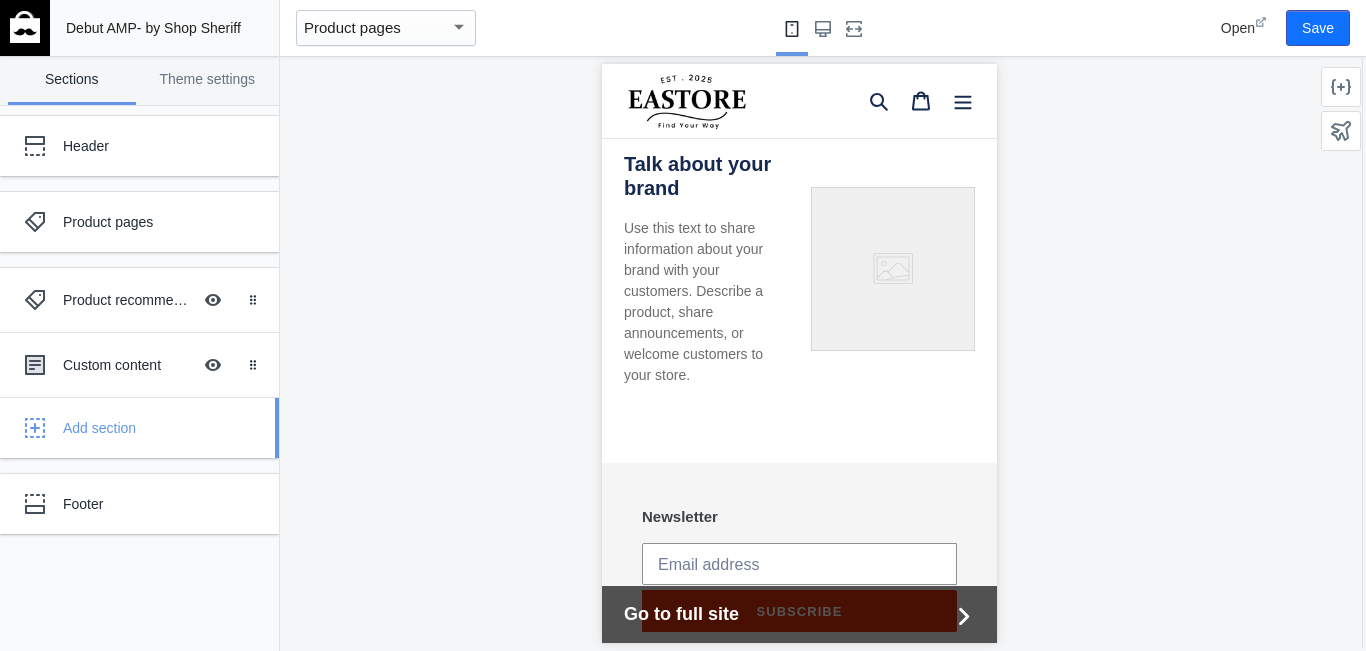 scroll, scrollTop: 4501, scrollLeft: 0, axis: vertical 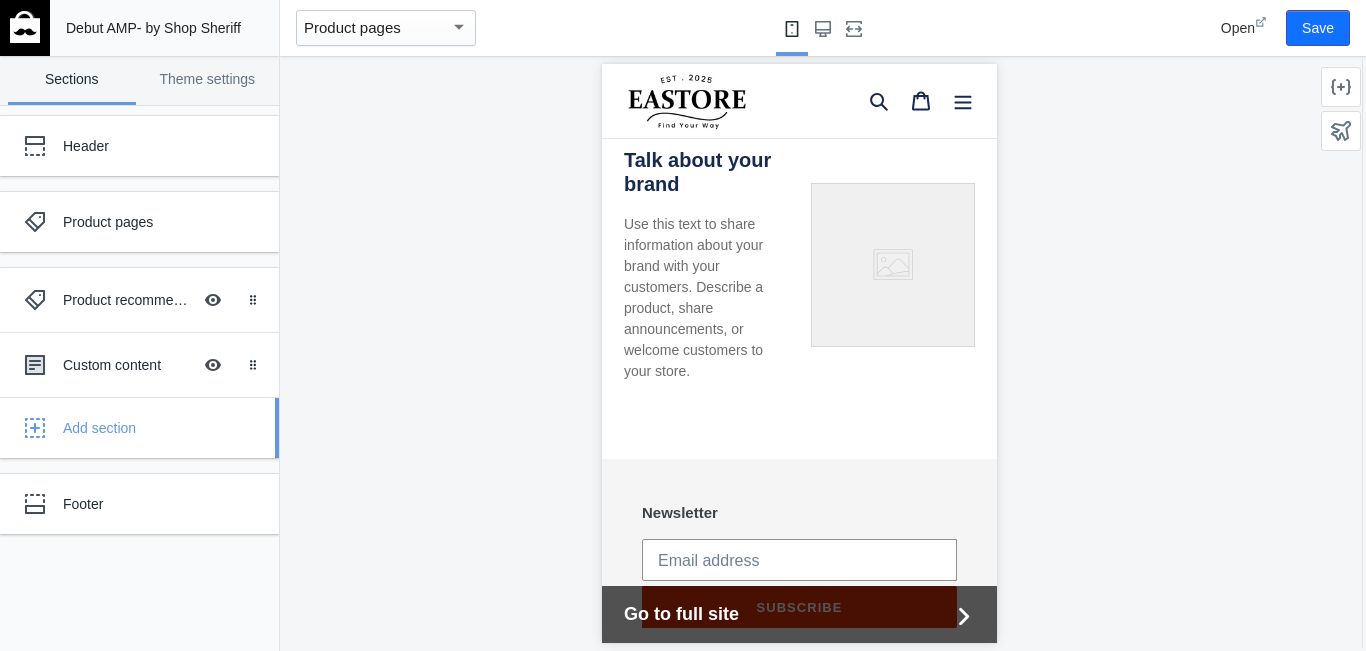 click on "Add section" at bounding box center (163, 428) 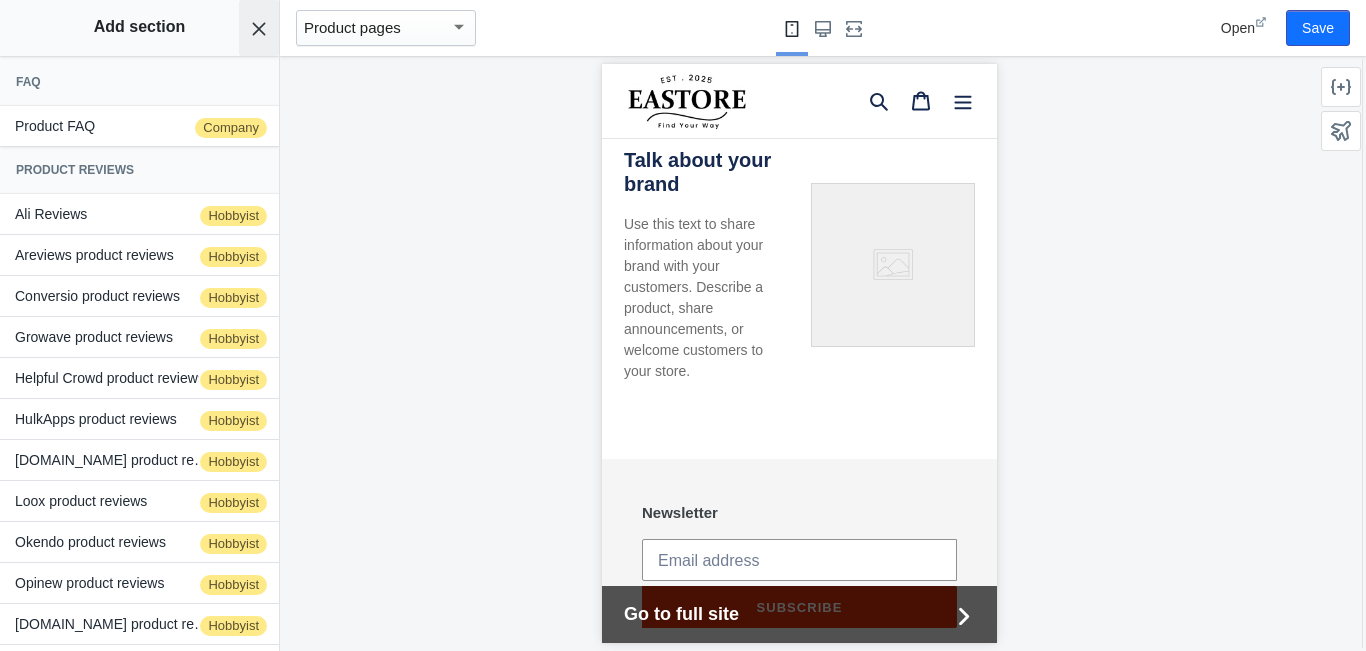 click on "Cancel adding section" 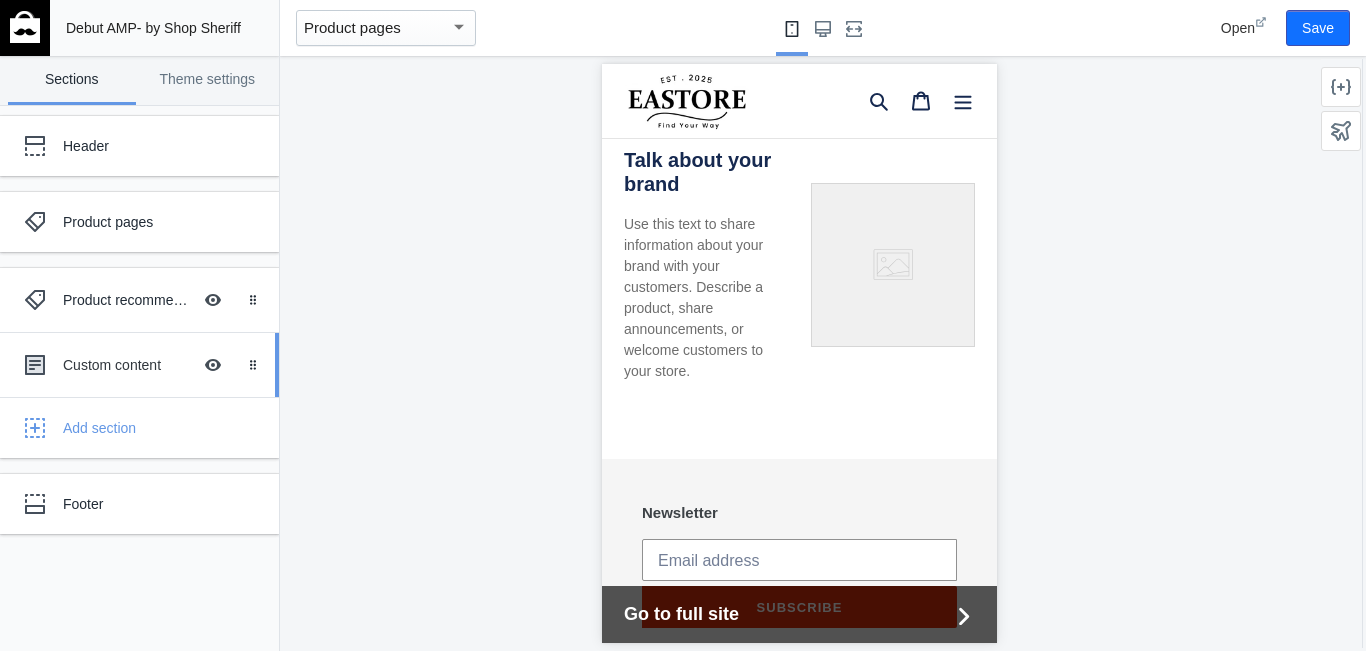 click on "Custom content" at bounding box center (127, 365) 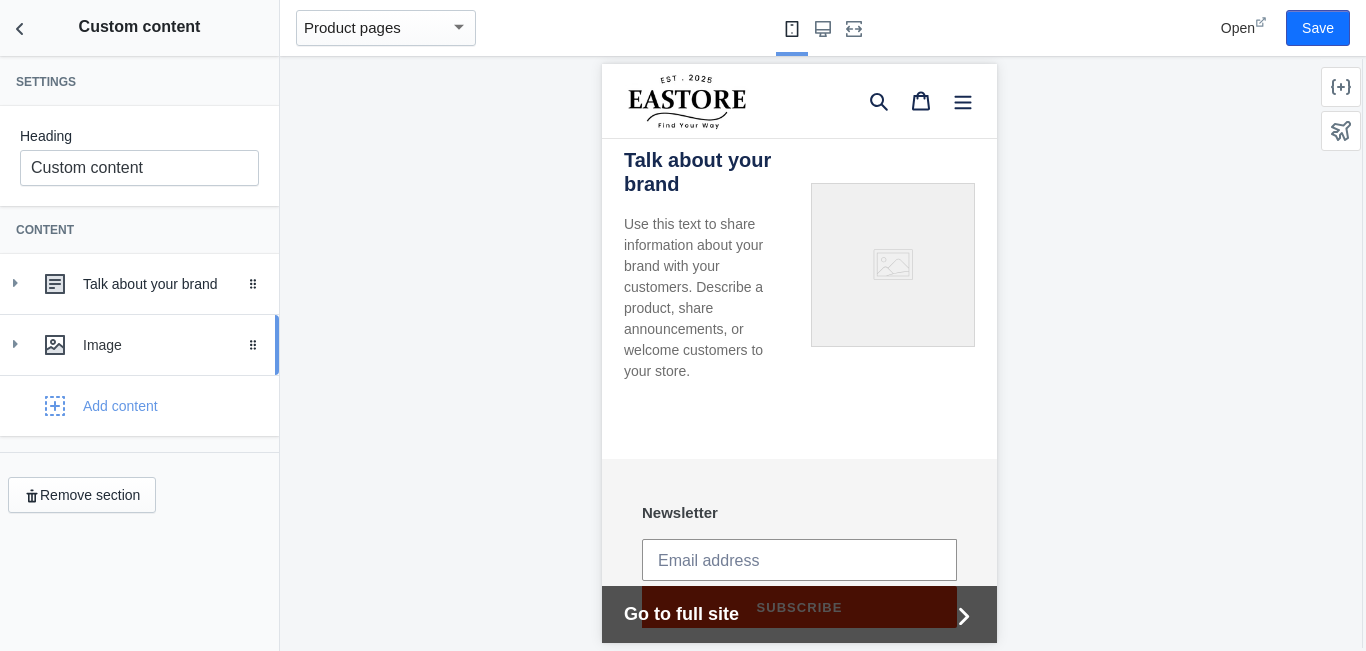 click on "Image Drag to reorder" at bounding box center (139, 345) 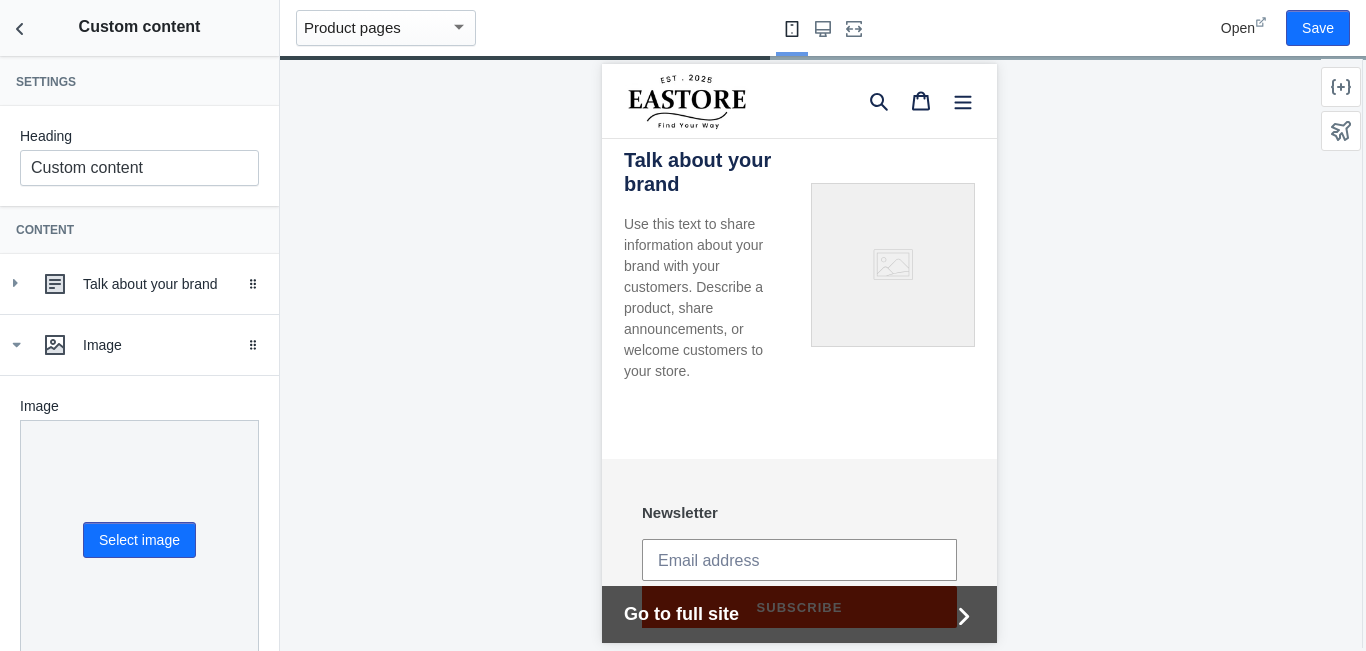 scroll, scrollTop: 356, scrollLeft: 0, axis: vertical 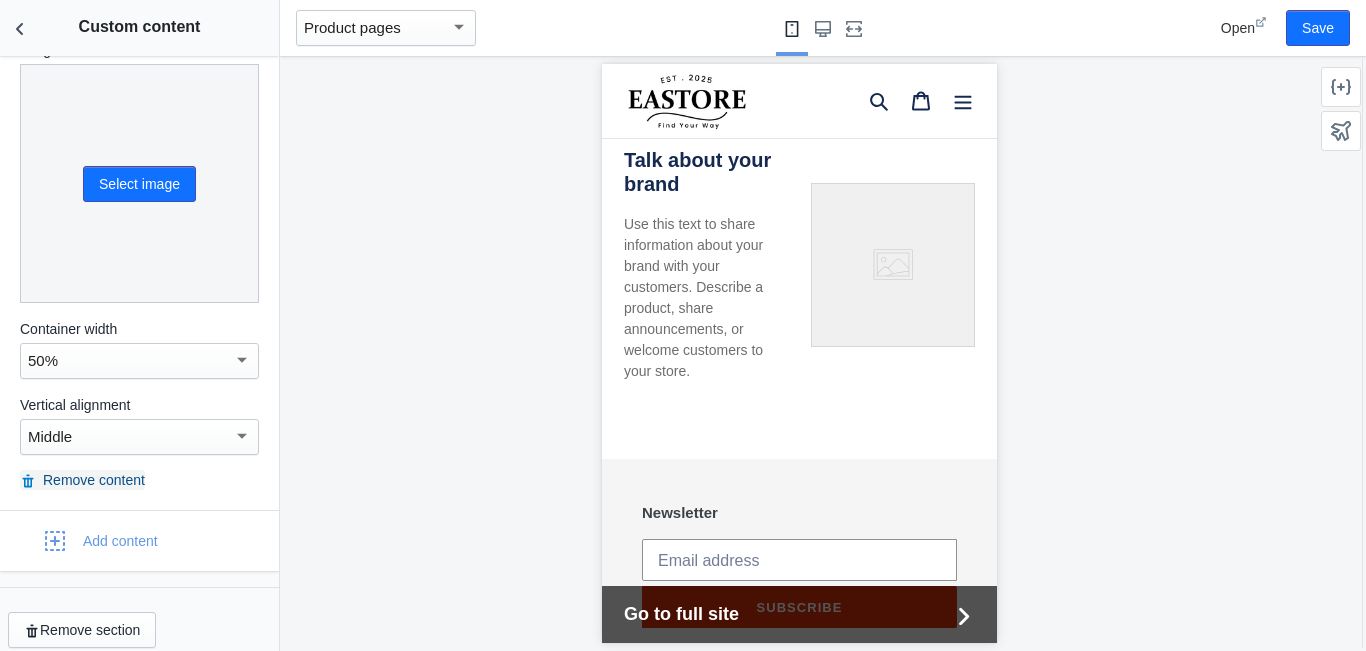 click on "Remove content" at bounding box center (82, 480) 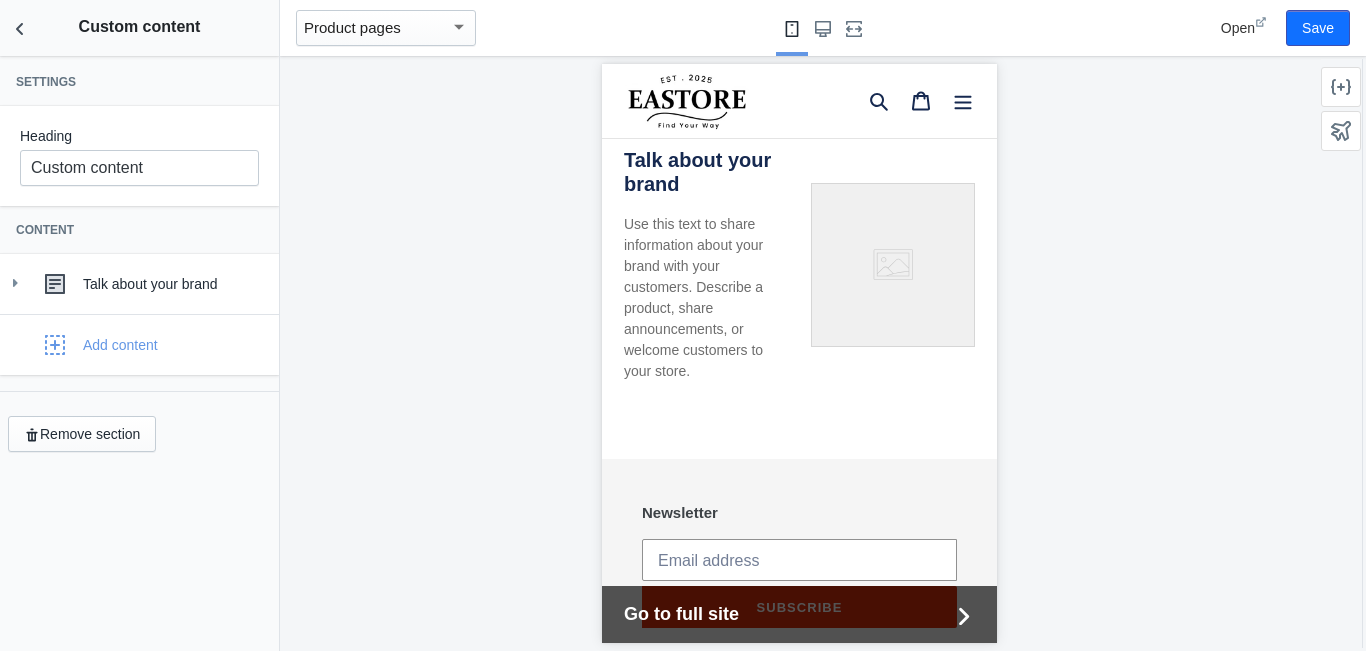 scroll, scrollTop: 0, scrollLeft: 0, axis: both 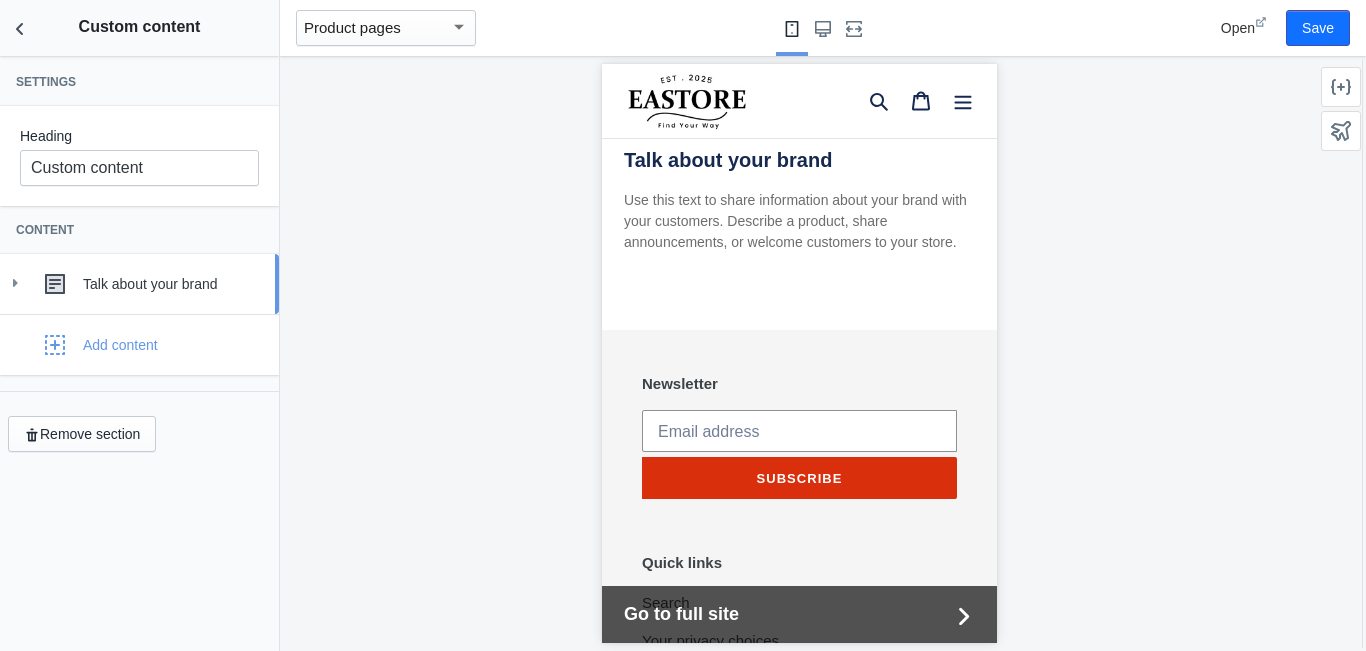 click 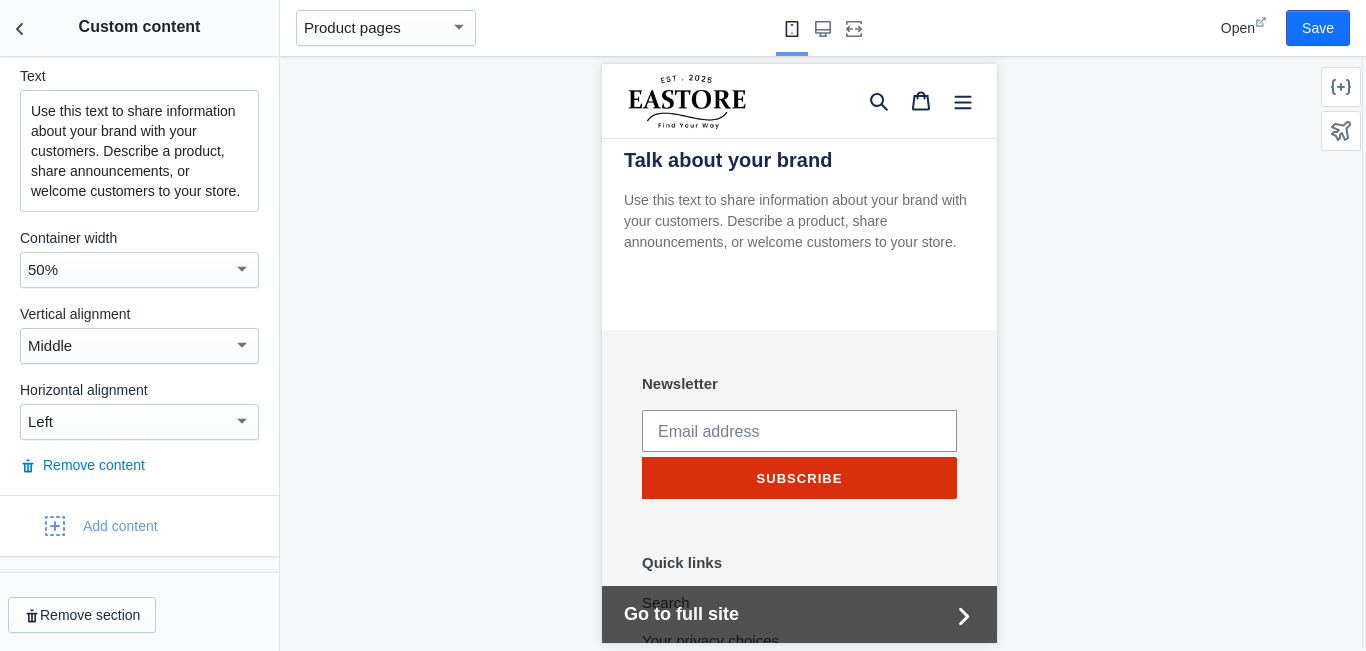 scroll, scrollTop: 365, scrollLeft: 0, axis: vertical 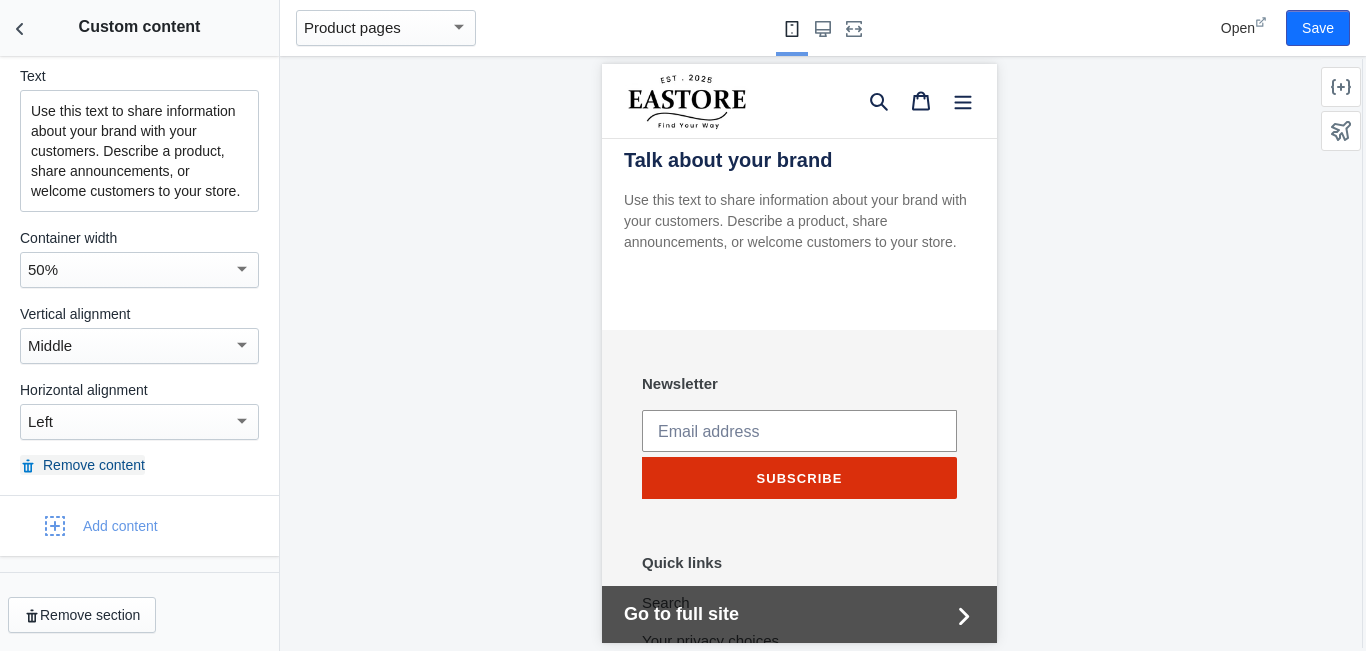 click on "Remove content" at bounding box center (82, 465) 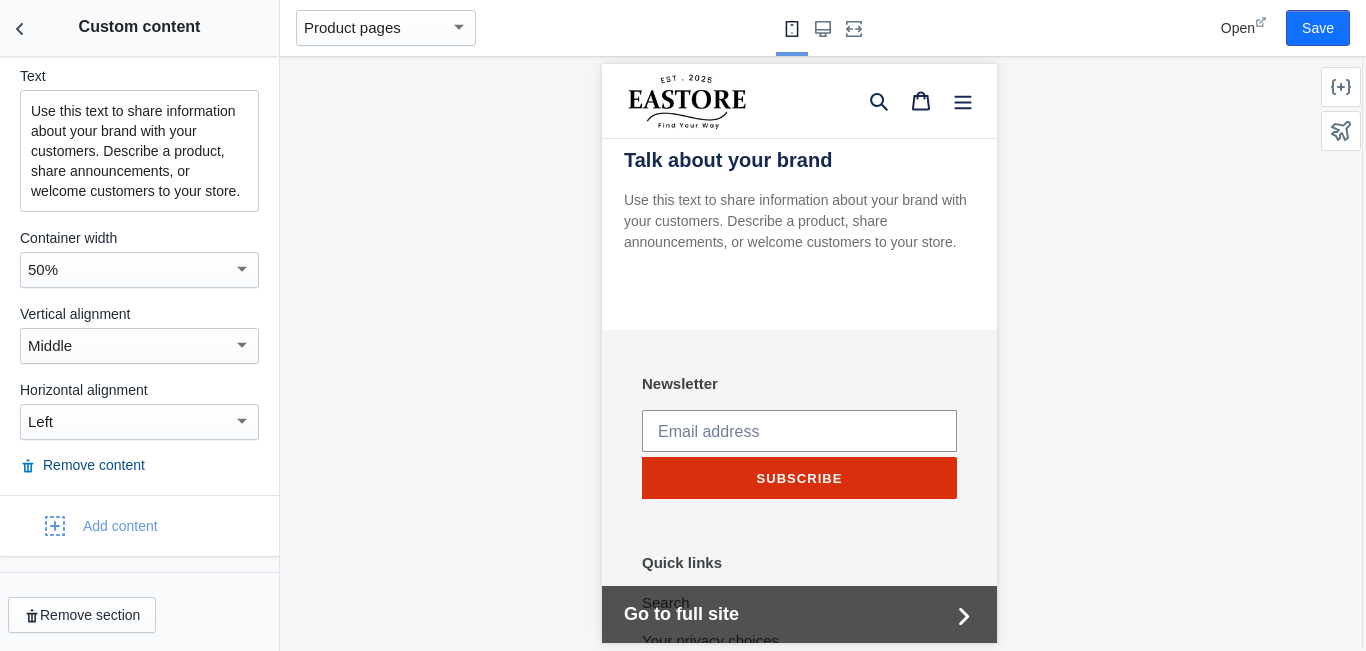 scroll, scrollTop: 0, scrollLeft: 0, axis: both 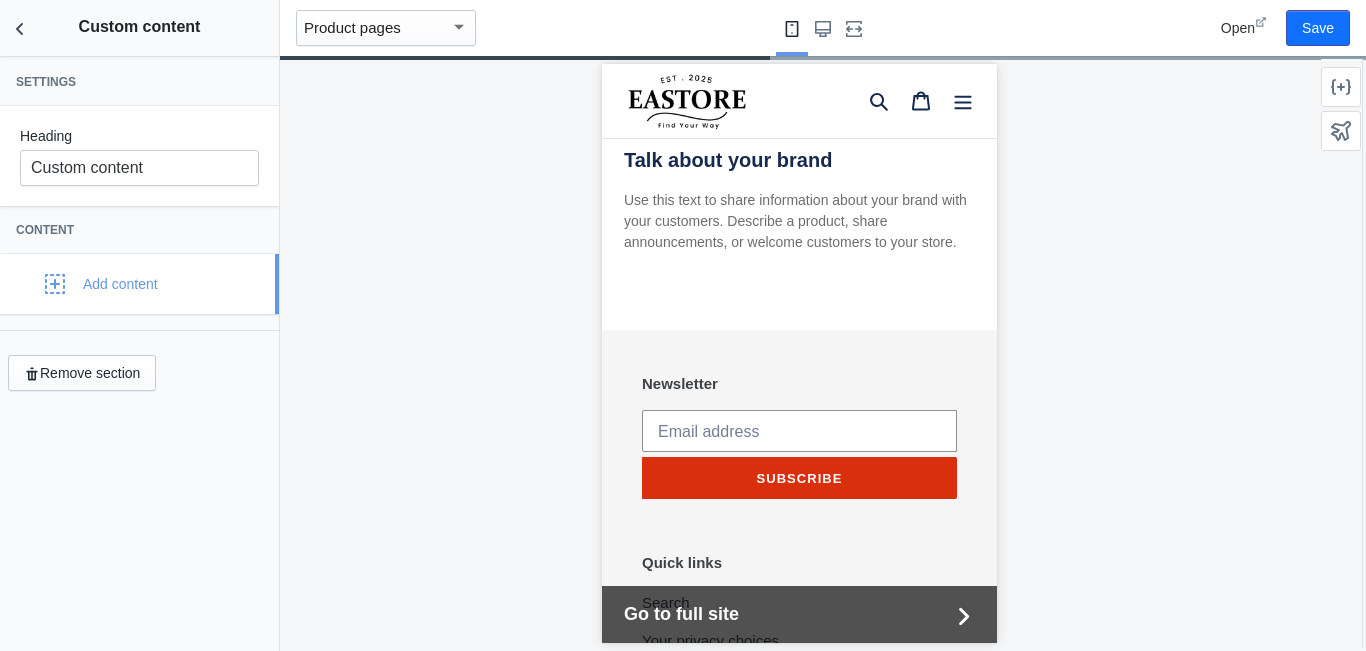 click on "Add content" at bounding box center (120, 284) 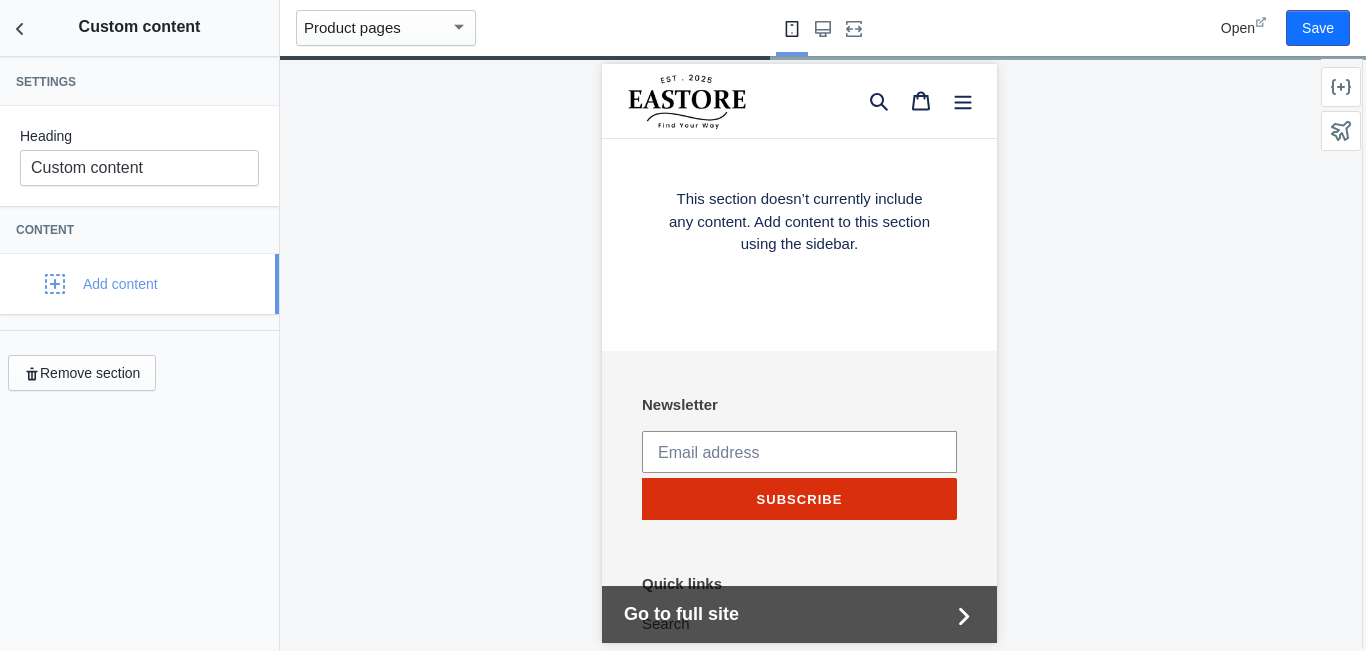 scroll, scrollTop: 4523, scrollLeft: 0, axis: vertical 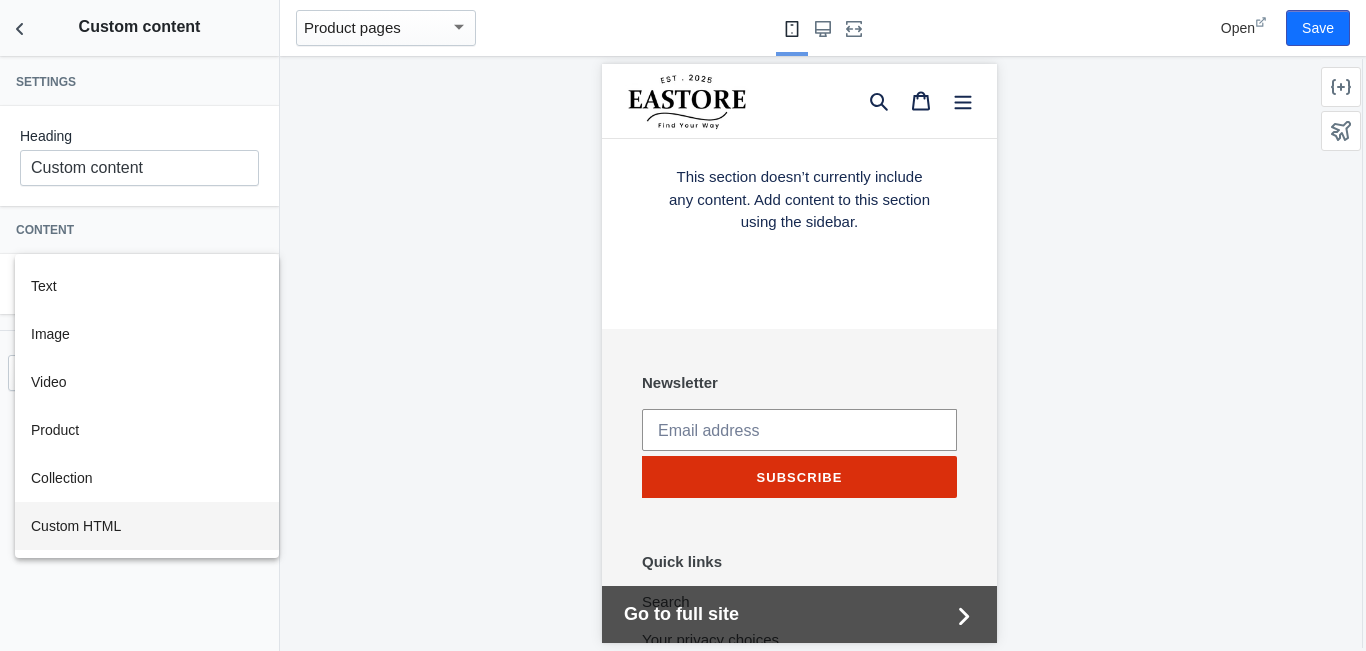 click on "Custom HTML" at bounding box center [147, 526] 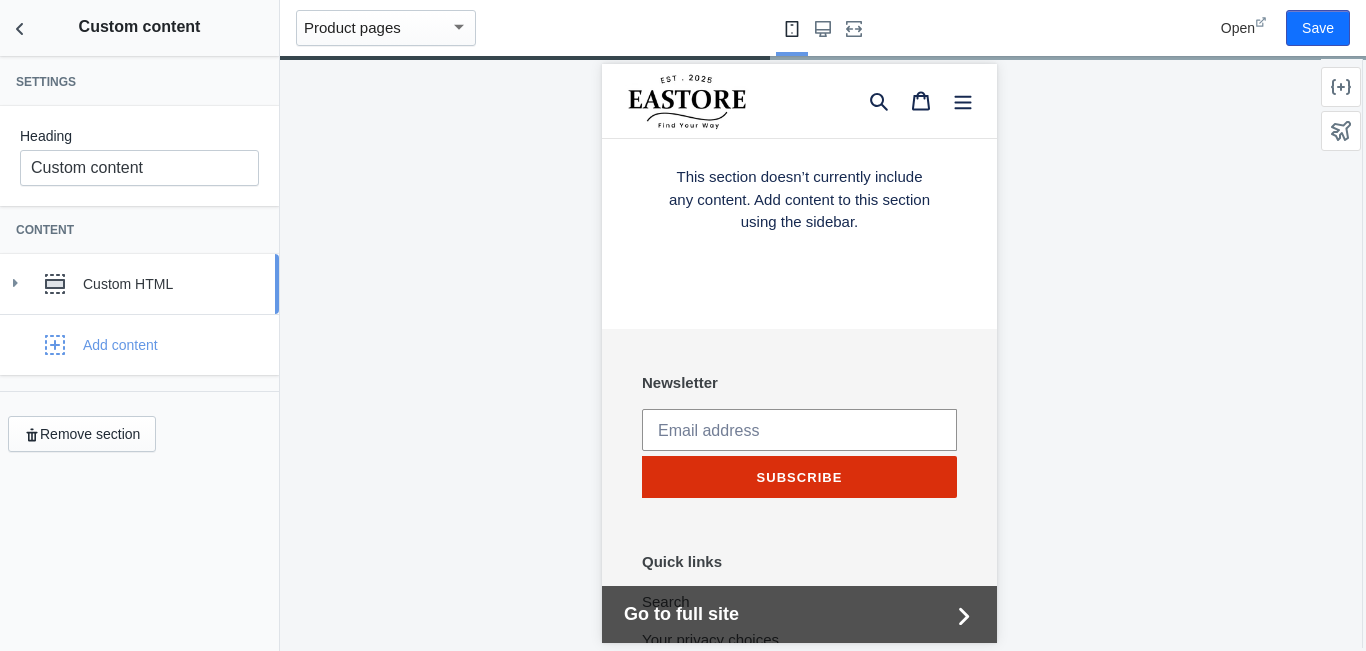 click on "Custom HTML" at bounding box center [173, 284] 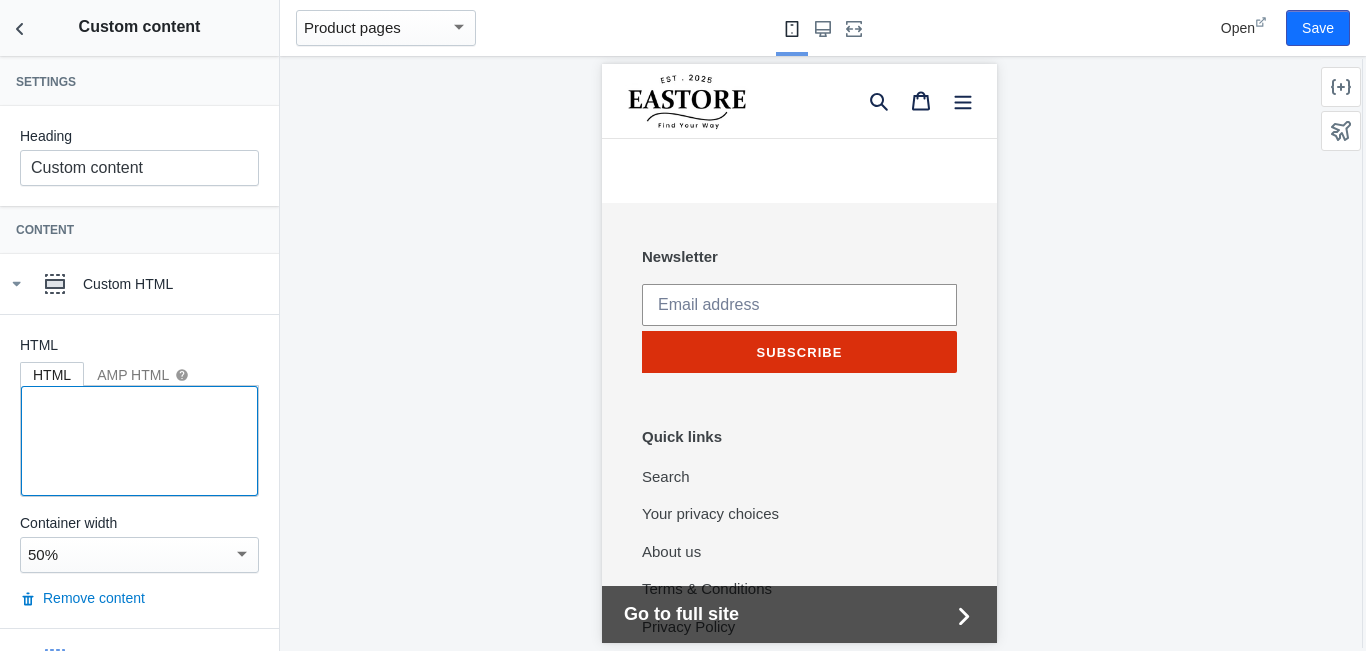 click at bounding box center (139, 441) 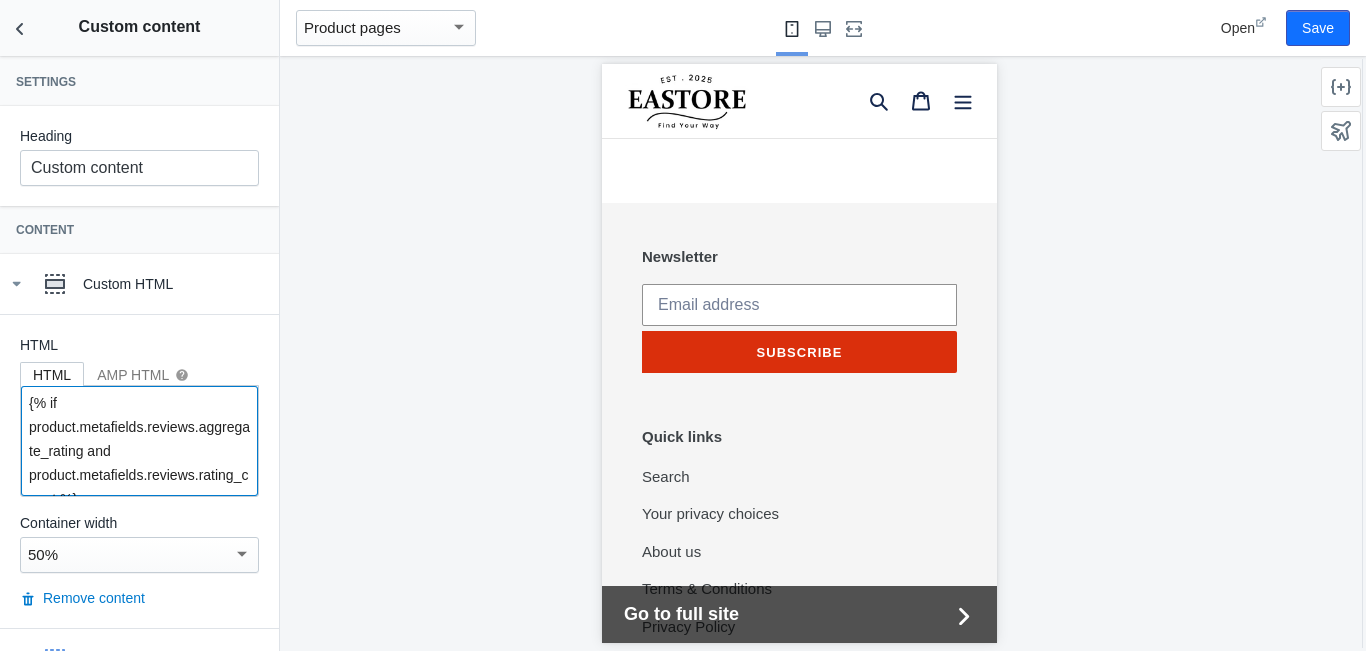 scroll, scrollTop: 395, scrollLeft: 0, axis: vertical 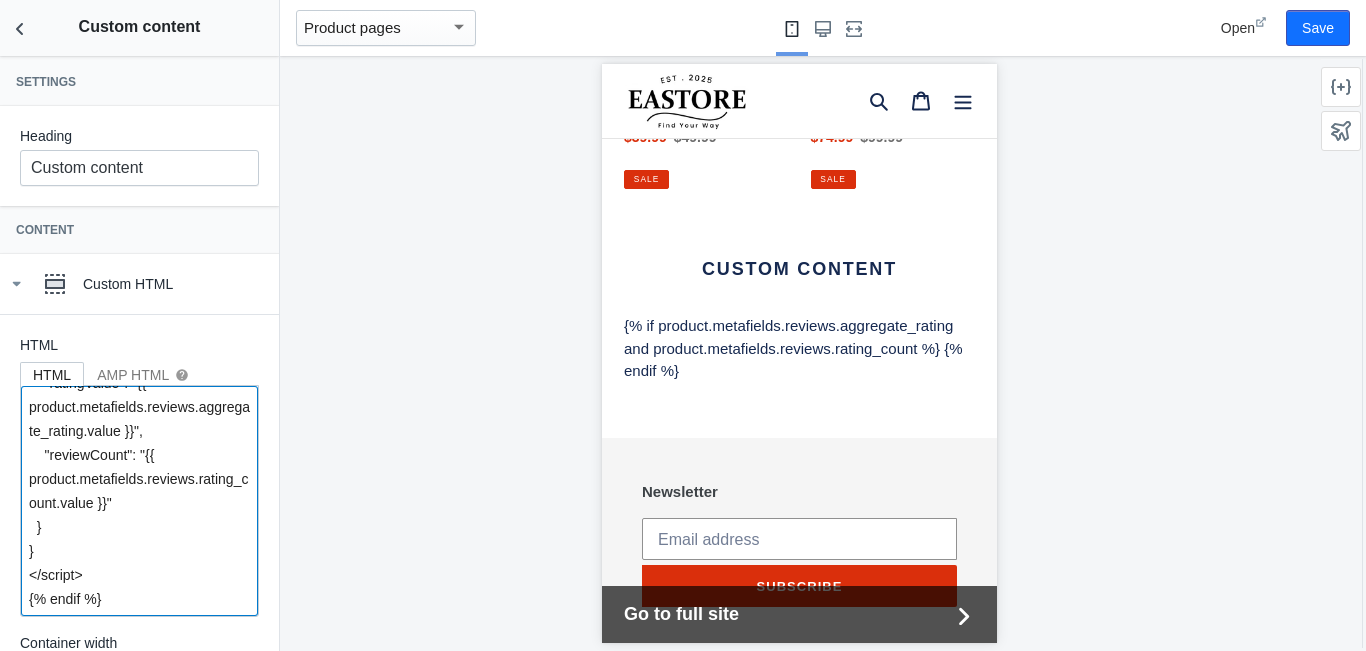 type on "{% if product.metafields.reviews.aggregate_rating and product.metafields.reviews.rating_count %}
<script type="application/ld+json">
{
"@context": "https://schema.org/",
"@type": "Product",
"name": "{{ product.title | escape }}",
"aggregateRating": {
"@type": "AggregateRating",
"ratingValue": "{{ product.metafields.reviews.aggregate_rating.value }}",
"reviewCount": "{{ product.metafields.reviews.rating_count.value }}"
}
}
</script>
{% endif %}" 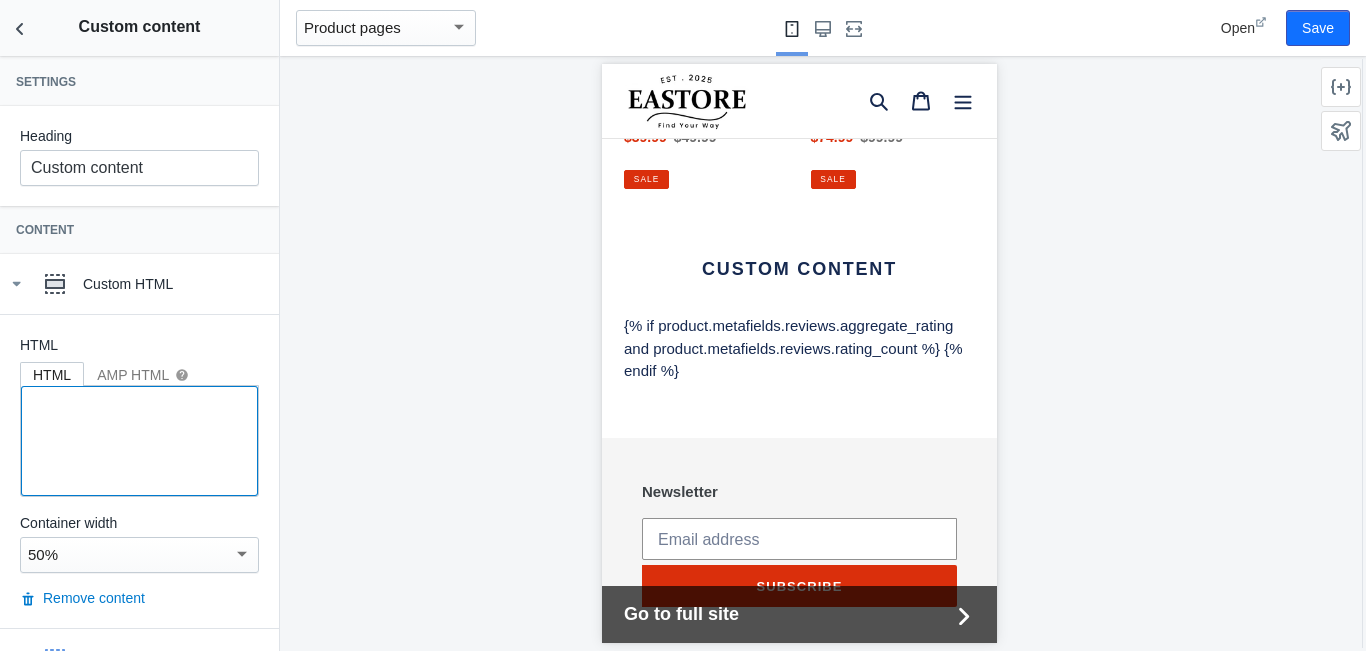 scroll, scrollTop: 0, scrollLeft: 0, axis: both 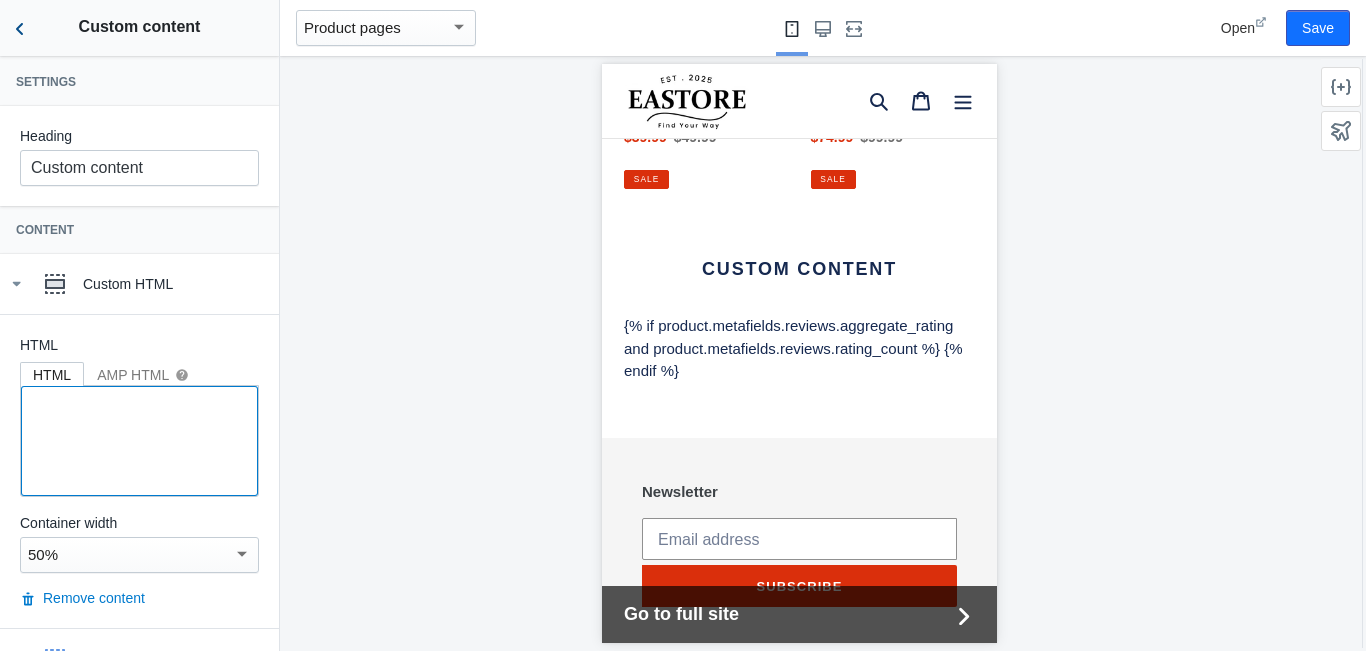 type 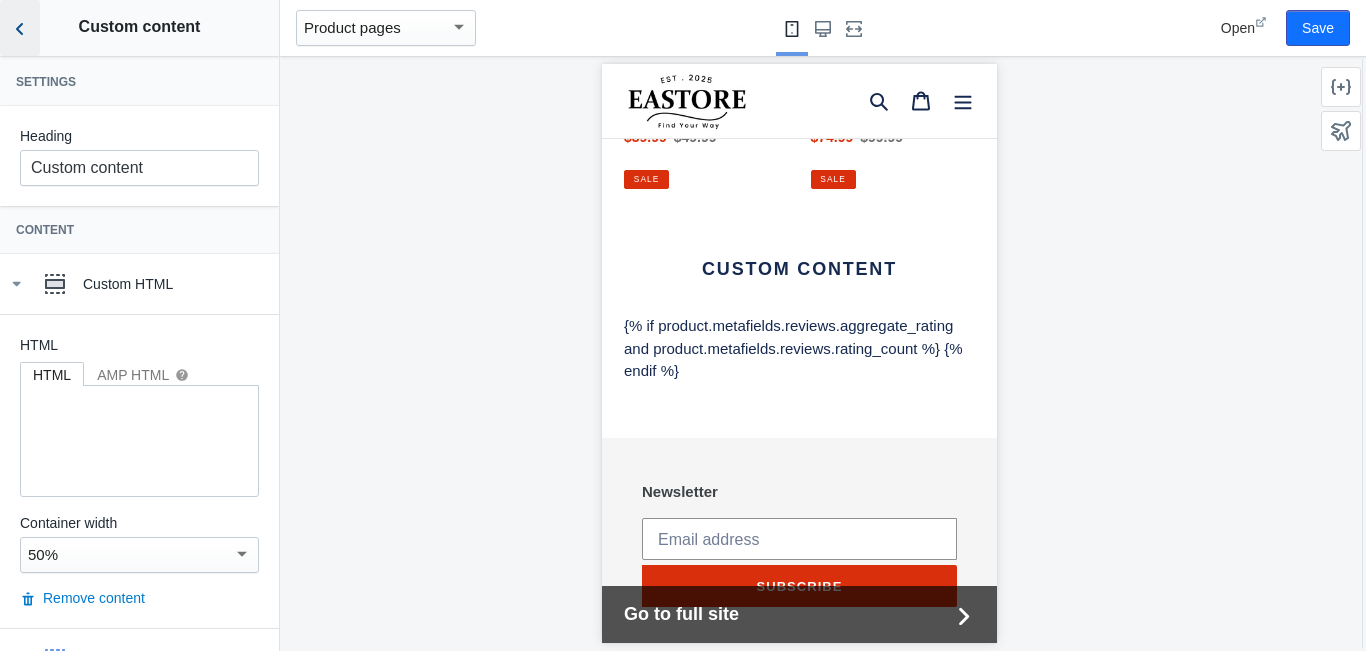 click 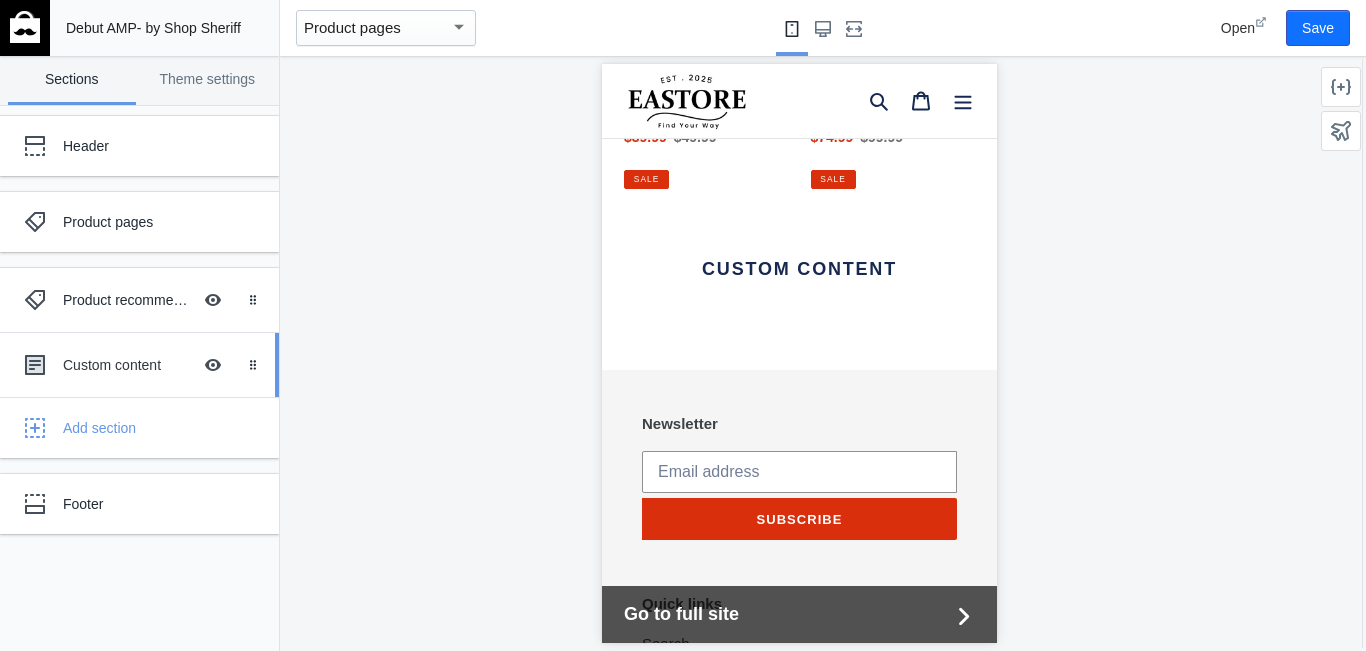 click on "Custom content" at bounding box center [127, 365] 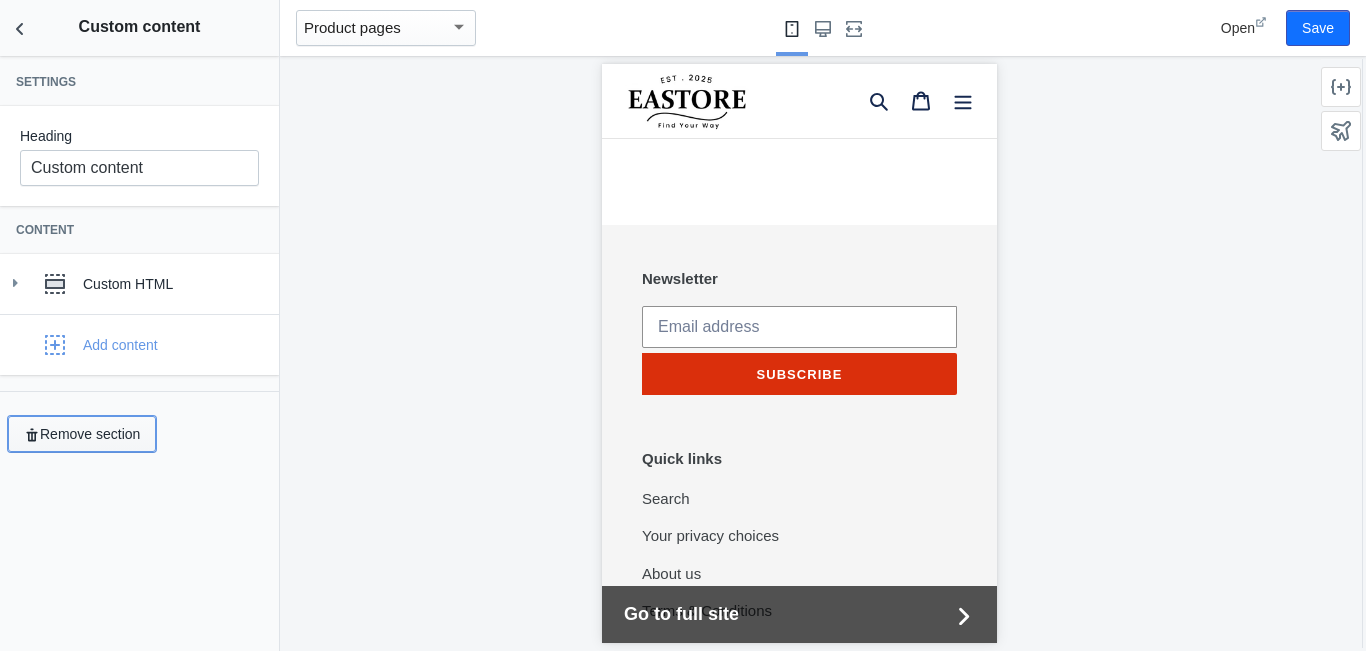 click on "Remove section" at bounding box center [82, 434] 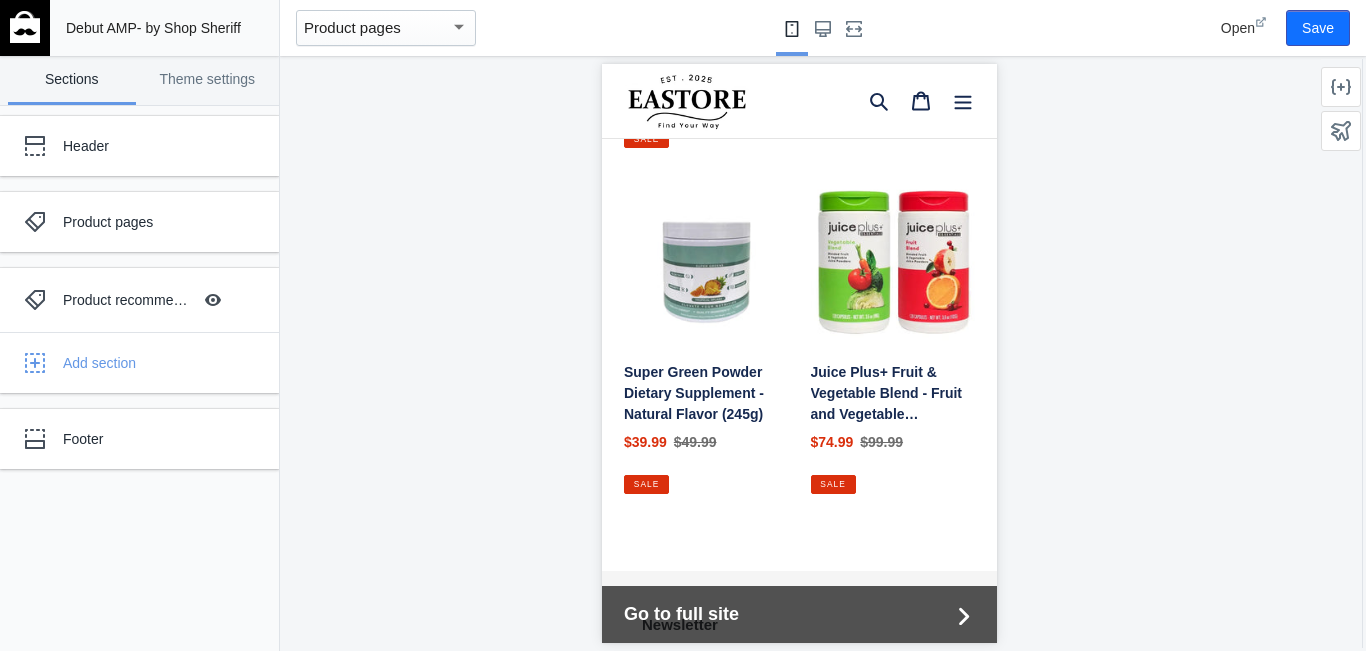 scroll, scrollTop: 4001, scrollLeft: 0, axis: vertical 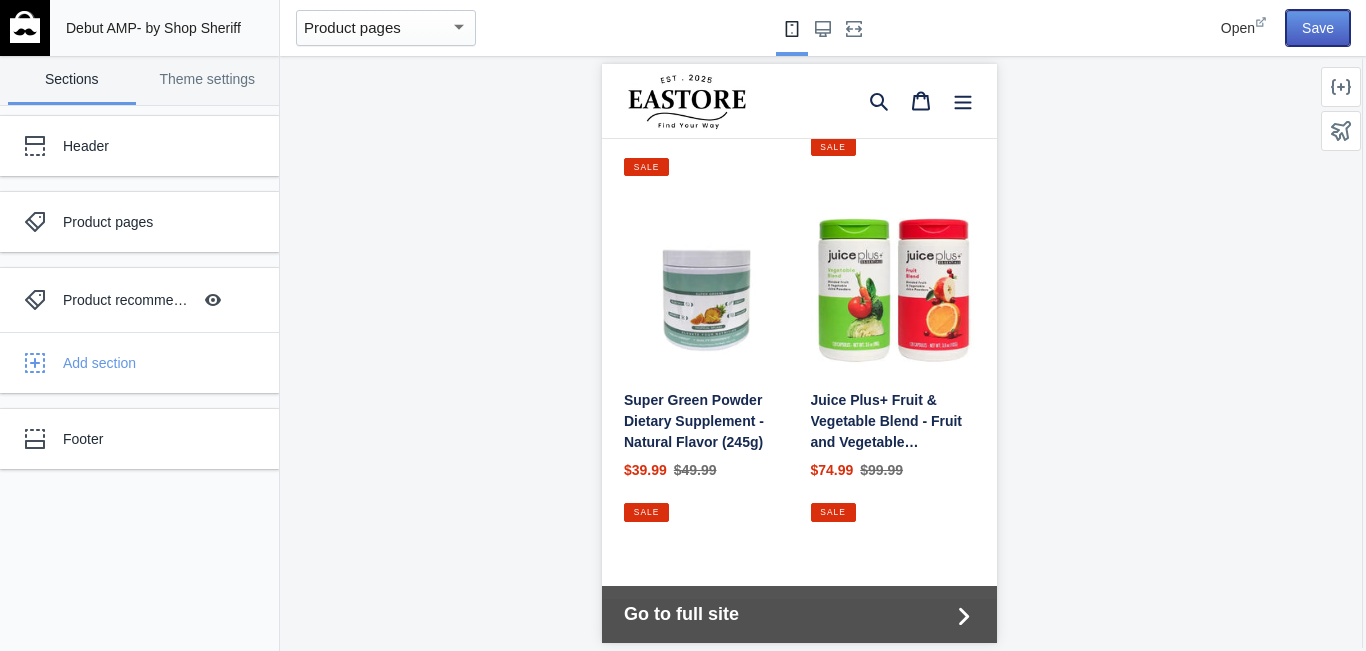 click on "Save" at bounding box center [1318, 28] 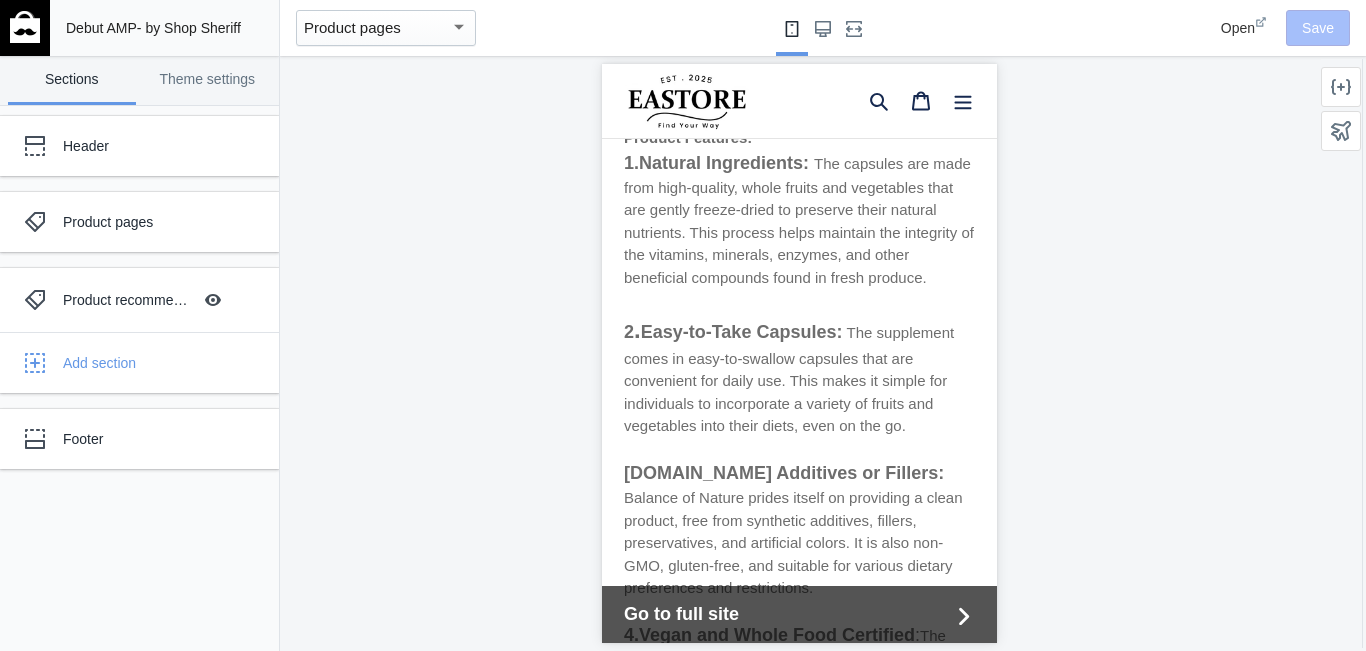 scroll, scrollTop: 1168, scrollLeft: 0, axis: vertical 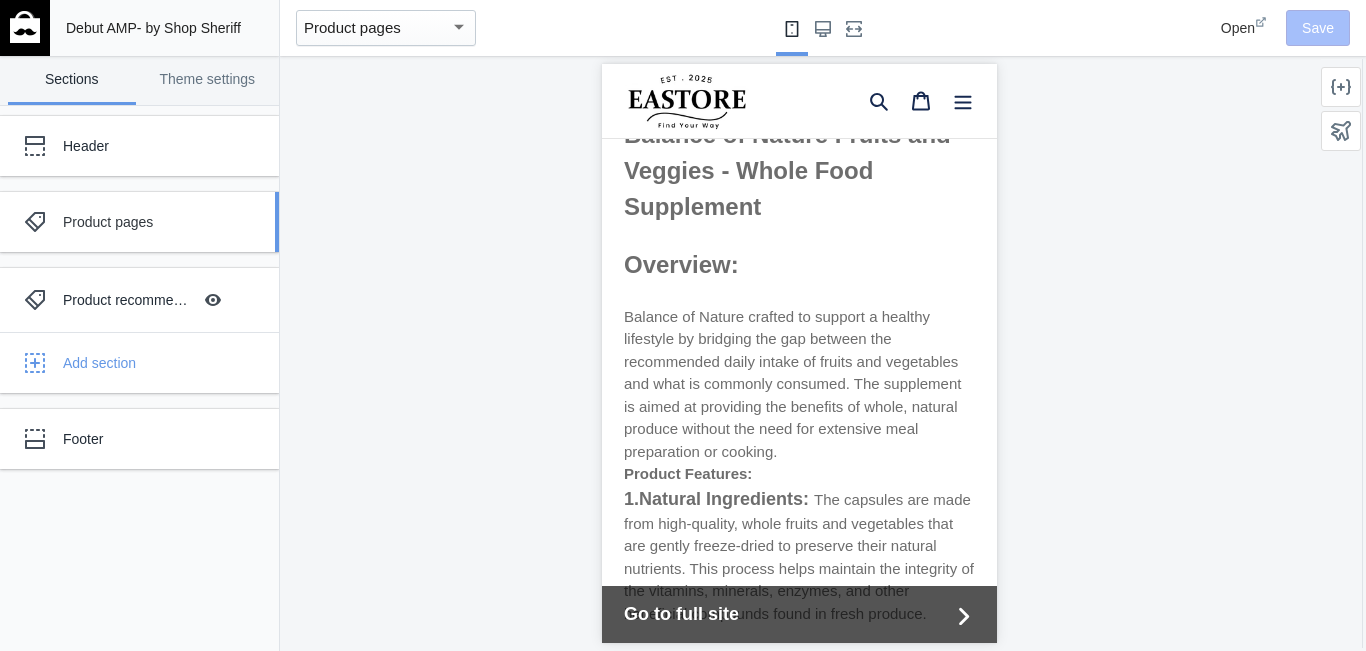 click on "Product pages" at bounding box center [149, 222] 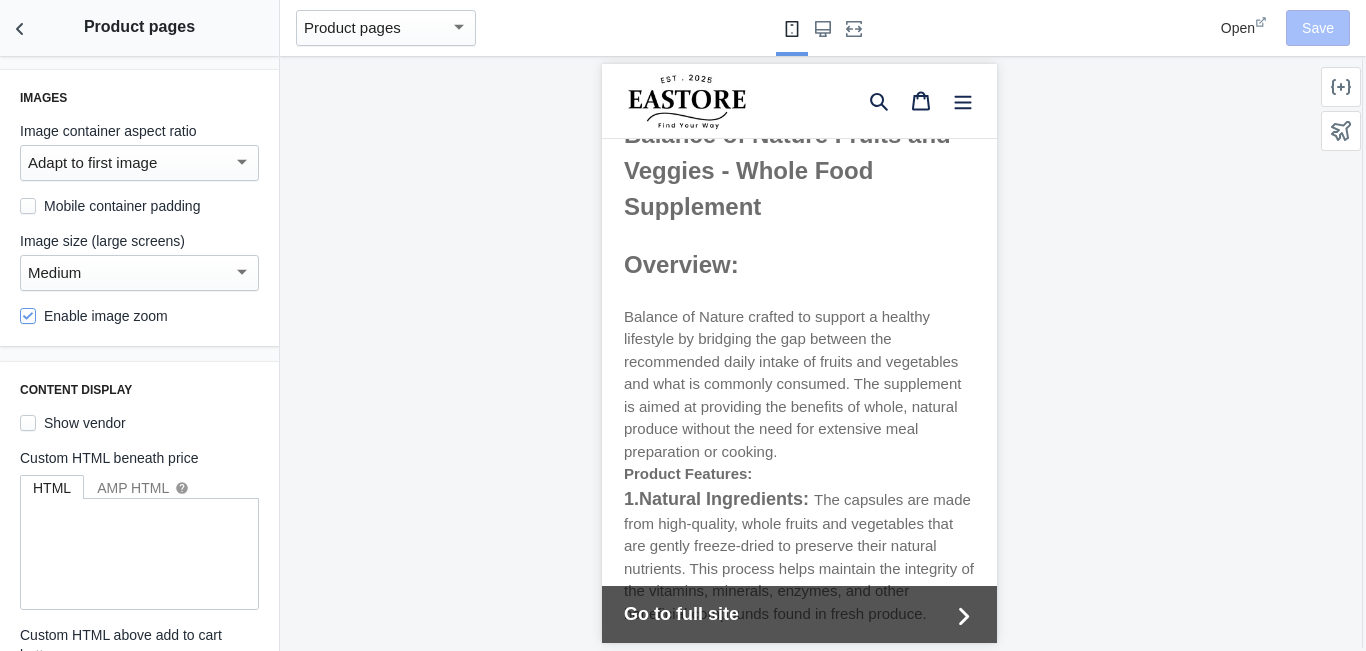 scroll, scrollTop: 0, scrollLeft: 0, axis: both 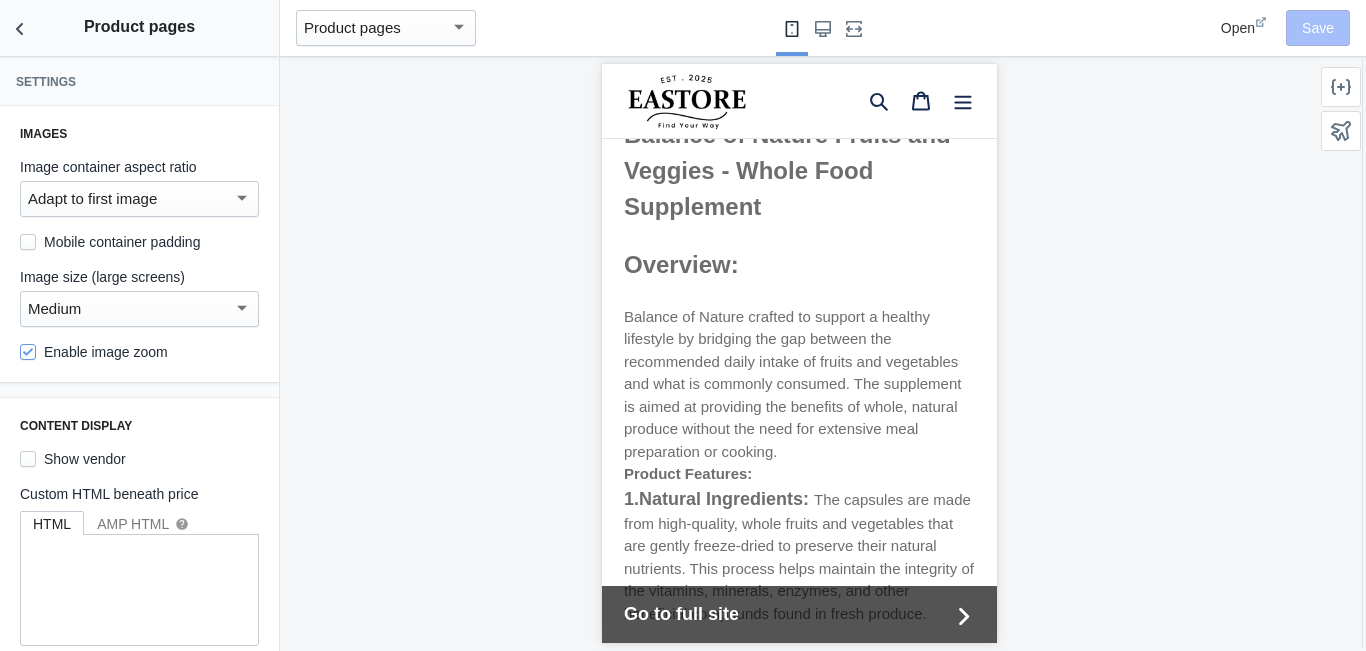 click on "Settings   Images   Image container aspect ratio   Adapt to first image   Mobile container padding   Image size (large screens)   Medium   Enable image zoom   Content display   Show vendor   Custom HTML beneath price  HTML  AMP HTML   help
Custom HTML above add to cart button  HTML  AMP HTML   help
SKU   Show product SKU  Product SKU will be shown (if available)  SKU prefix  SKU:  SKU position   Below product title   Product options form   Option picker format   Dropdown   Show variant labels   Fade unavailable options  If a product option is unavailable, reduce the option visibility by fading it out  Show quantity selector   Quantity selector format     Plus/minus buttons     Text input   Buy it now   Show buy it now button  Allow your customers to skip the cart and go straight to the checkout page with instant buy it now integration.  Sticky Add to Cart   Hobbyist
Sticky (mobile only)   None   Button height  50  50   px   Keep original button visible   More settings available!  Click on the  tabs" at bounding box center (139, 353) 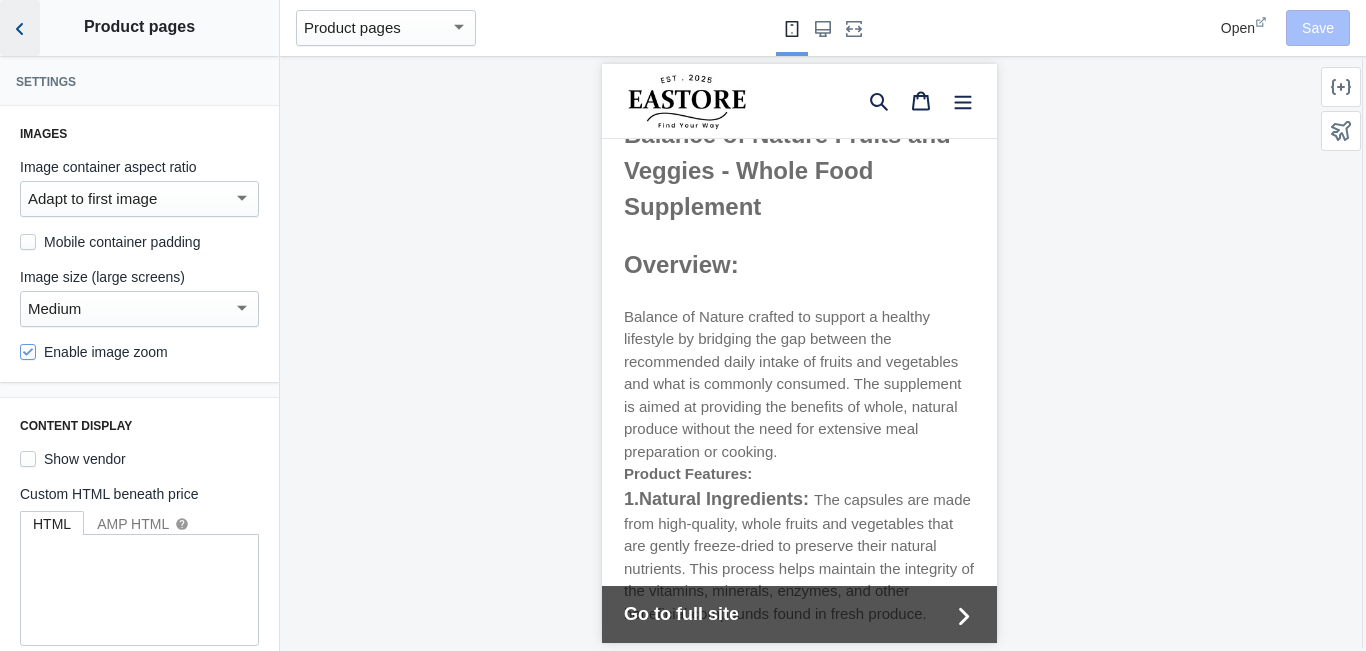 click 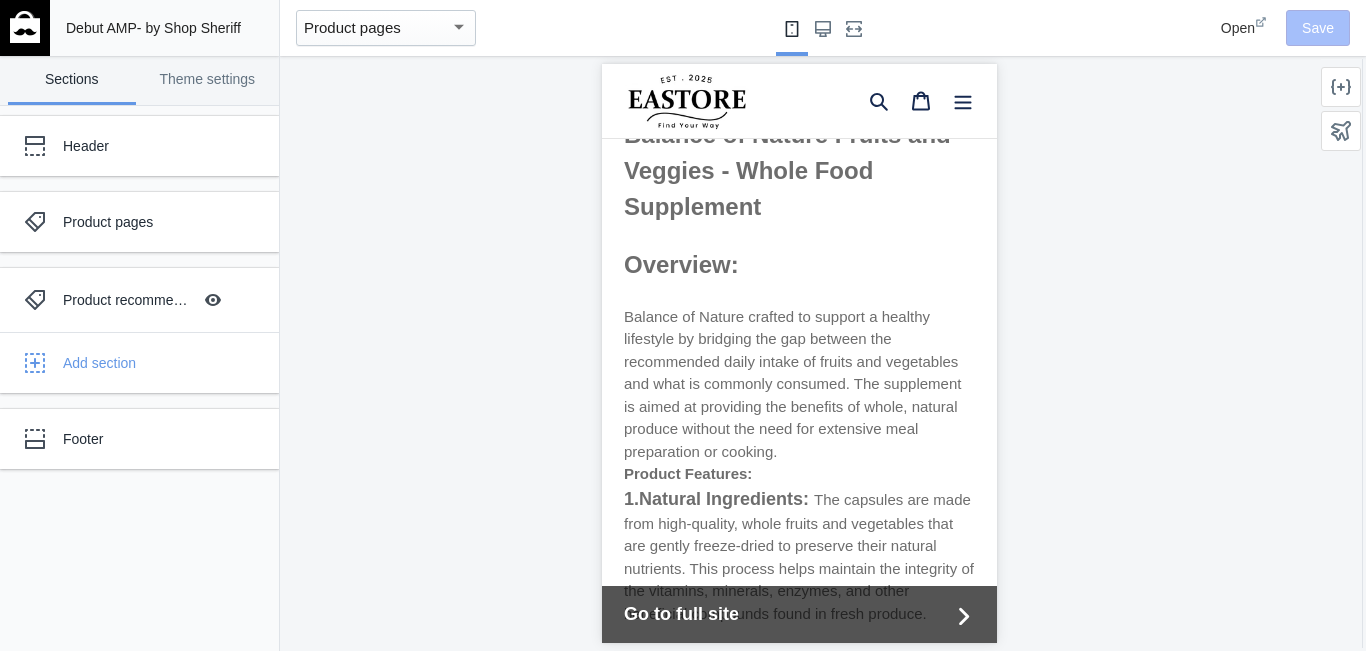 click at bounding box center [25, 27] 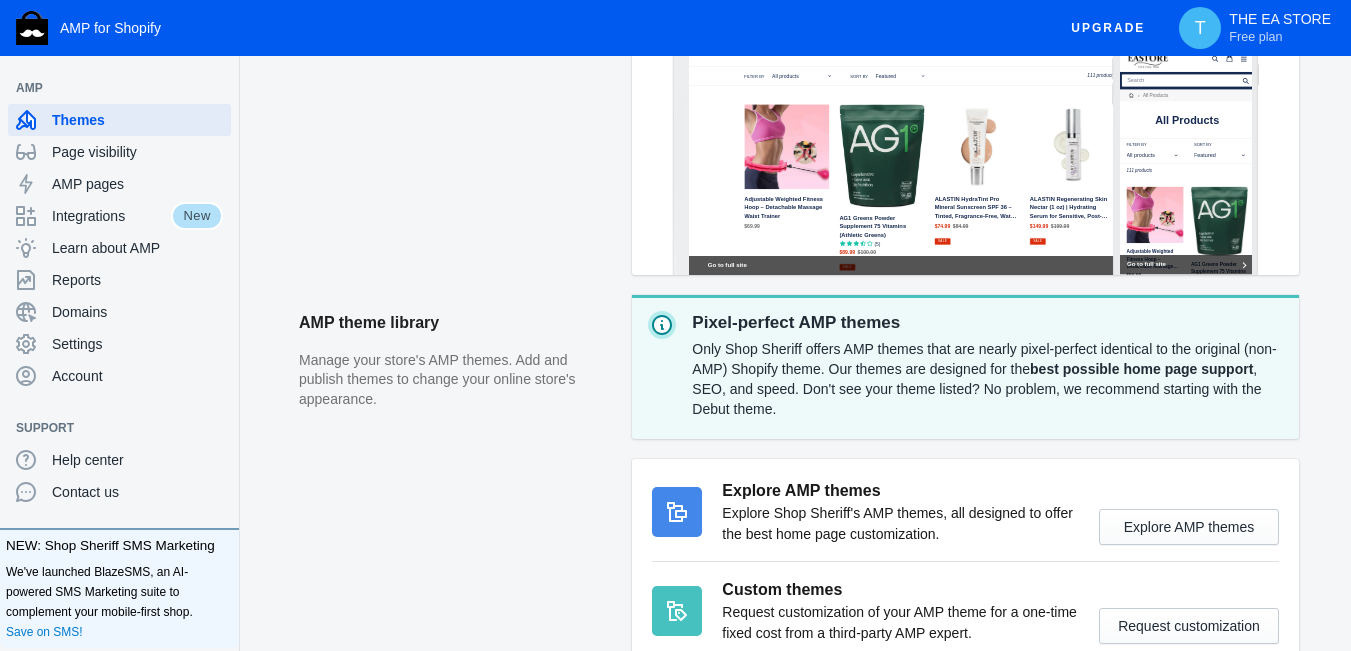 scroll, scrollTop: 606, scrollLeft: 0, axis: vertical 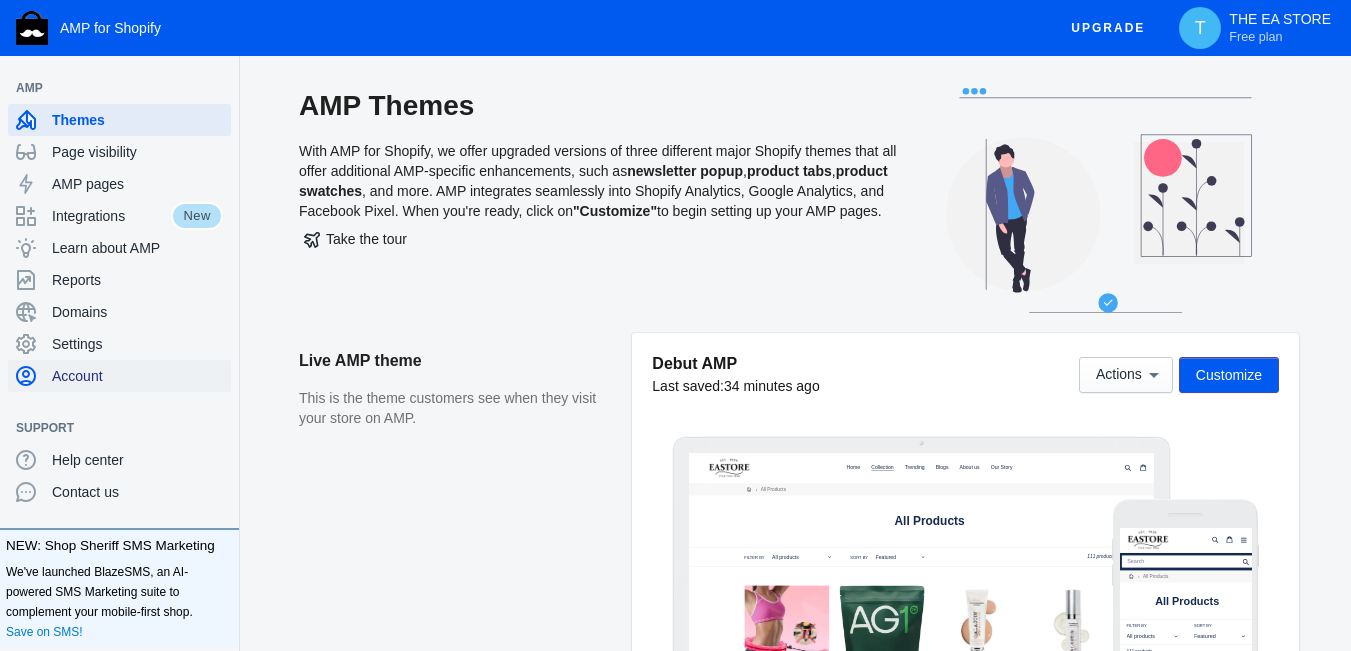 click on "Account" at bounding box center [137, 376] 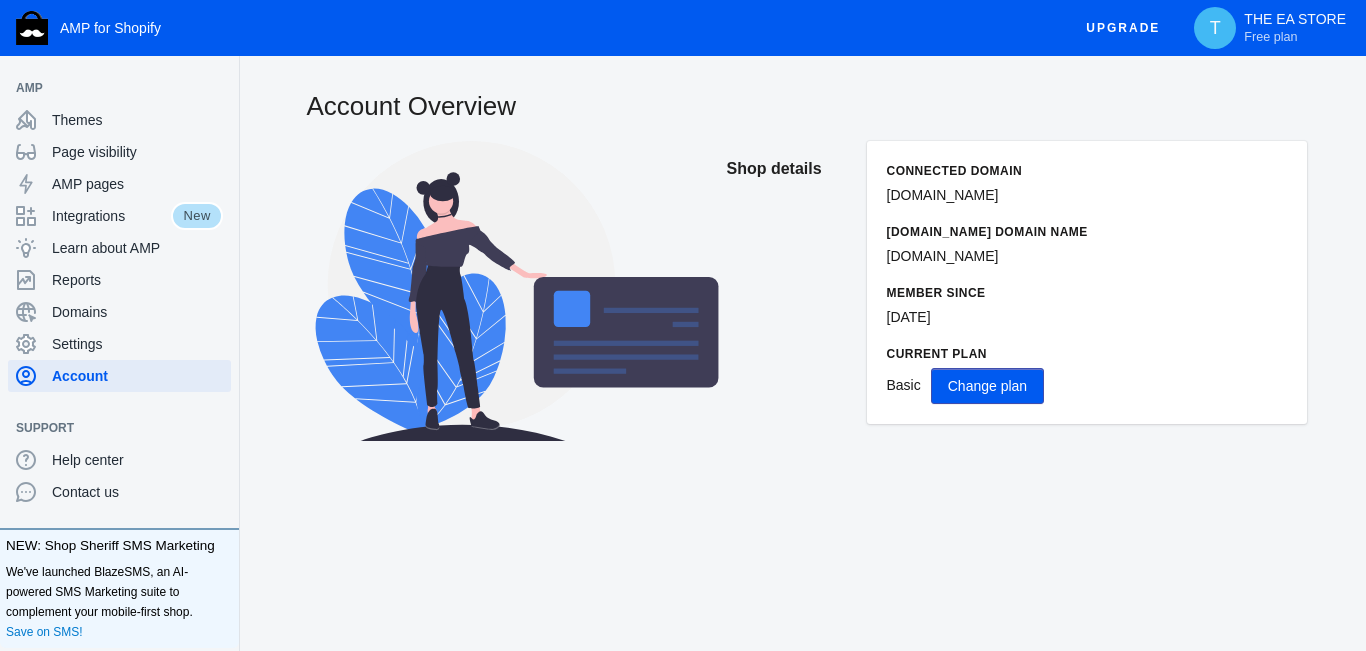 click on "[DOMAIN_NAME] domain name" 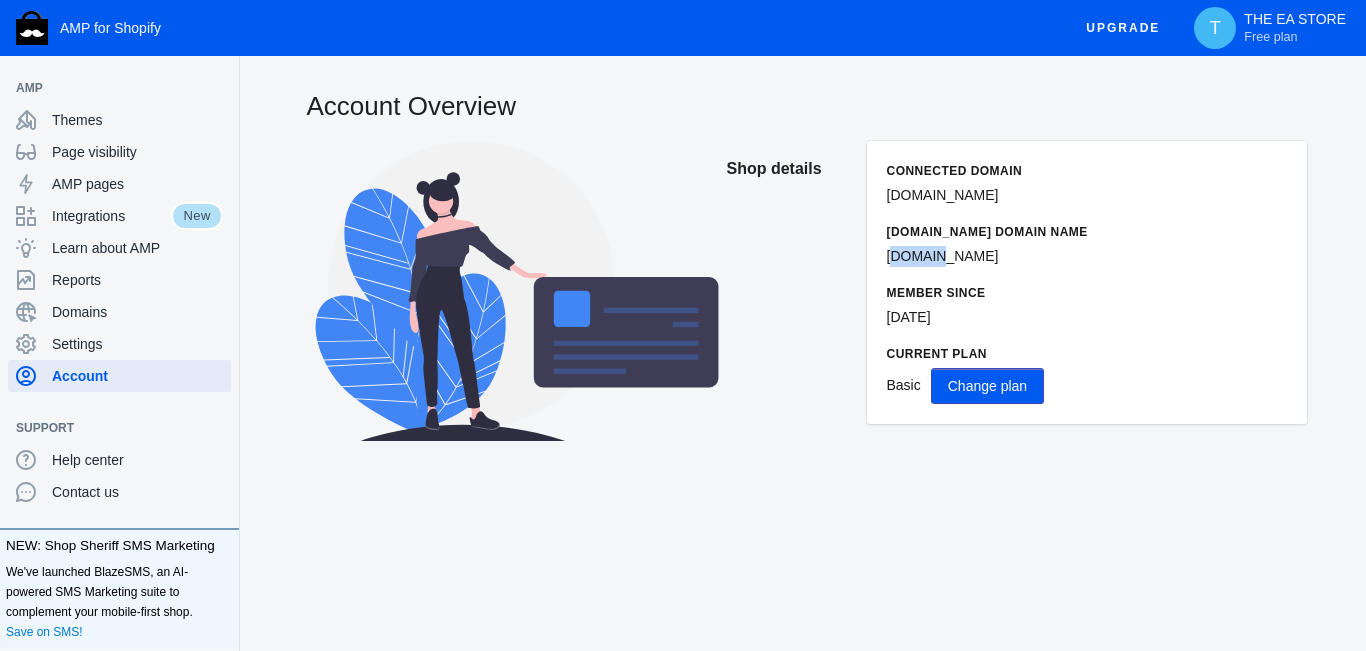 click on "[DOMAIN_NAME]" 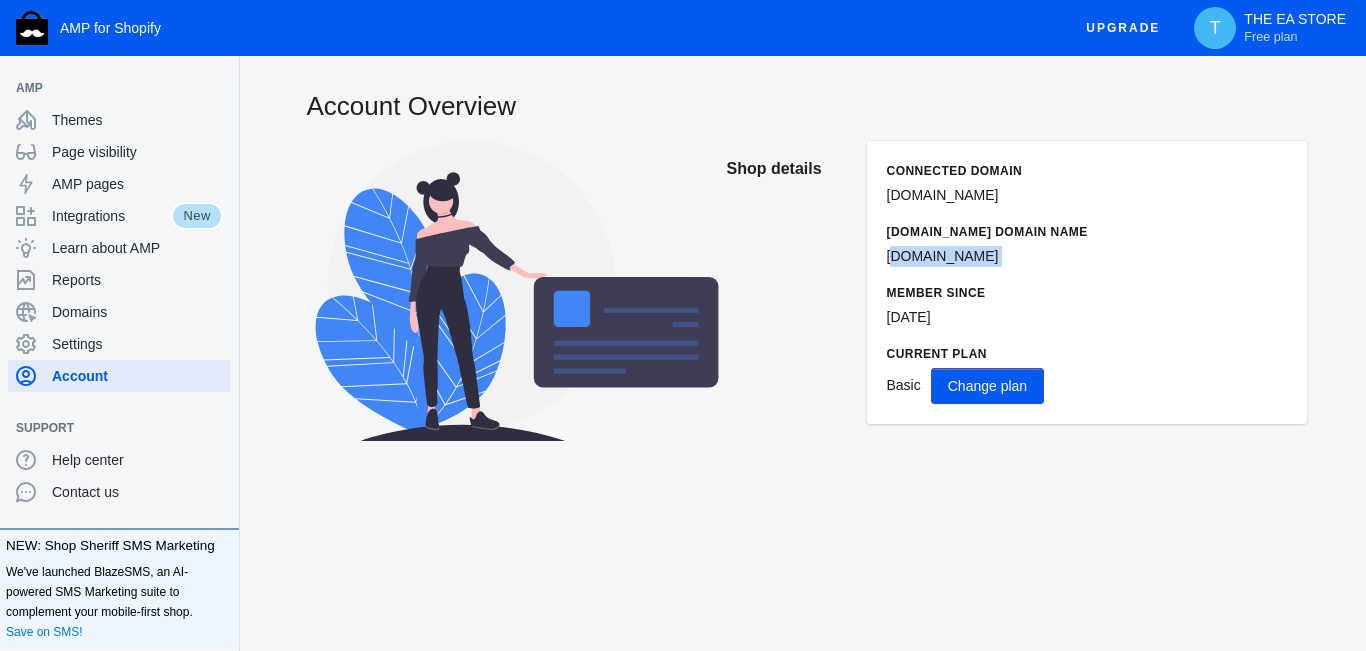click on "[DOMAIN_NAME]" 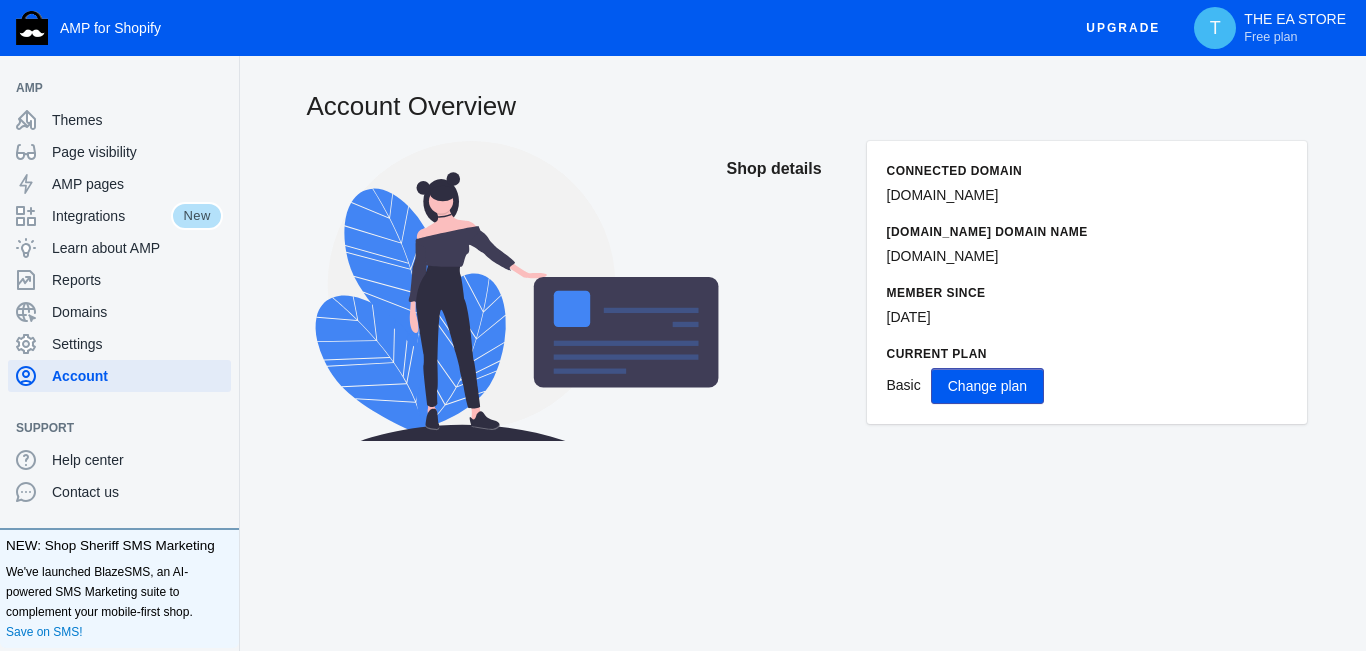click on "Shop details" 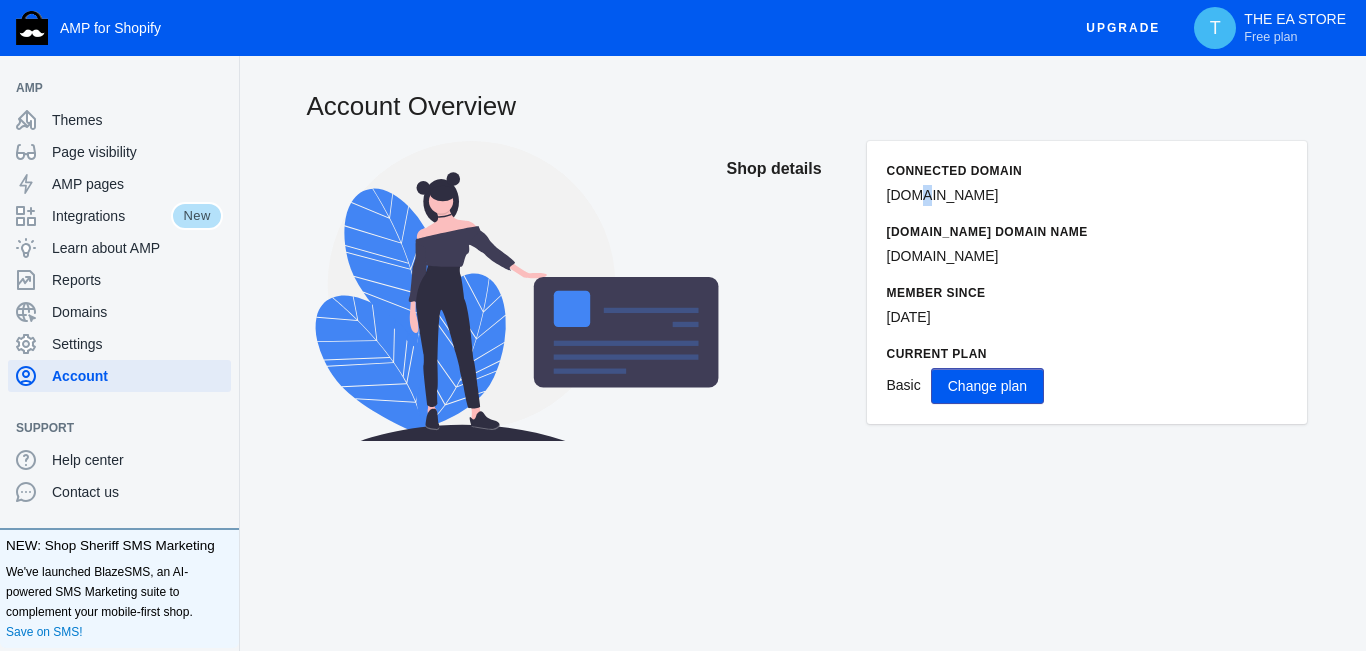 click on "[DOMAIN_NAME]" 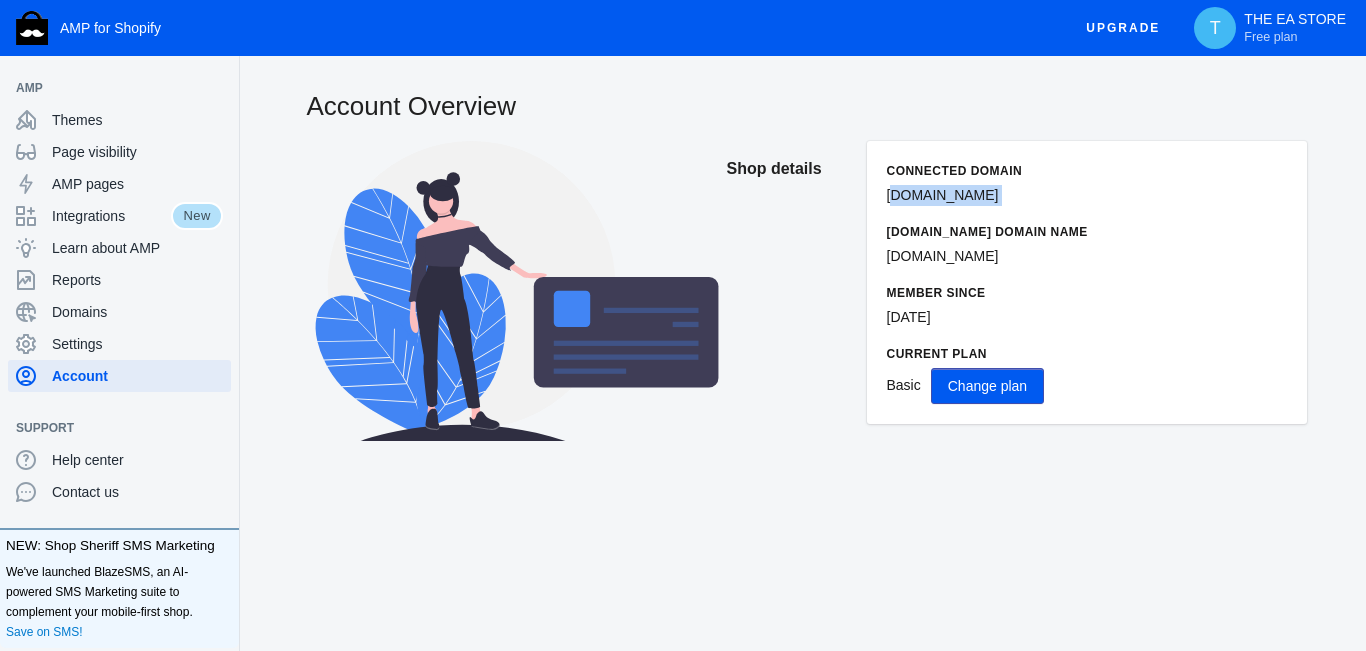 click on "[DOMAIN_NAME]" 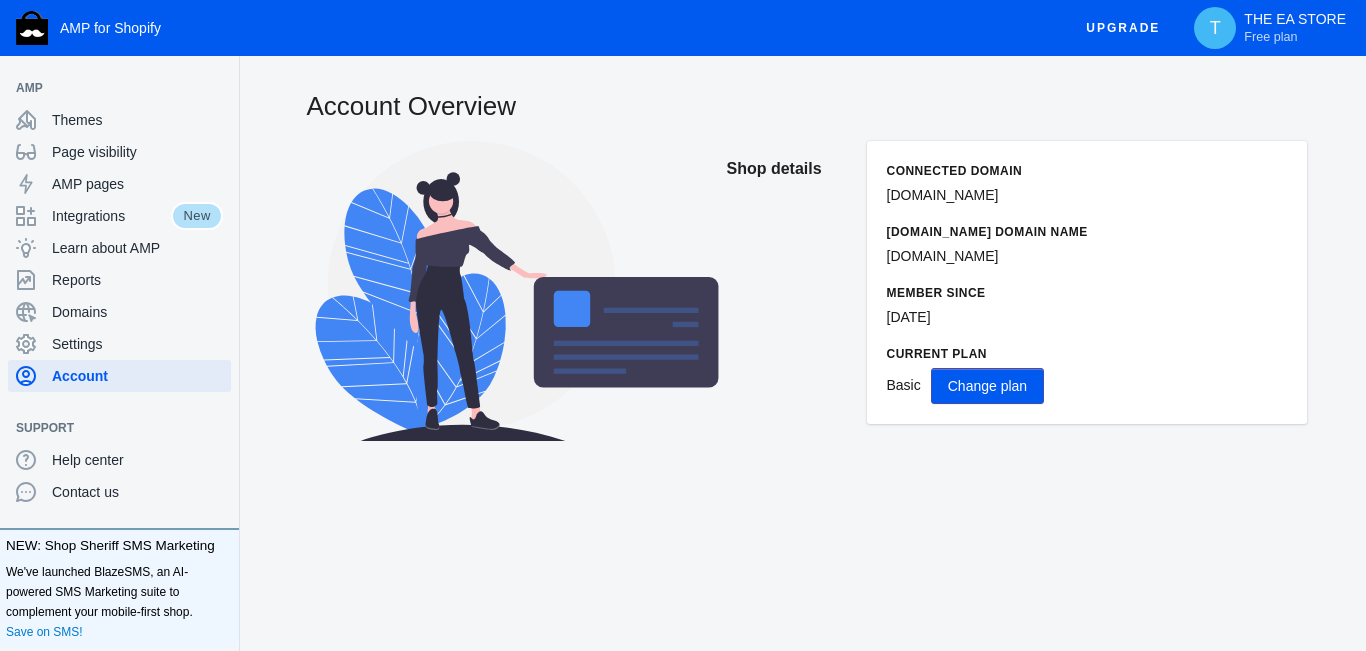 click on "Shop details" 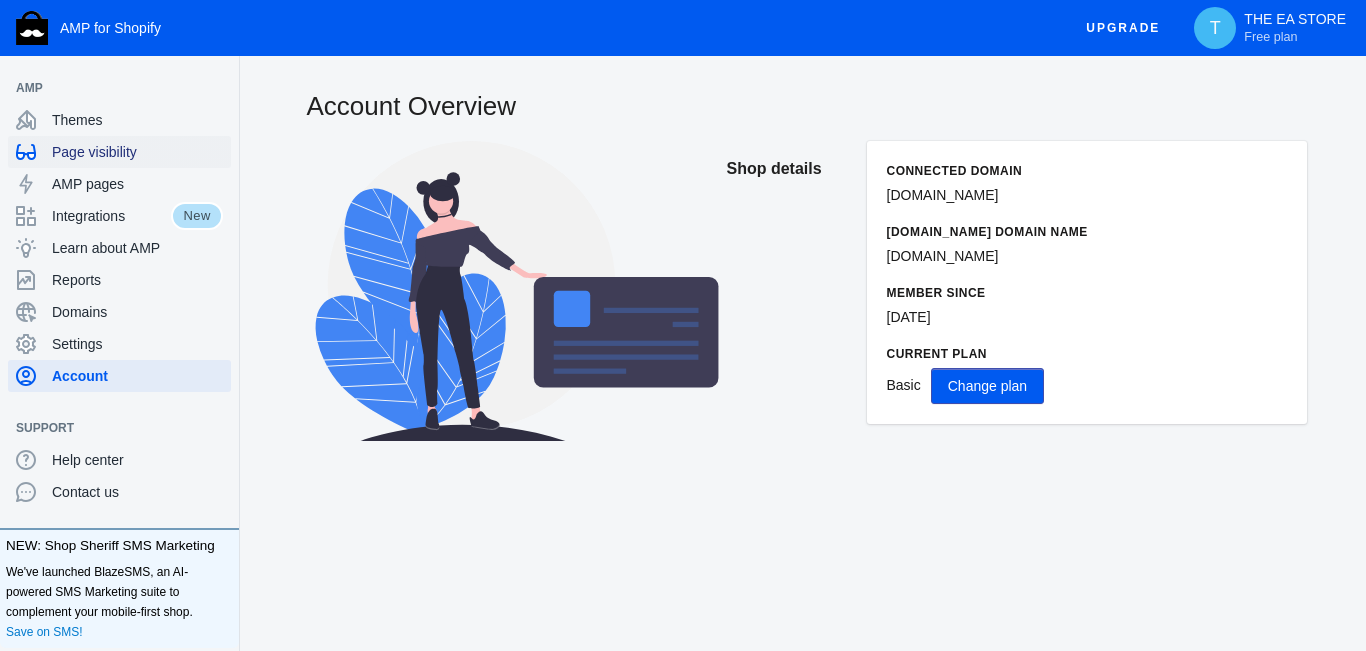 click on "Page visibility" at bounding box center (137, 152) 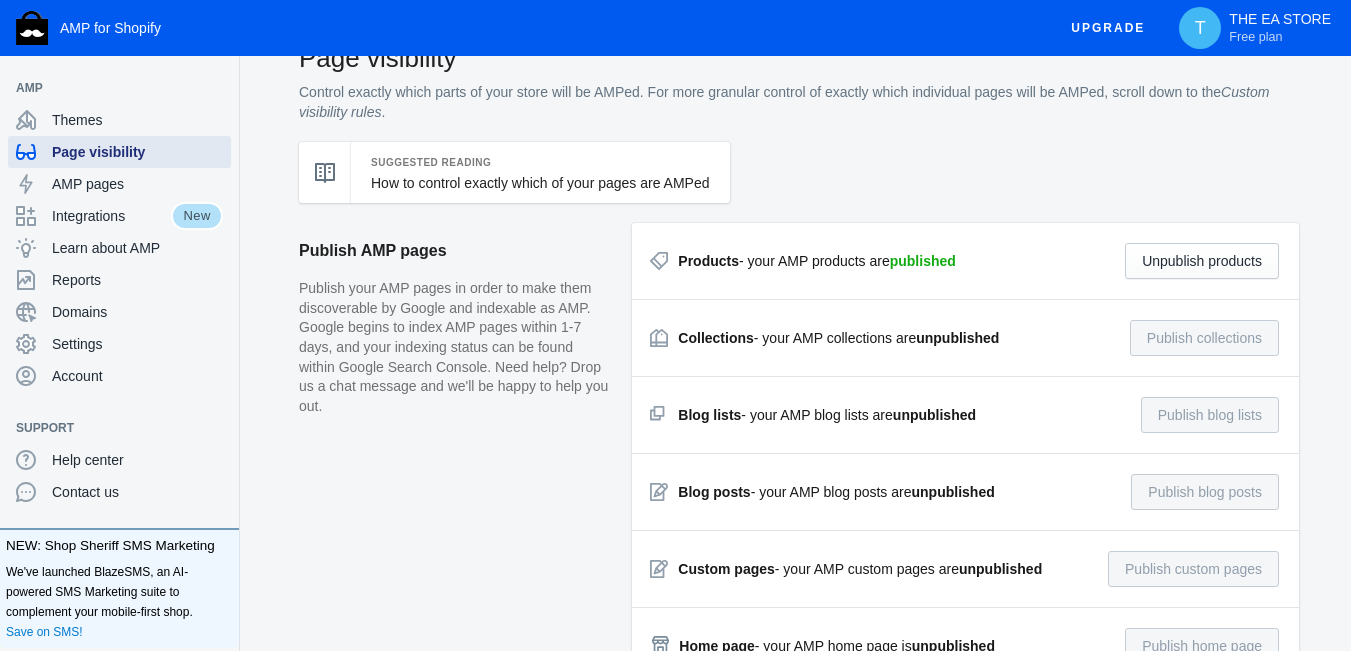 scroll, scrollTop: 0, scrollLeft: 0, axis: both 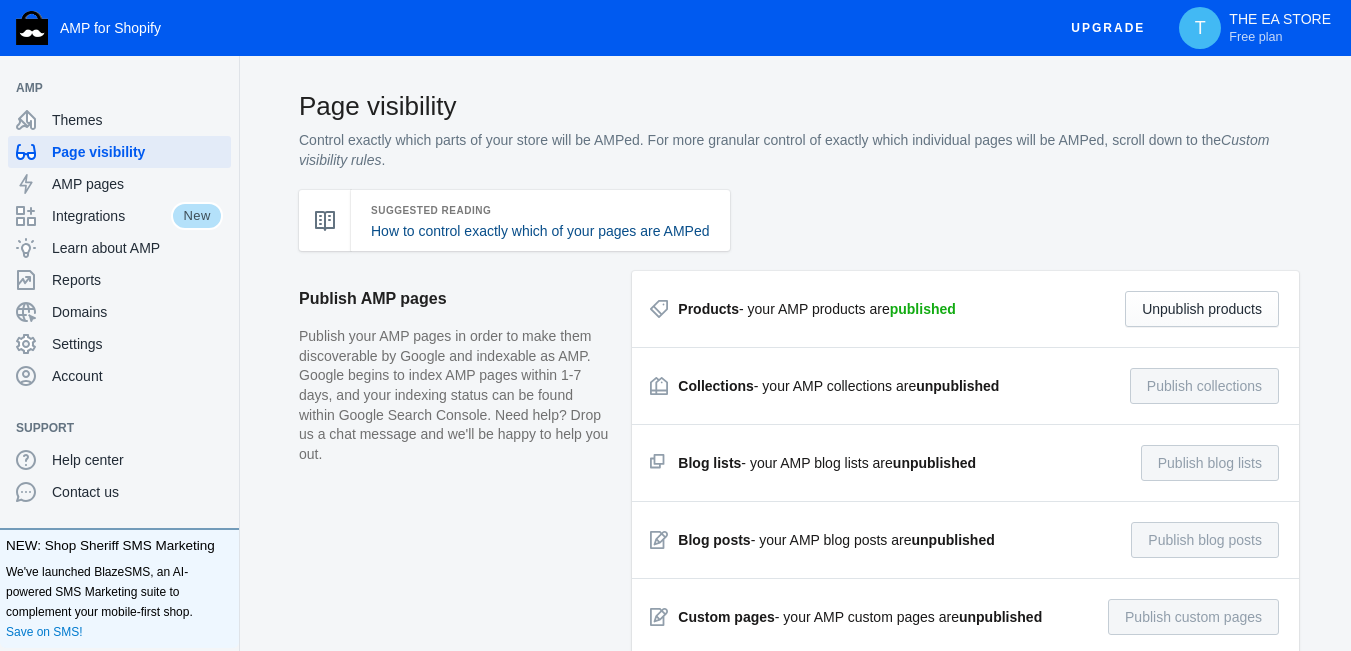 click on "How to control exactly which of your pages are AMPed" 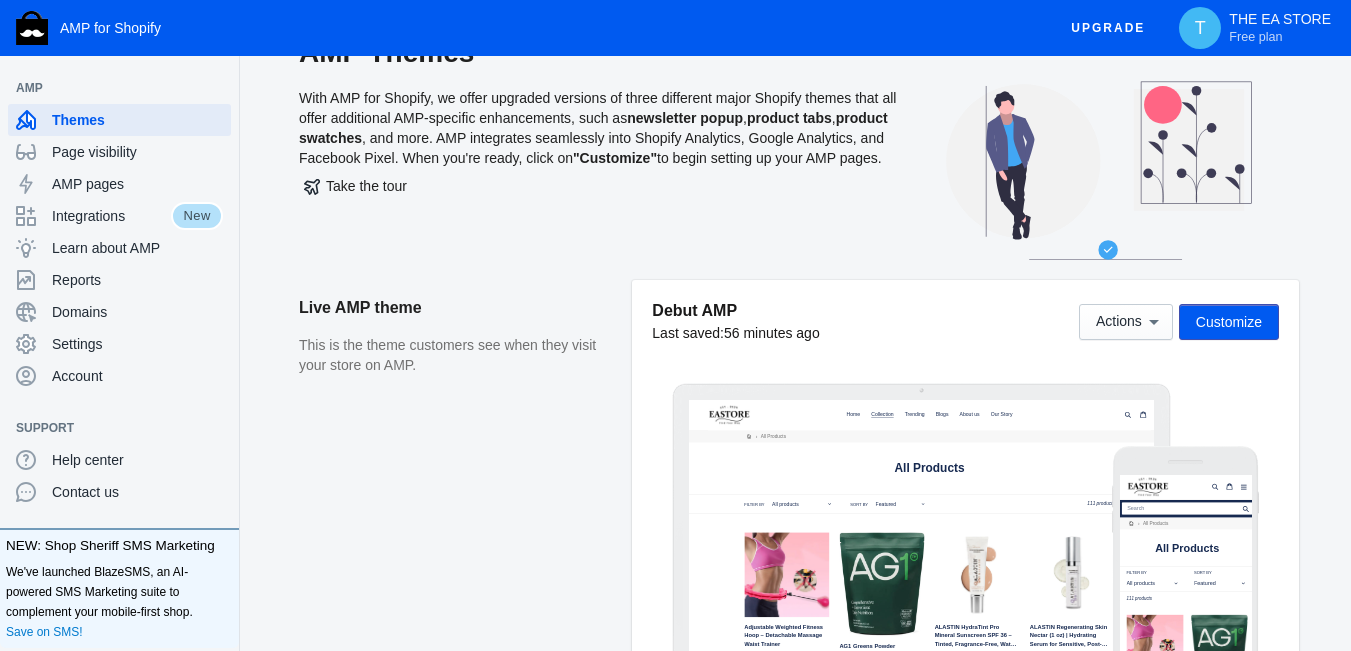 scroll, scrollTop: 0, scrollLeft: 0, axis: both 